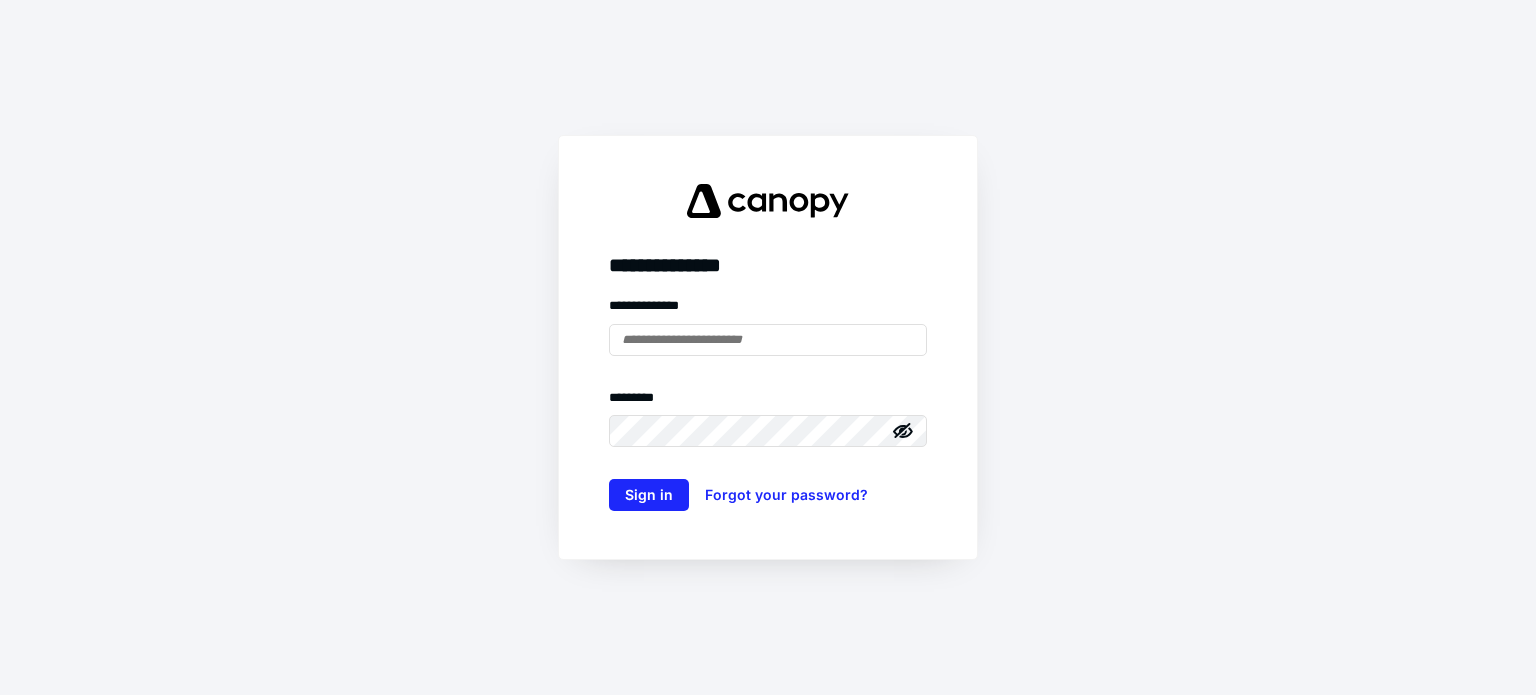 scroll, scrollTop: 0, scrollLeft: 0, axis: both 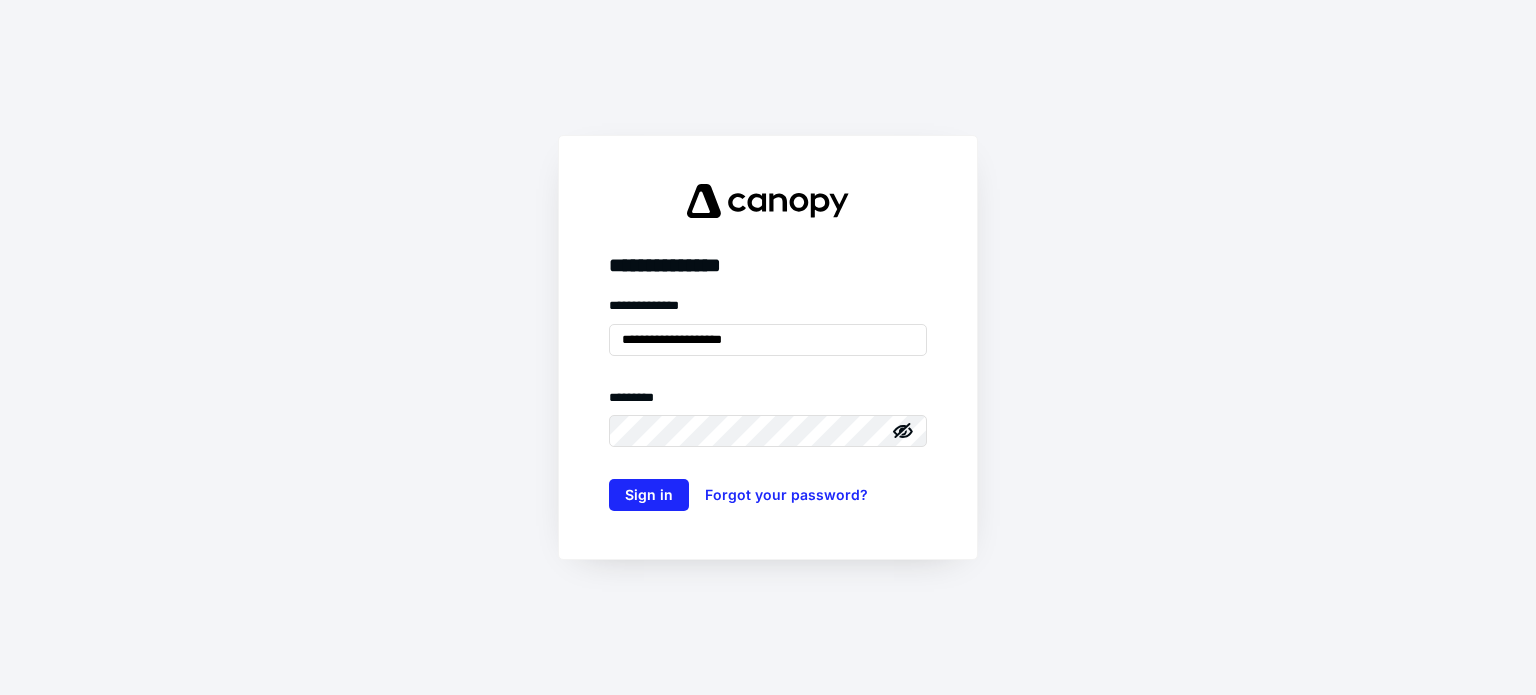 type on "**********" 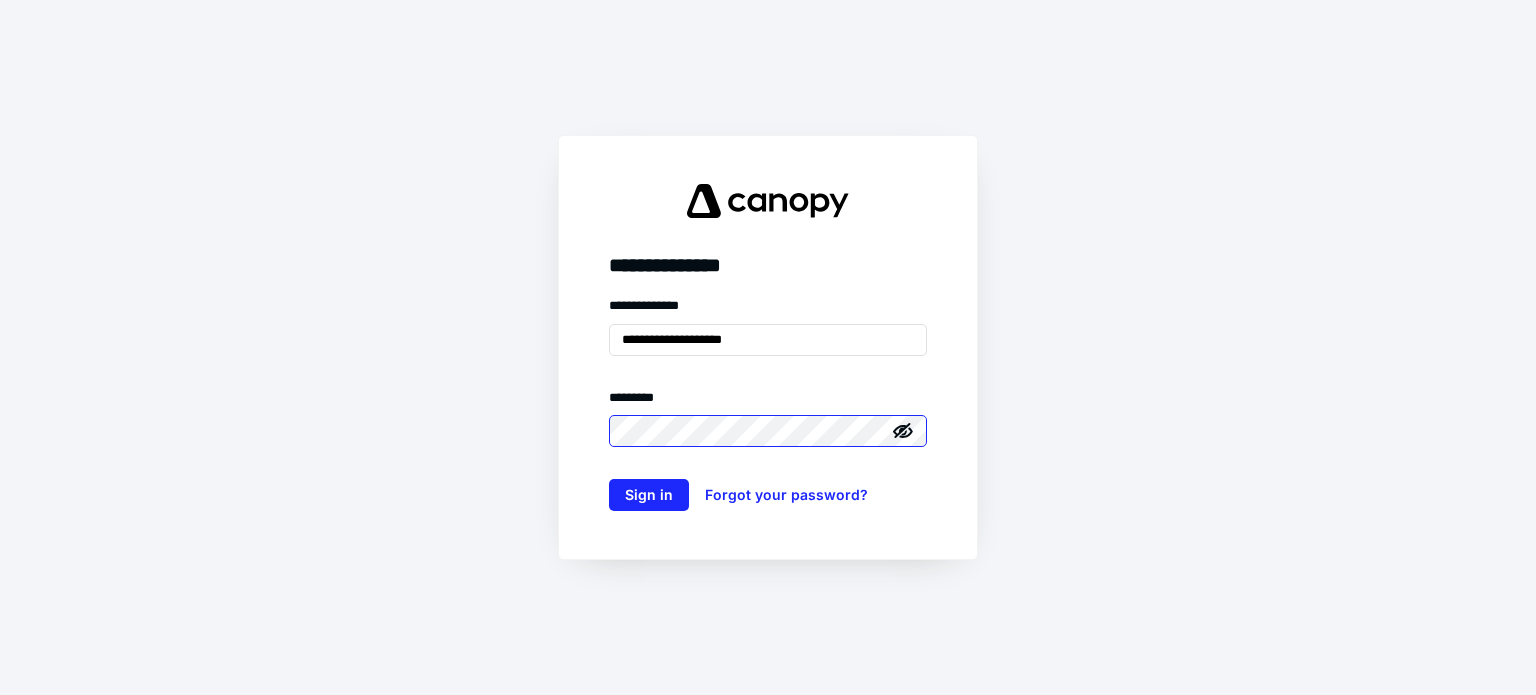 click on "Sign in" at bounding box center [649, 495] 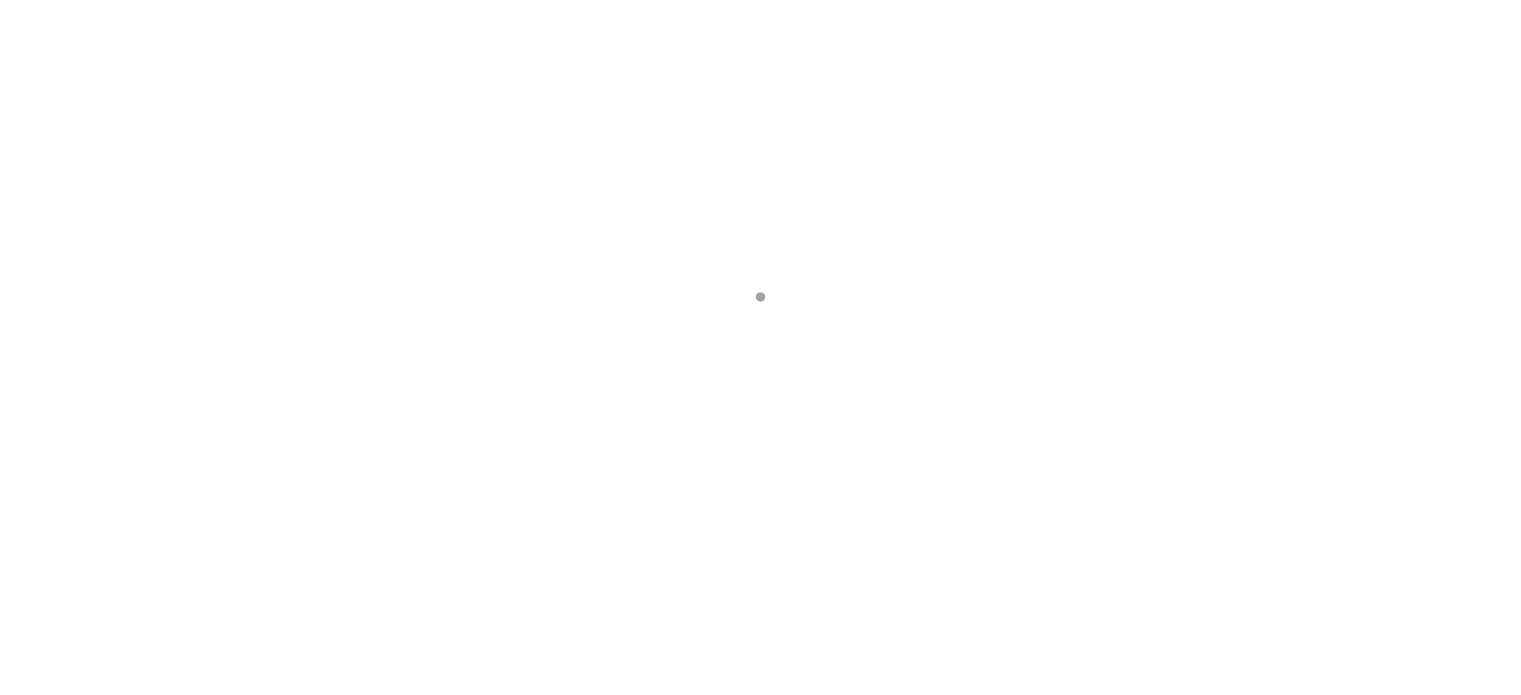 scroll, scrollTop: 0, scrollLeft: 0, axis: both 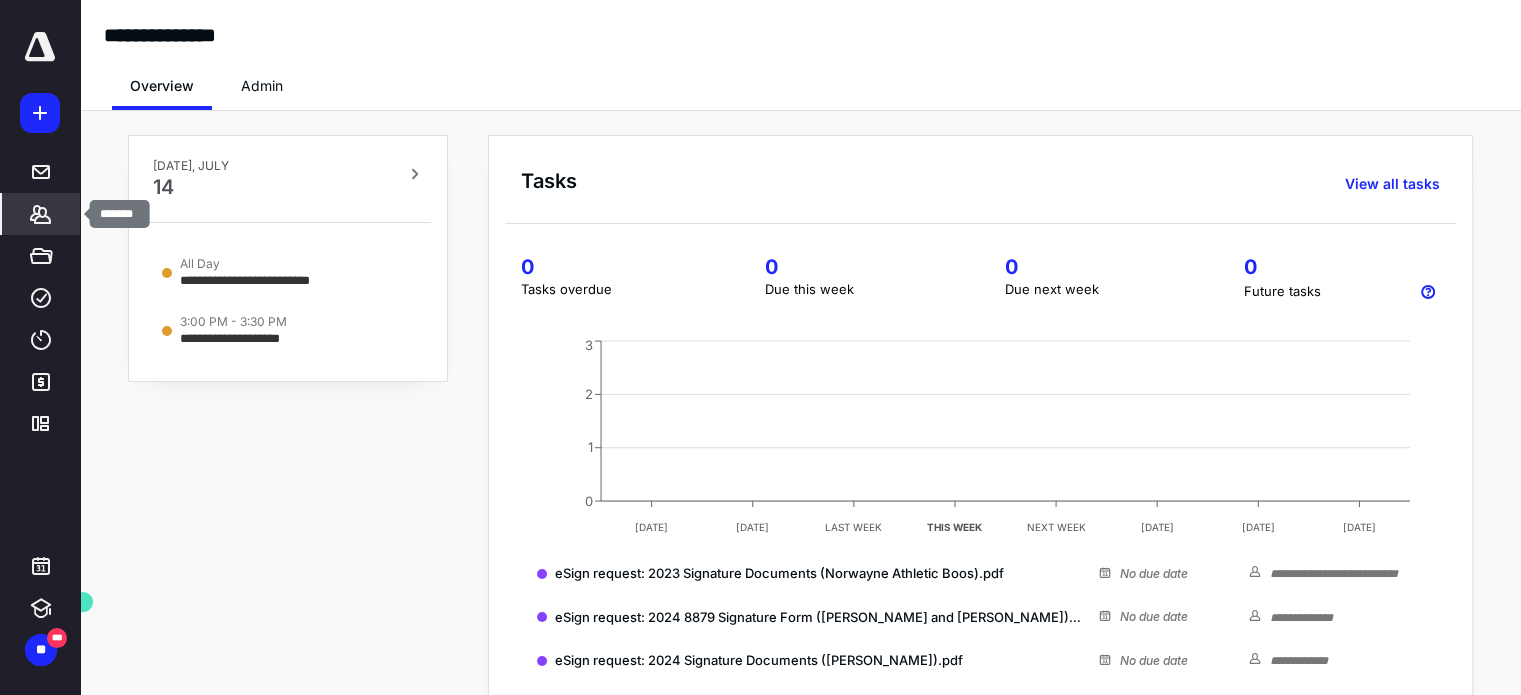 click 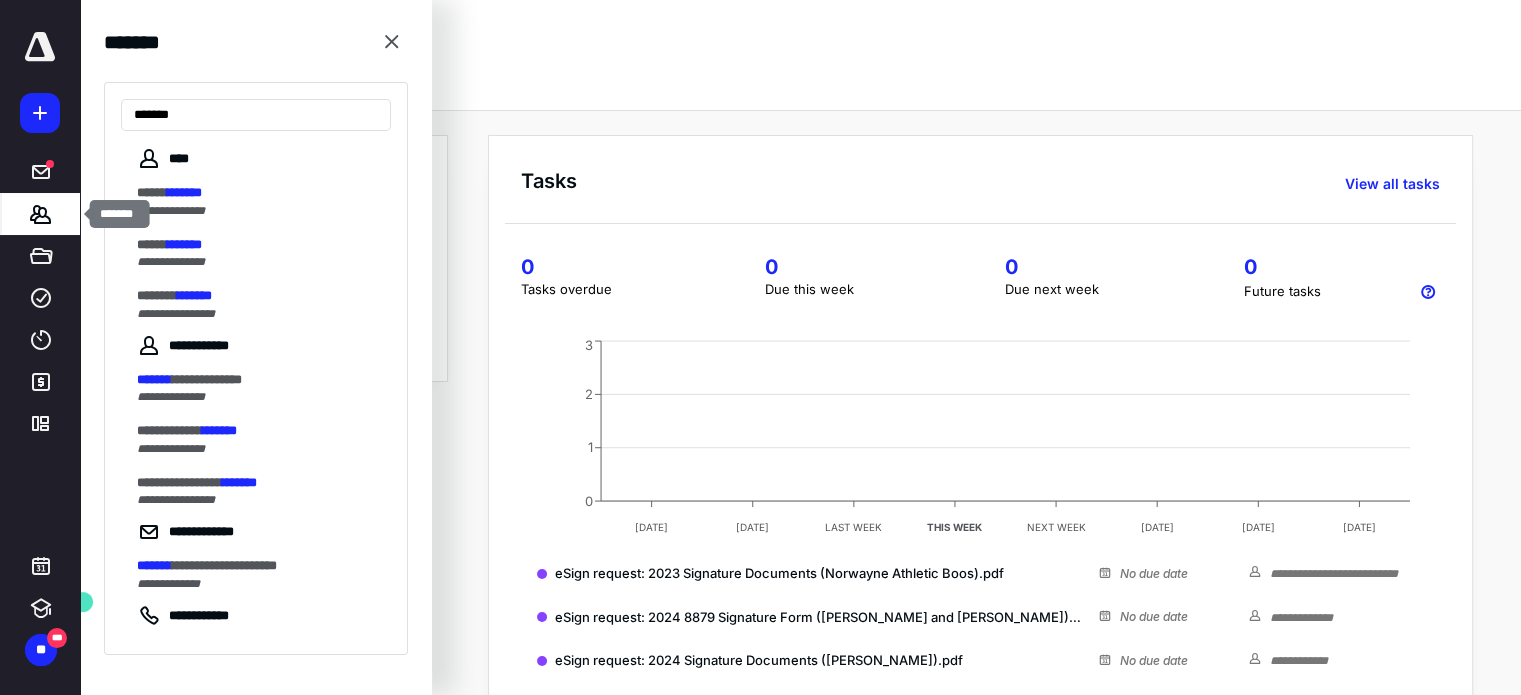 type on "*******" 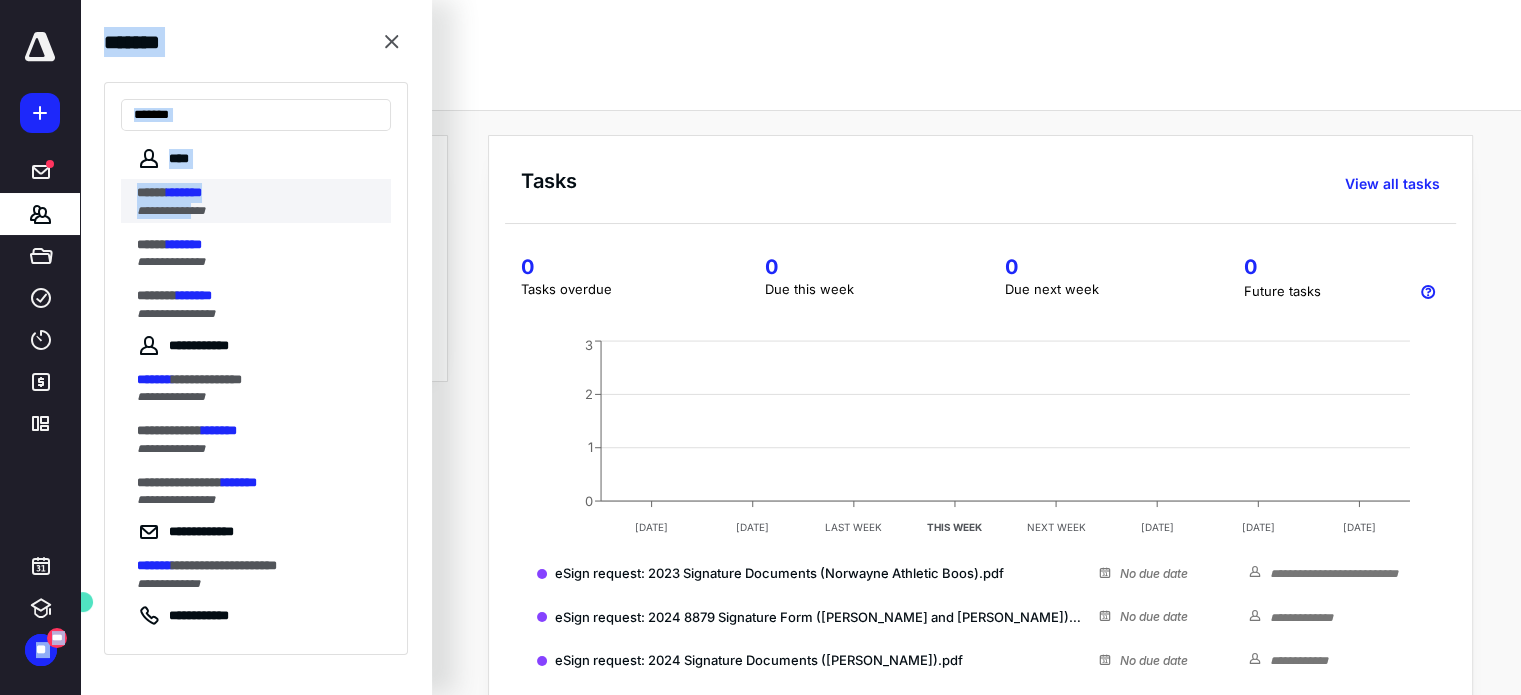 drag, startPoint x: 42, startPoint y: 208, endPoint x: 198, endPoint y: 207, distance: 156.0032 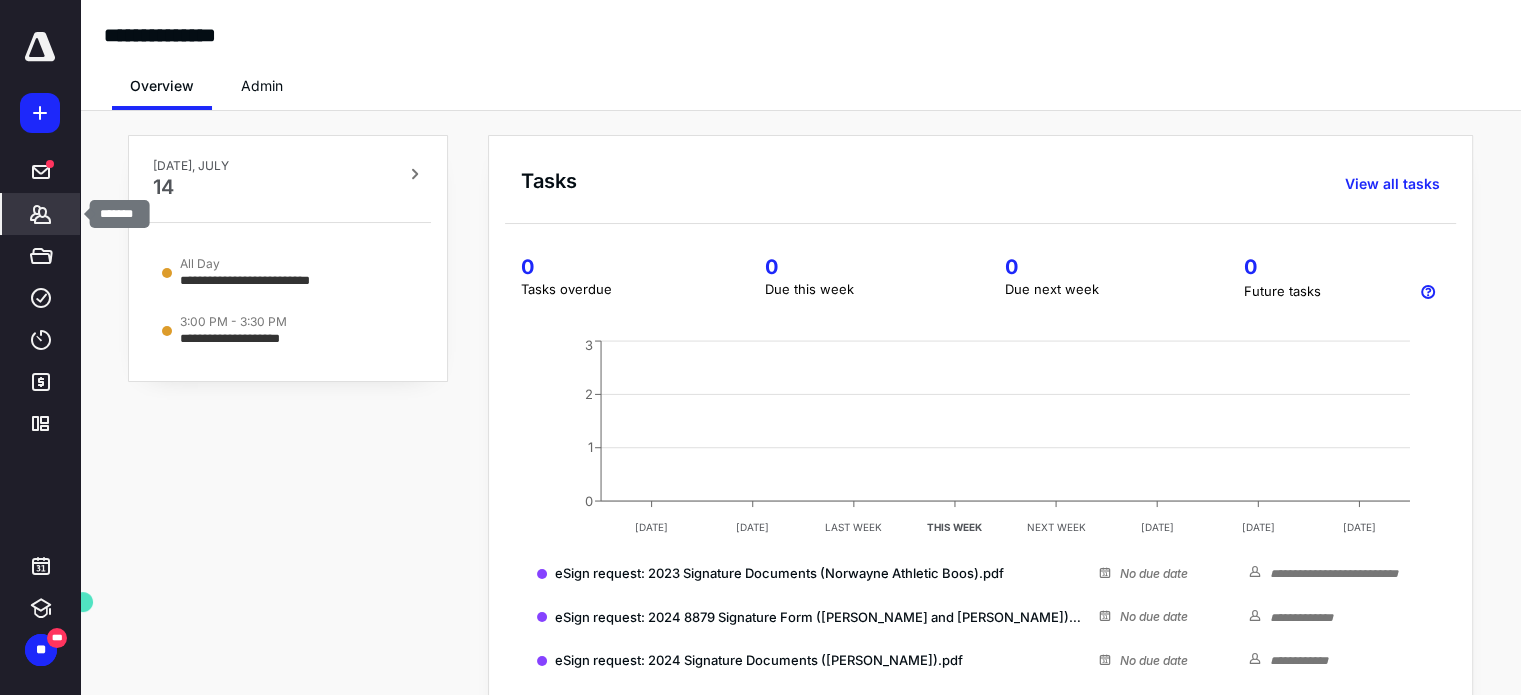 click 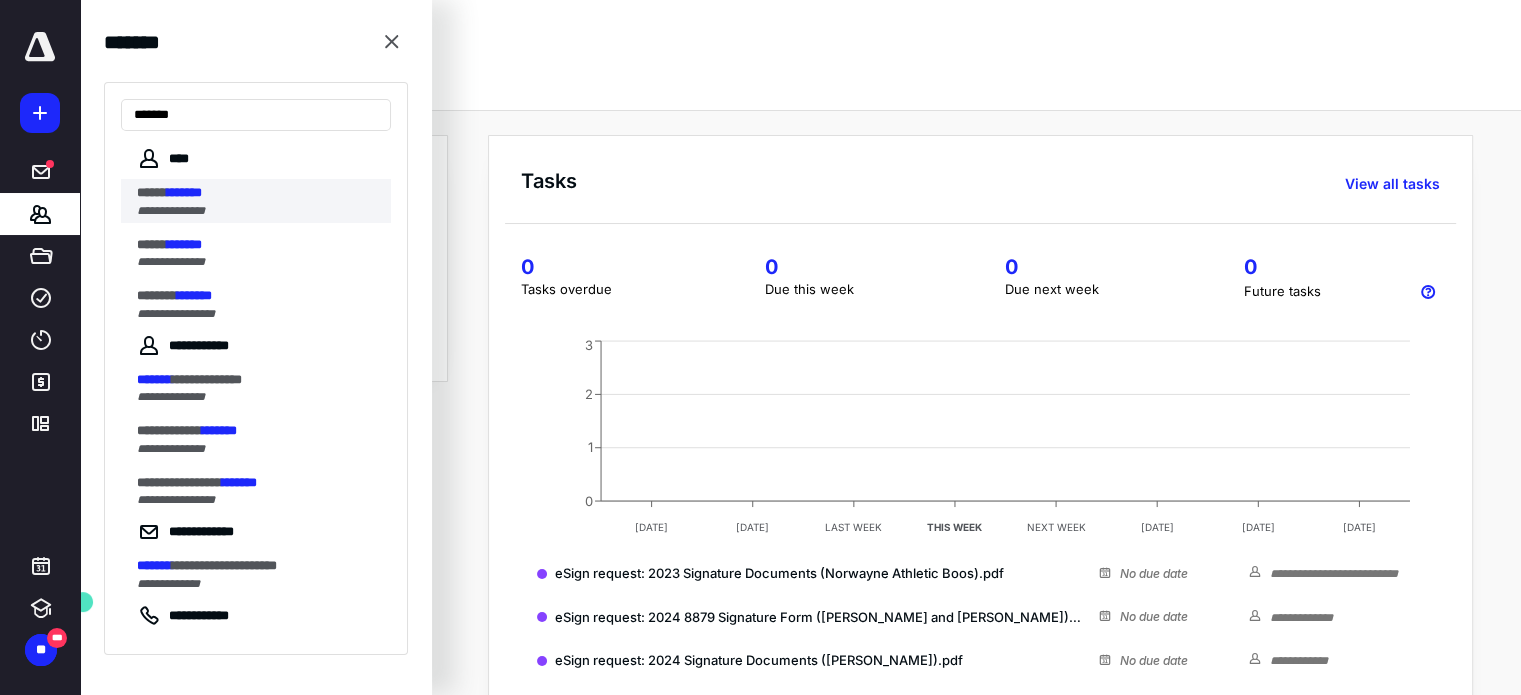 type on "*******" 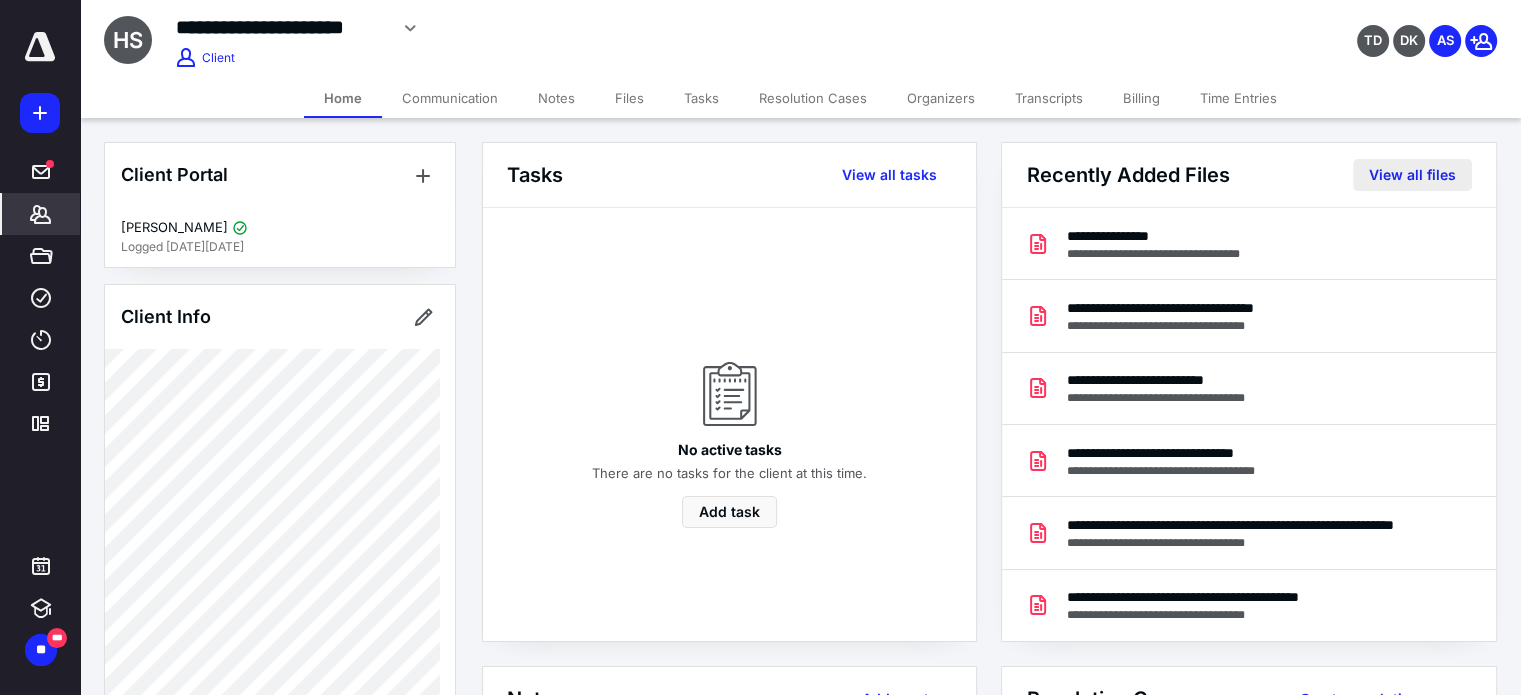 click on "View all files" at bounding box center (1412, 175) 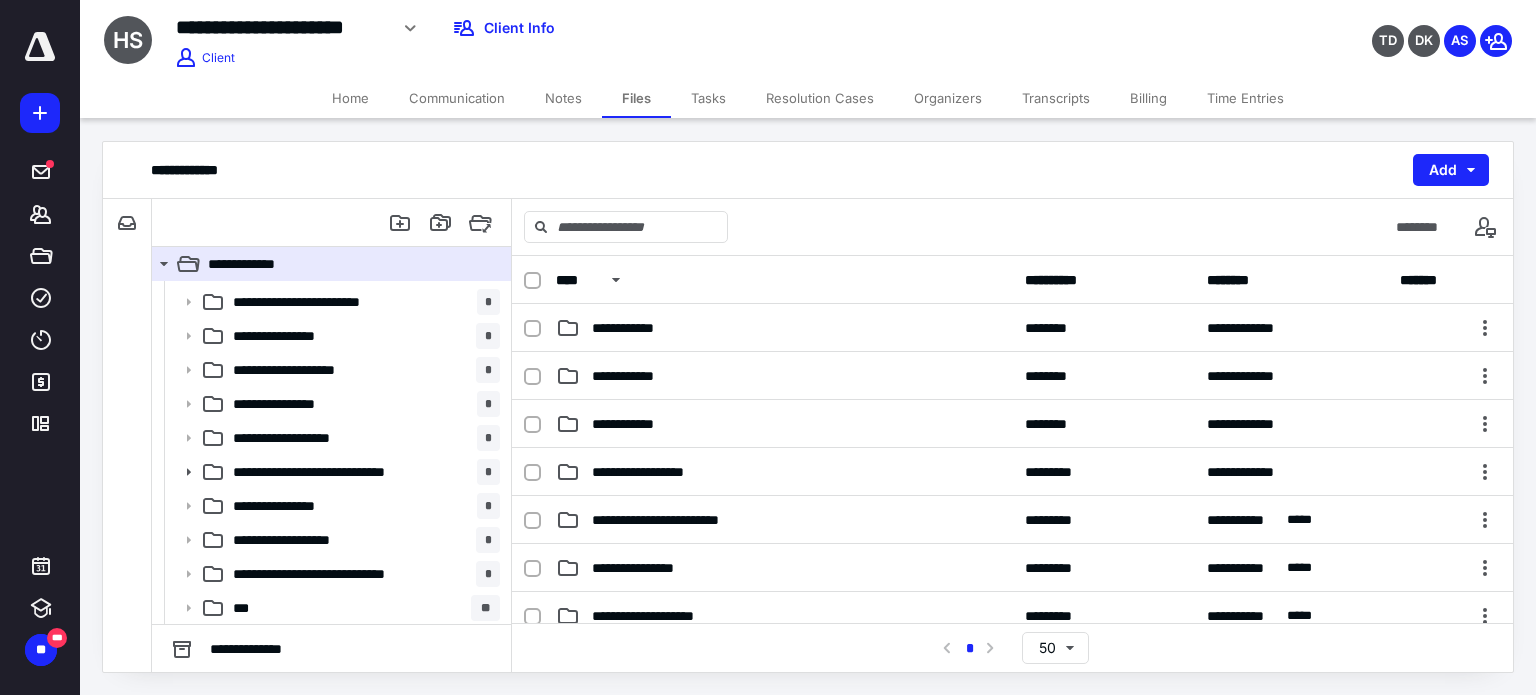 scroll, scrollTop: 166, scrollLeft: 0, axis: vertical 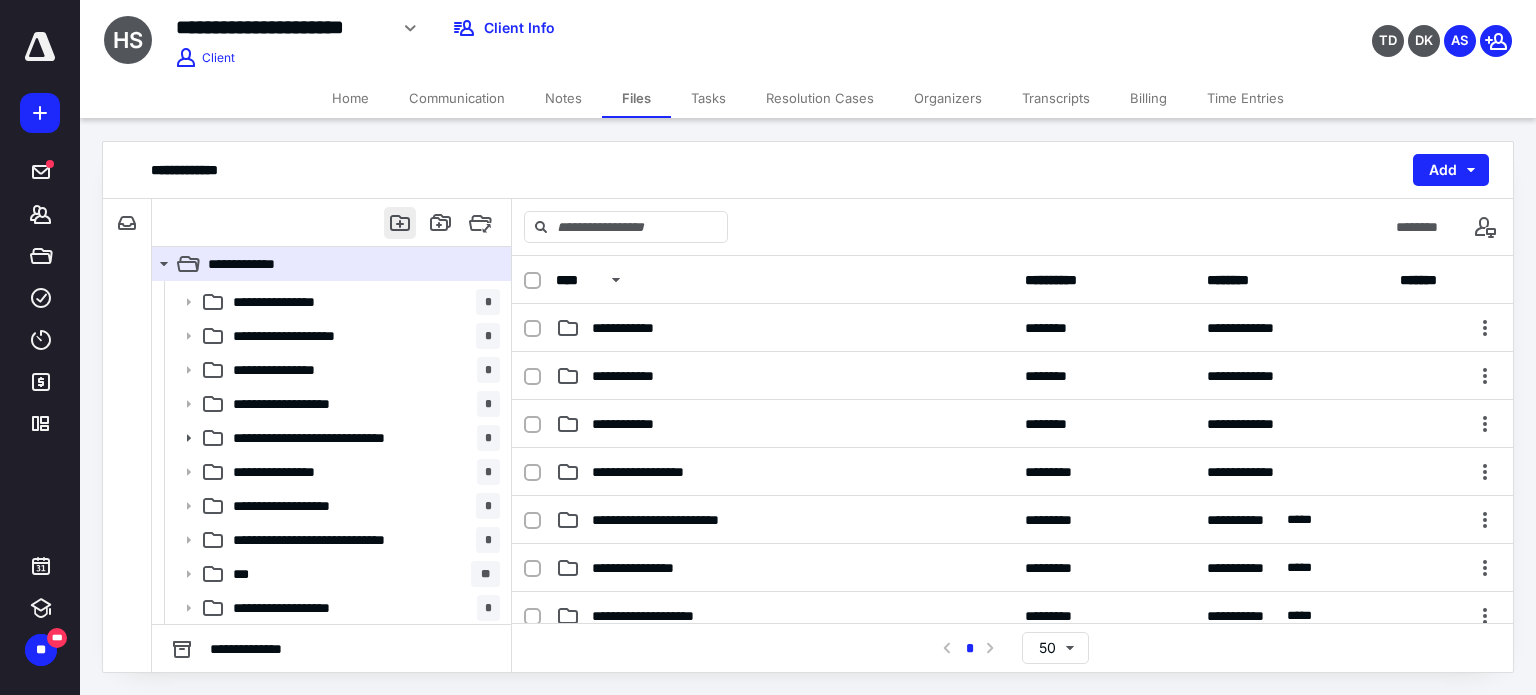 click at bounding box center [400, 223] 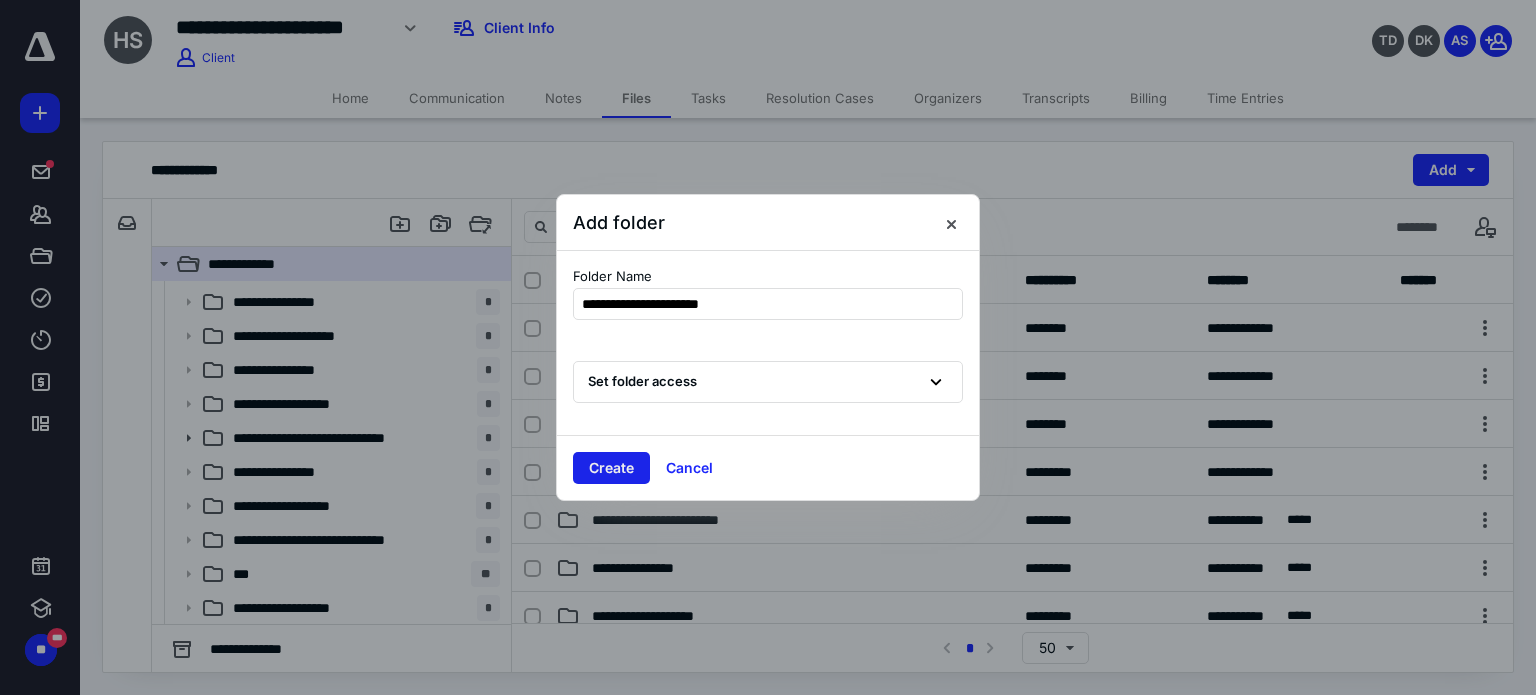 type on "**********" 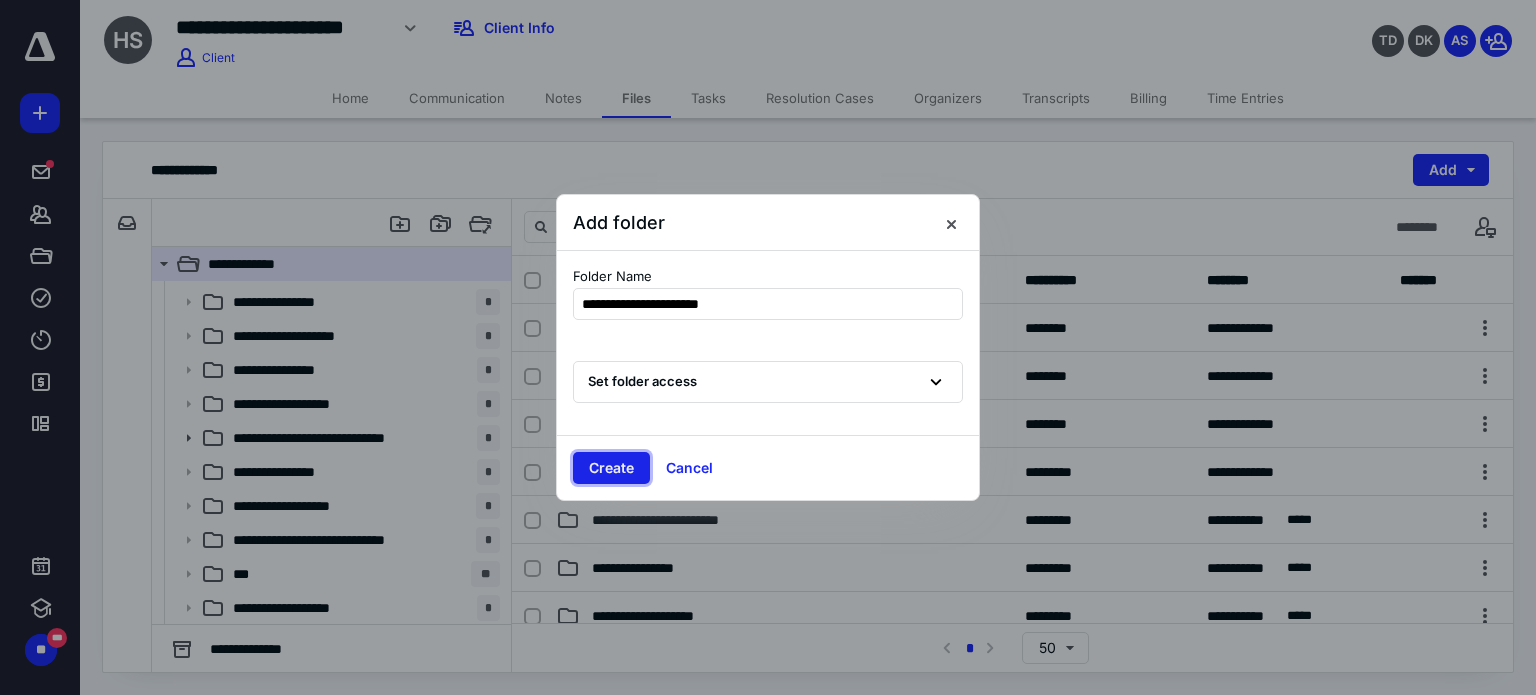 click on "Create" at bounding box center (611, 468) 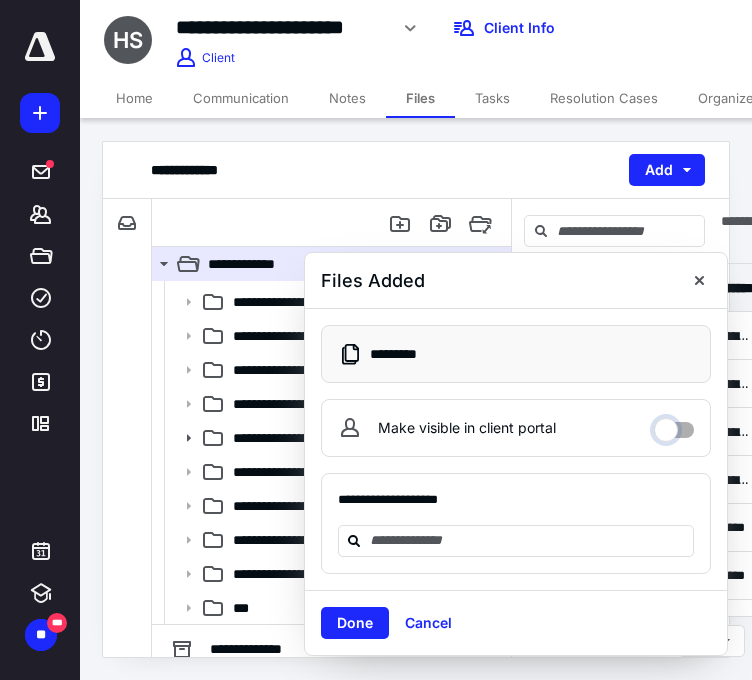 click on "Make visible in client portal" at bounding box center (674, 425) 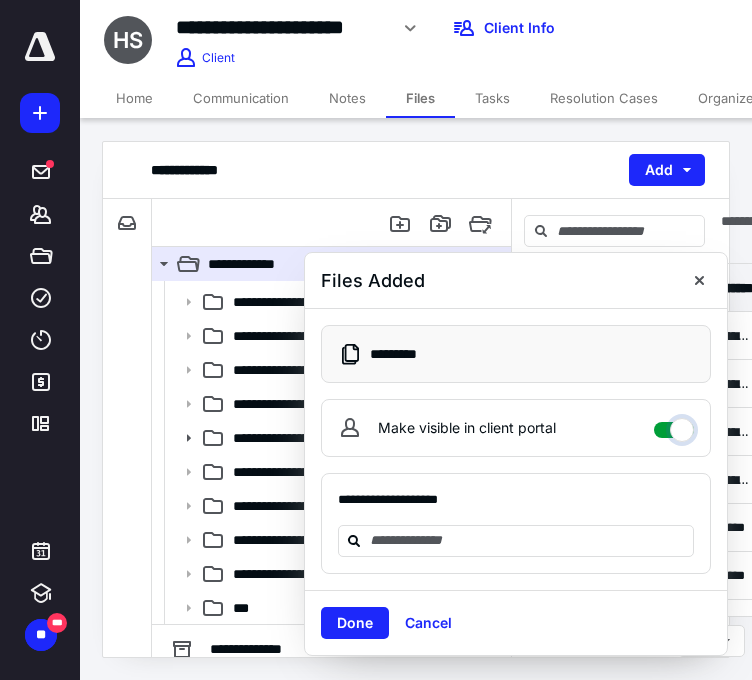 checkbox on "****" 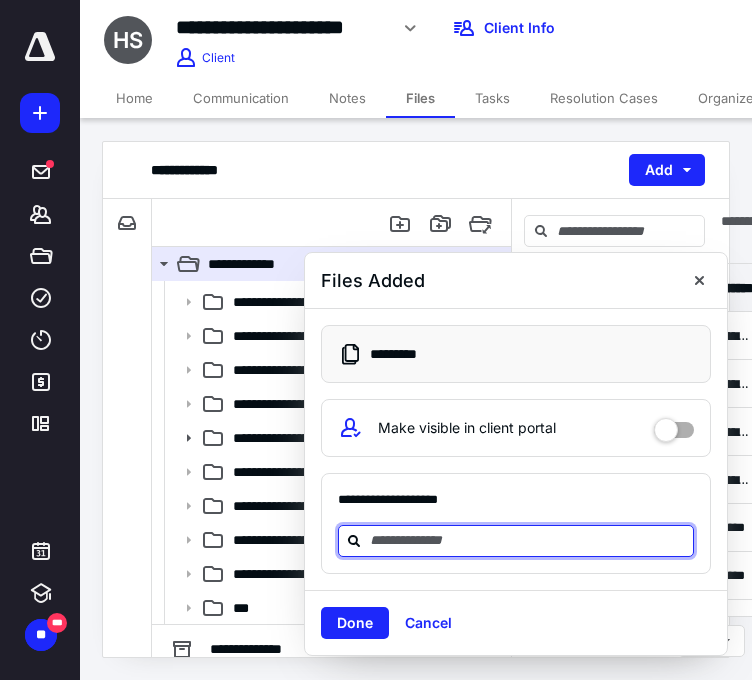 click at bounding box center [528, 540] 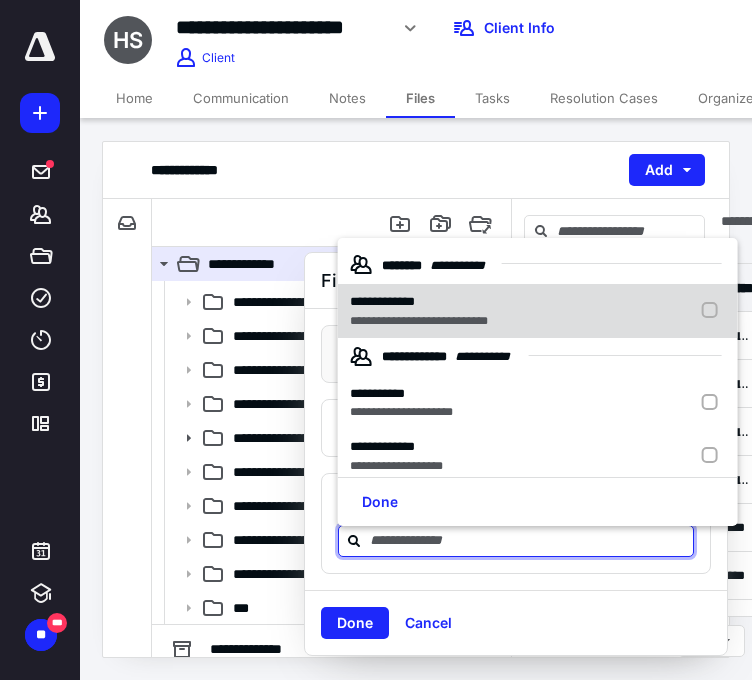 click on "**********" at bounding box center (382, 301) 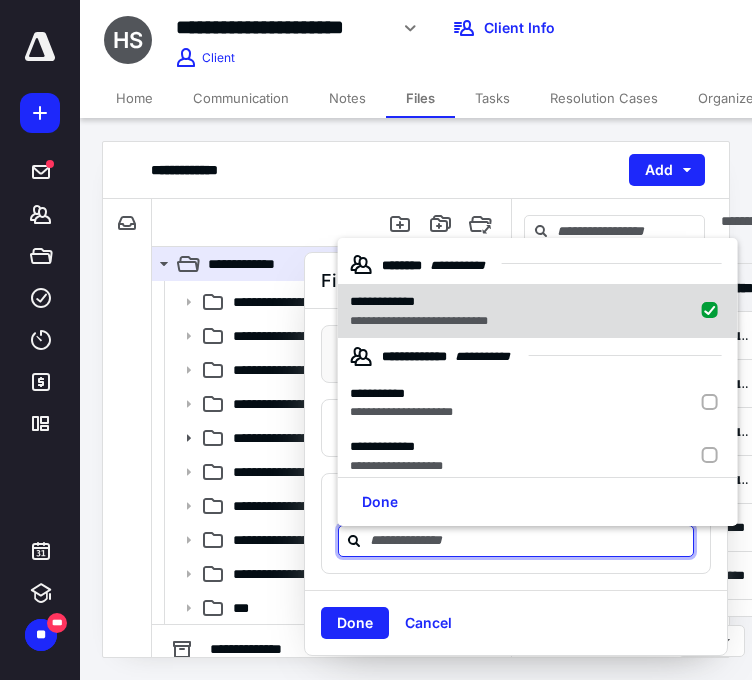 checkbox on "true" 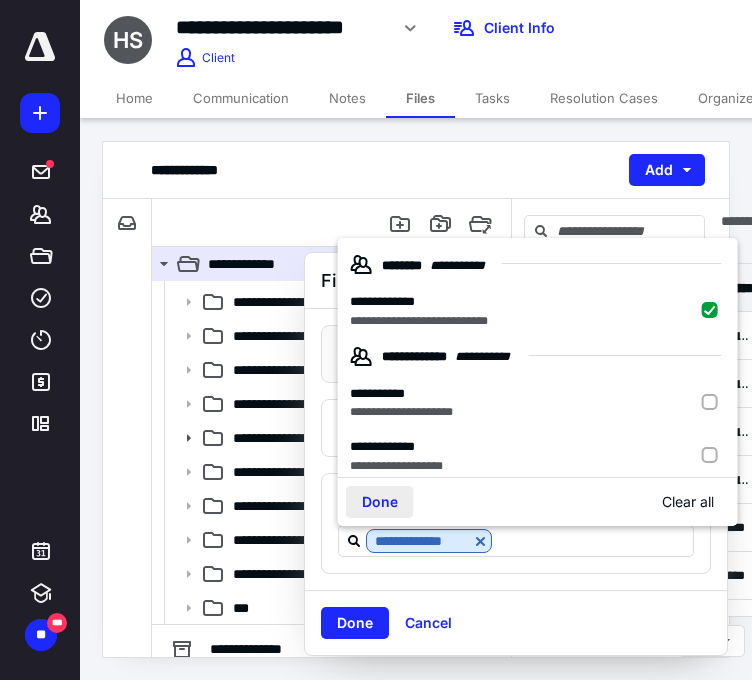 click on "Done" at bounding box center (380, 502) 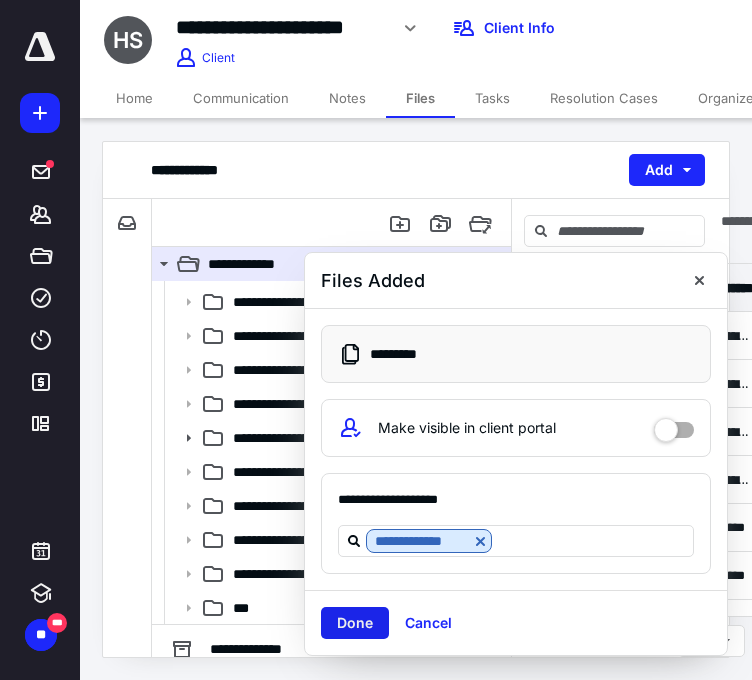 click on "Done" at bounding box center [355, 623] 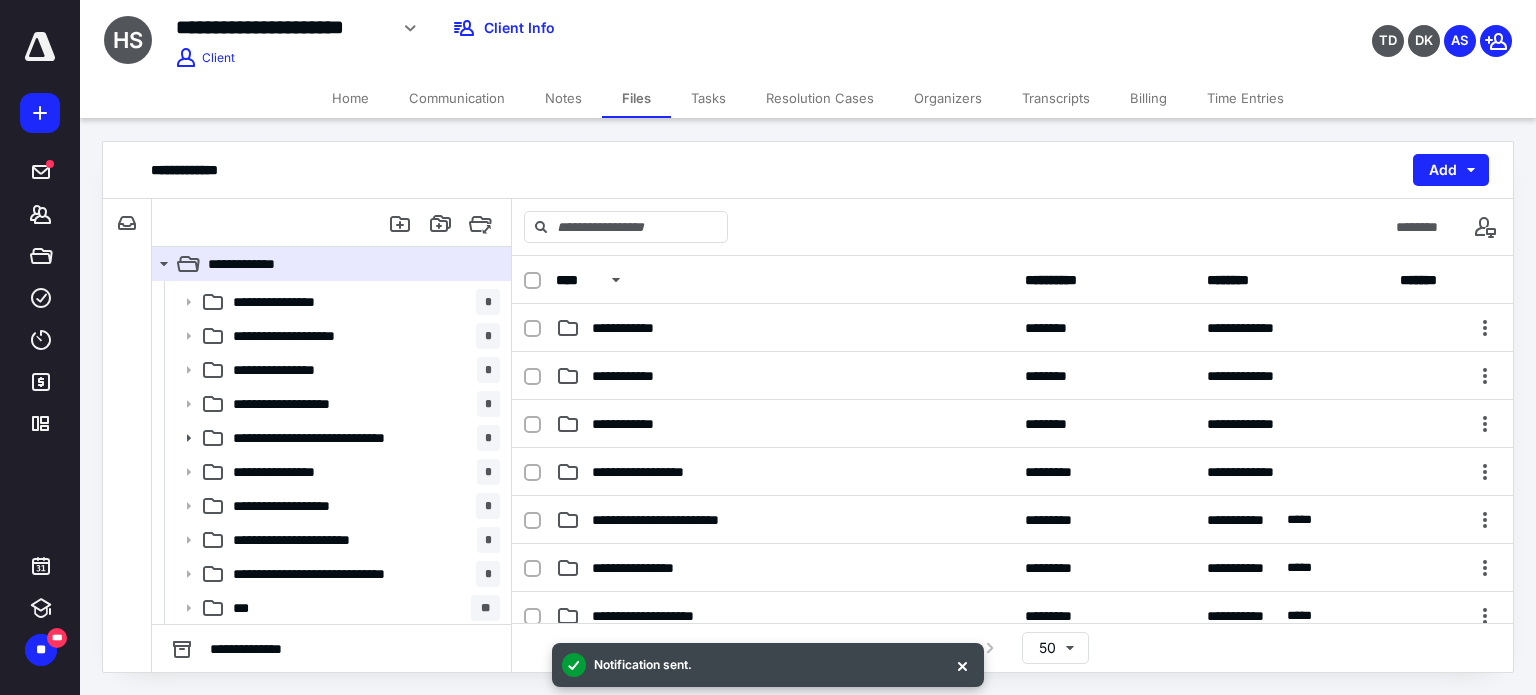 click on "Billing" at bounding box center [1148, 98] 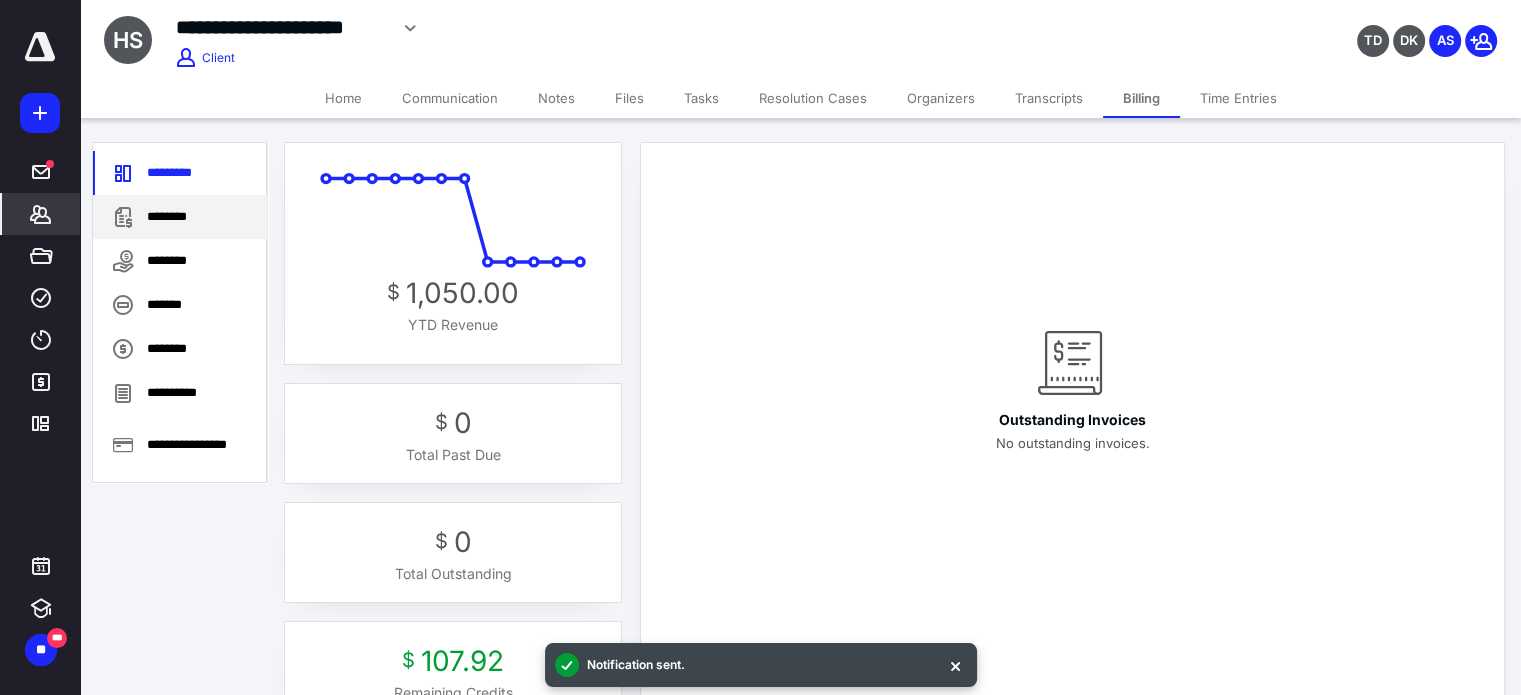 click on "********" at bounding box center [180, 217] 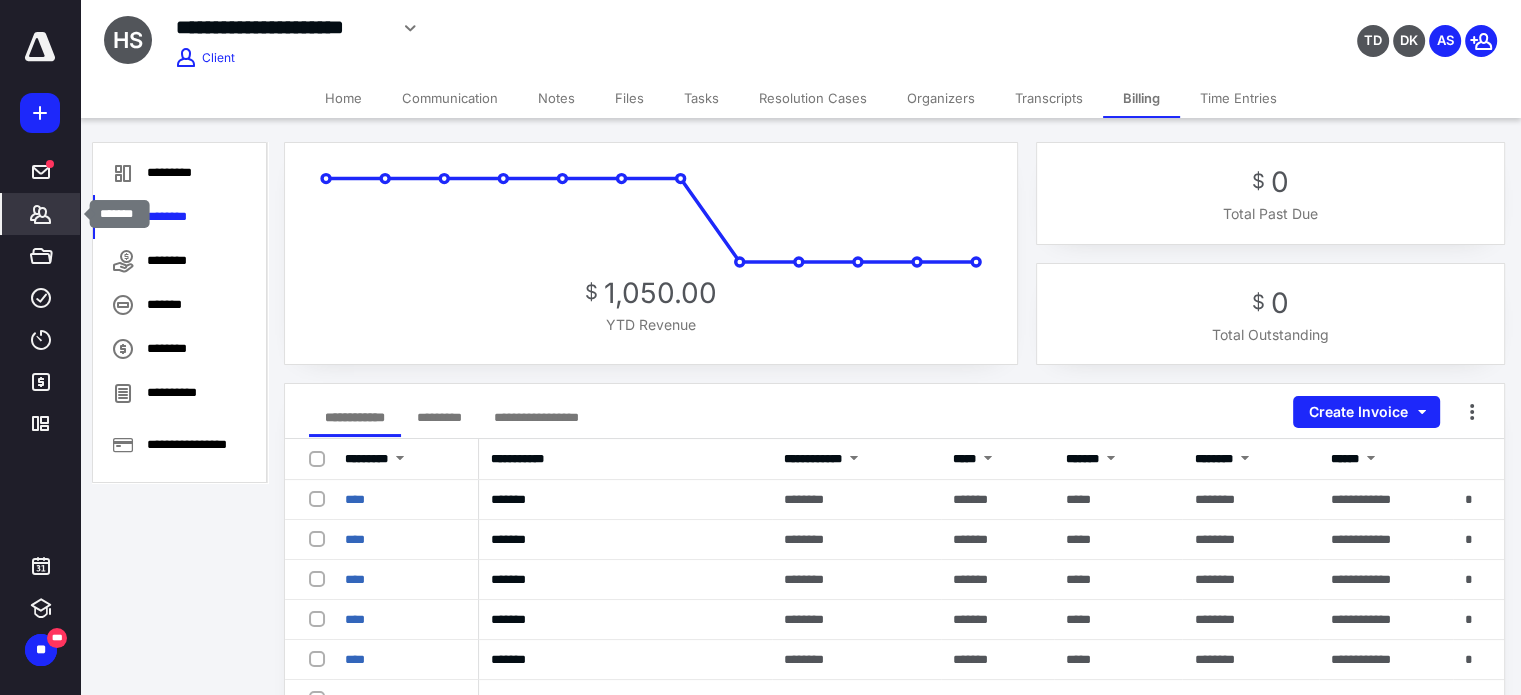 click 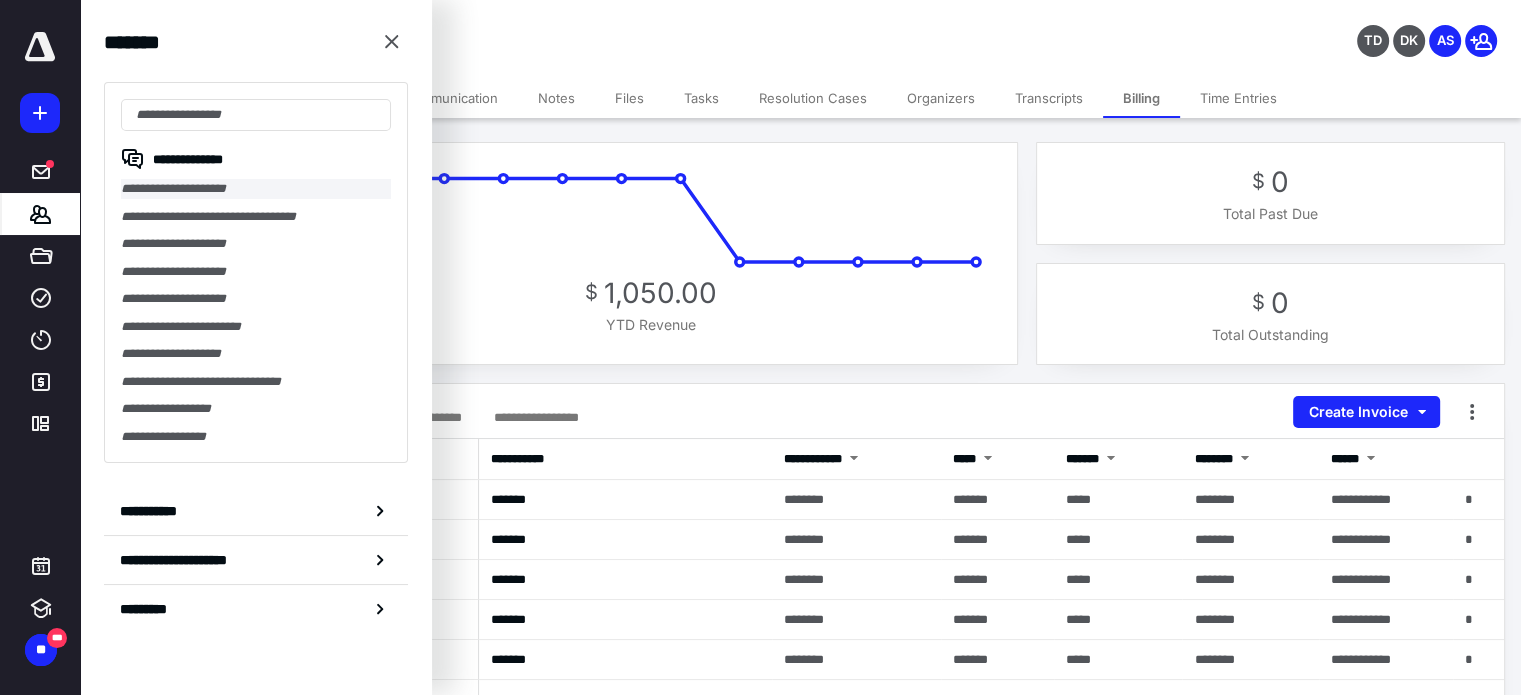 click on "**********" at bounding box center (256, 189) 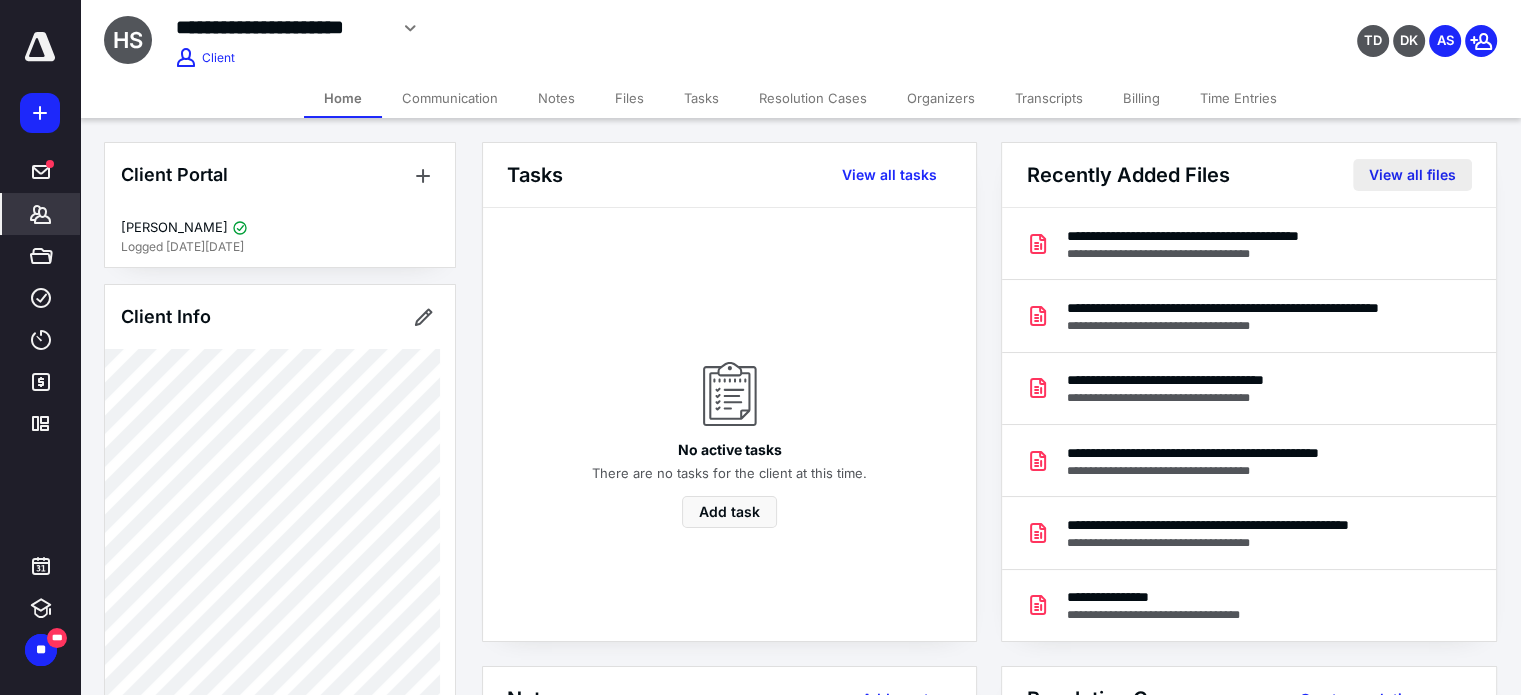 click on "View all files" at bounding box center (1412, 175) 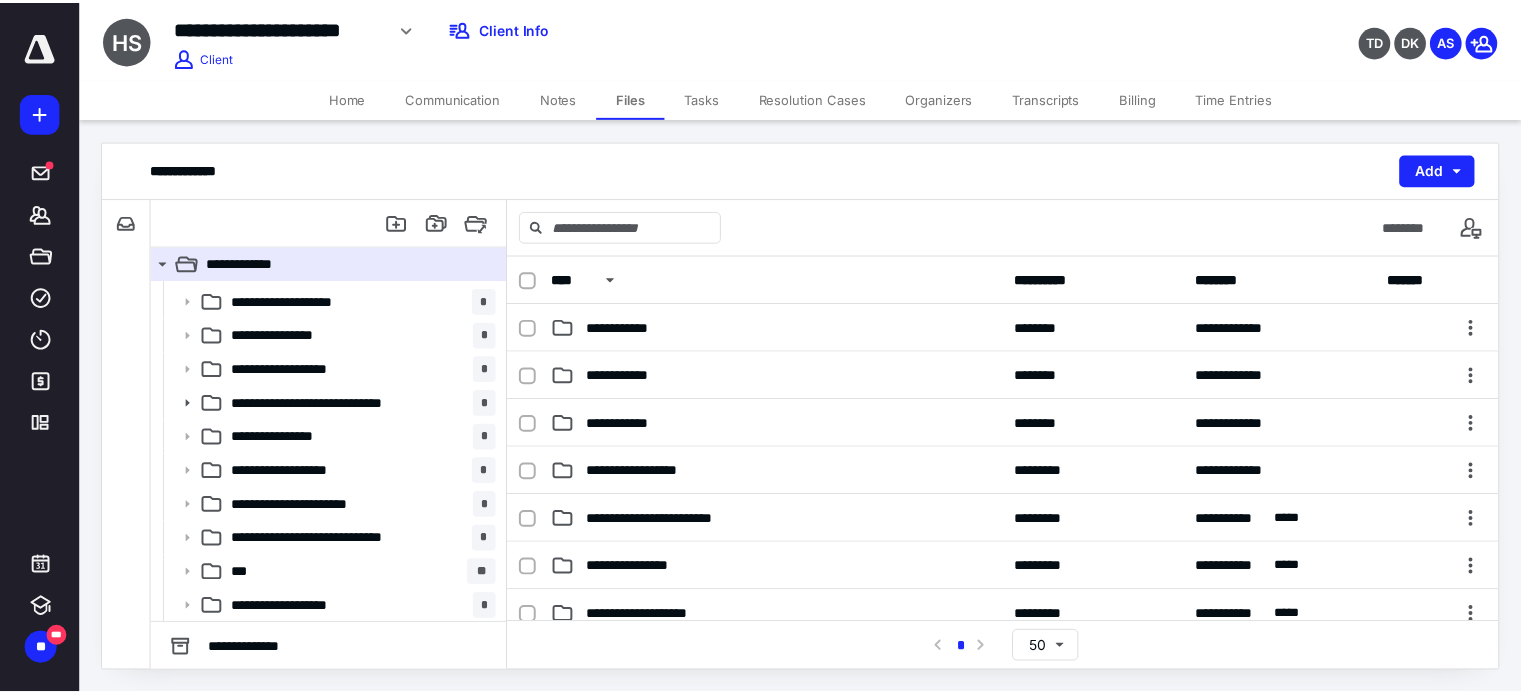 scroll, scrollTop: 0, scrollLeft: 0, axis: both 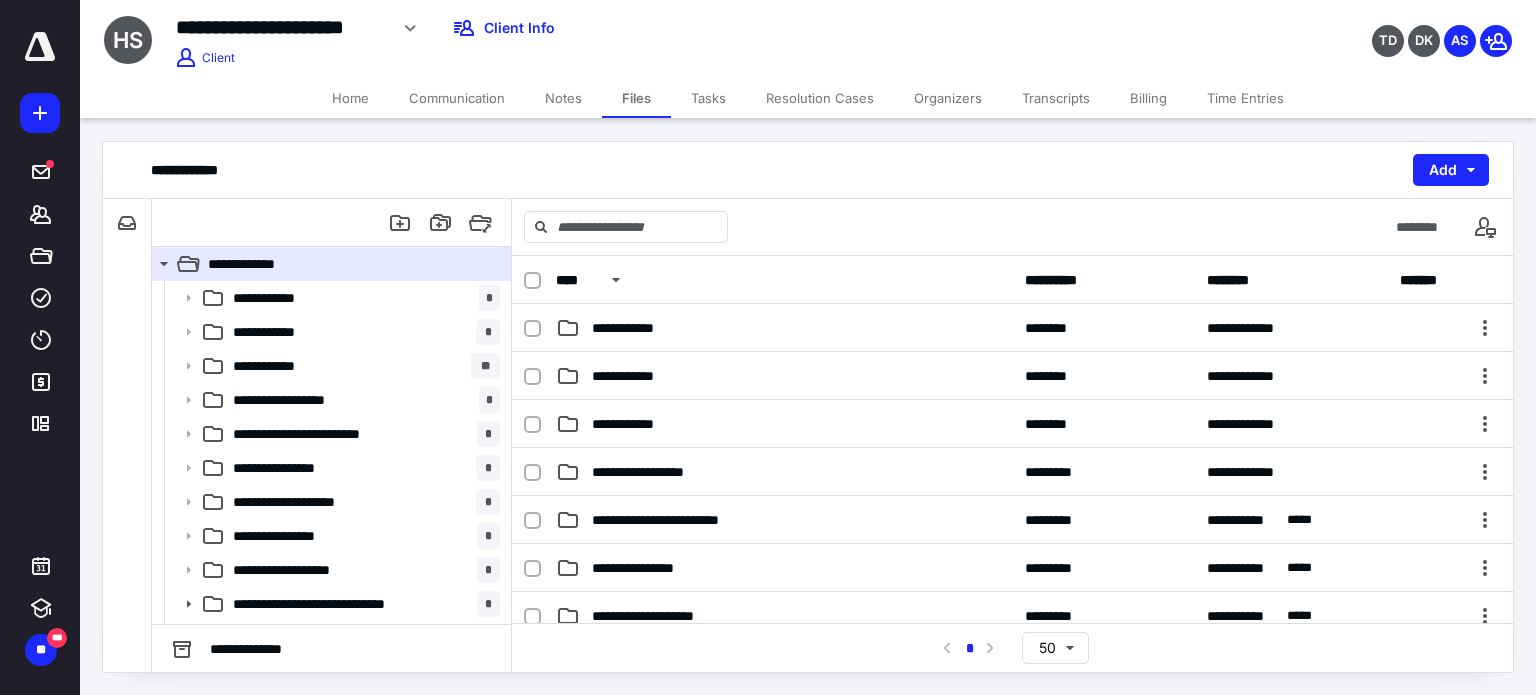 click on "Billing" at bounding box center [1148, 98] 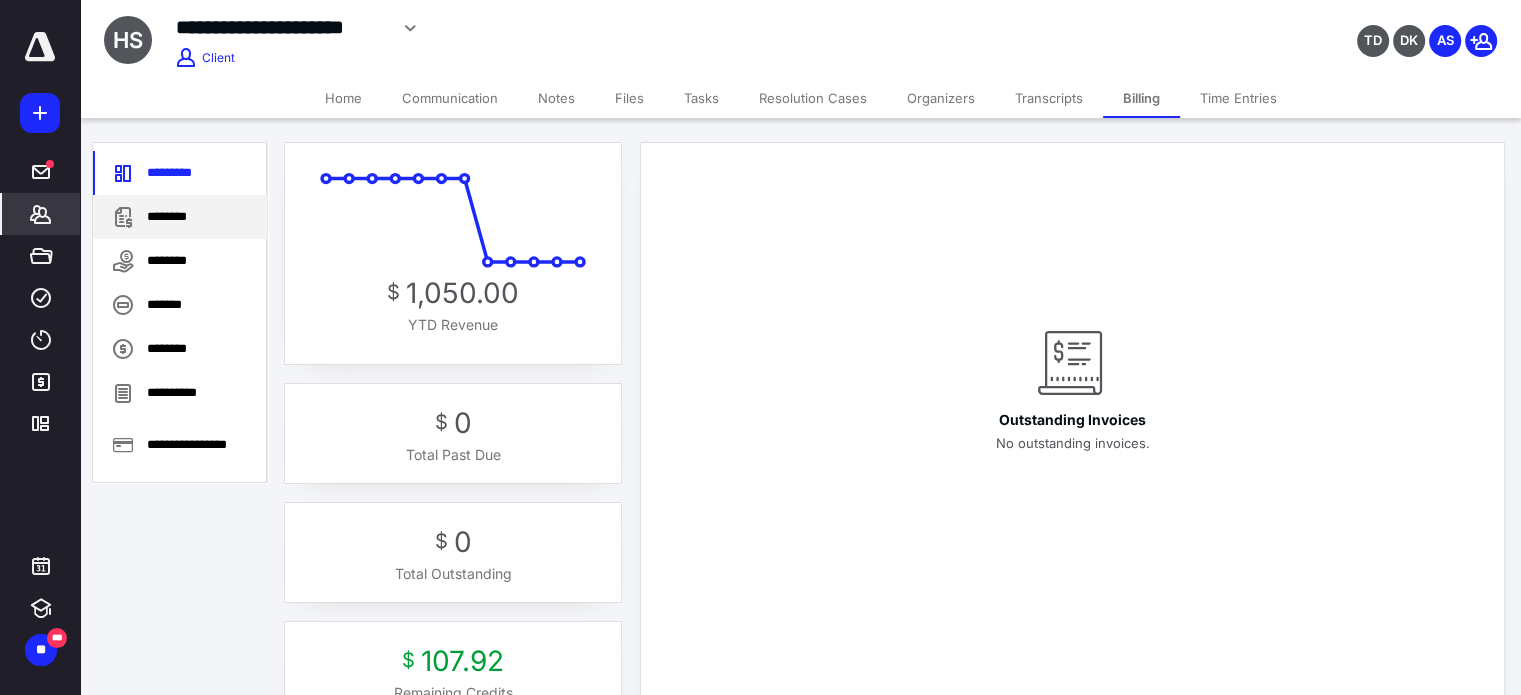 click on "********" at bounding box center [180, 217] 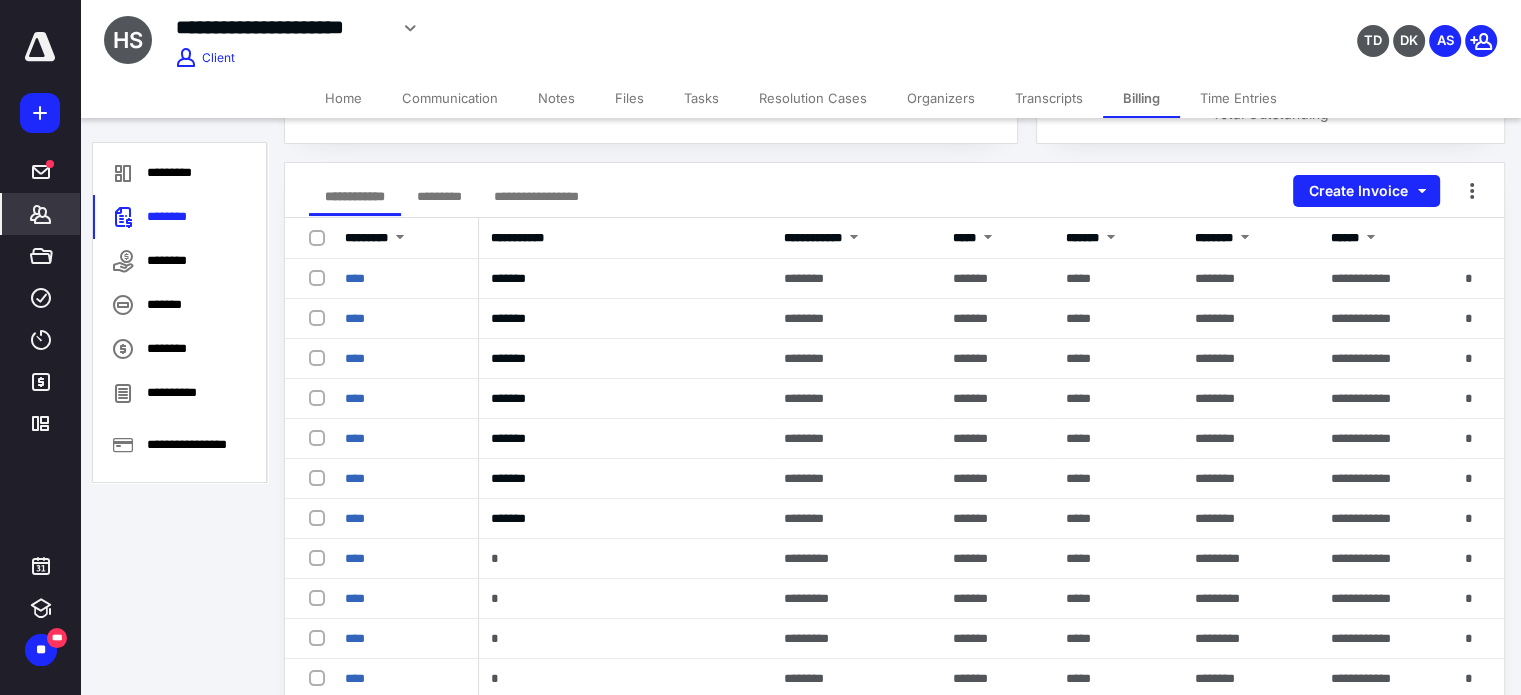 scroll, scrollTop: 0, scrollLeft: 0, axis: both 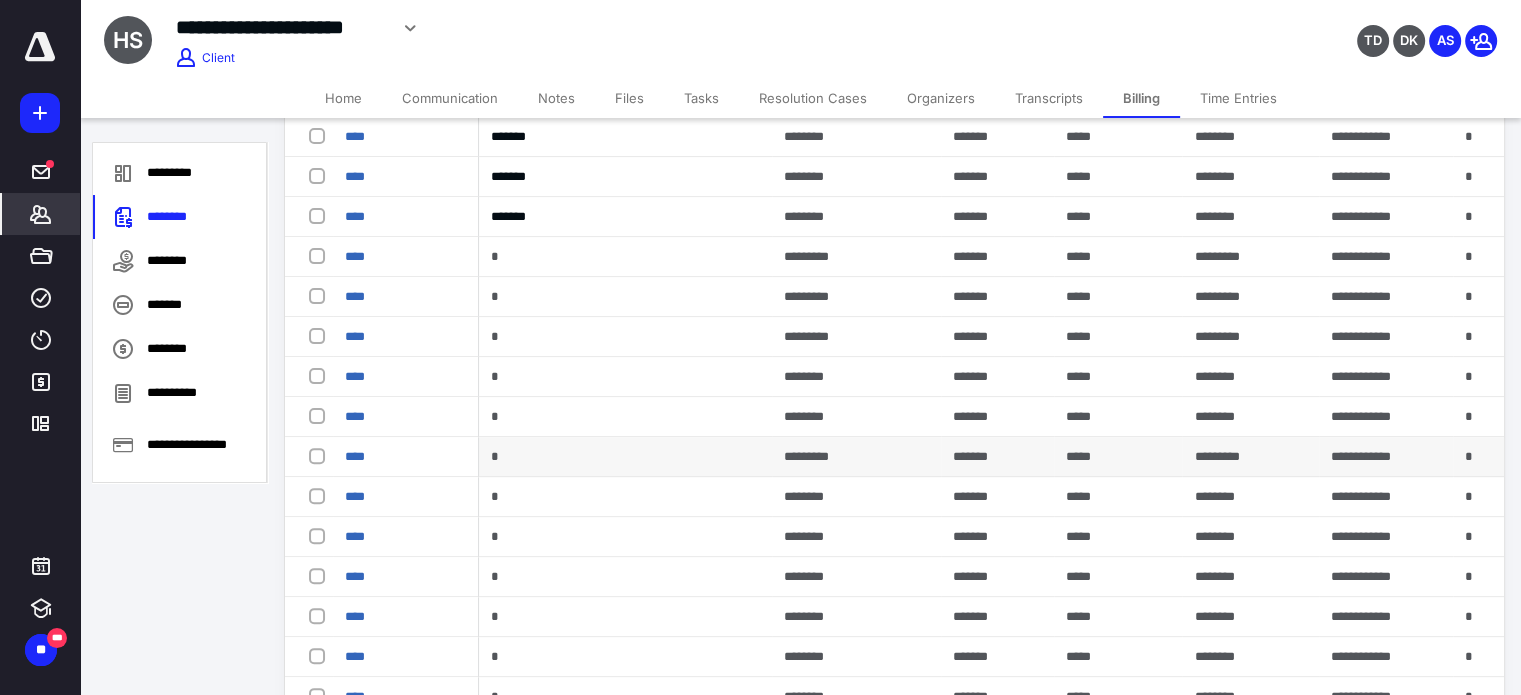 click on "*******" at bounding box center [970, 456] 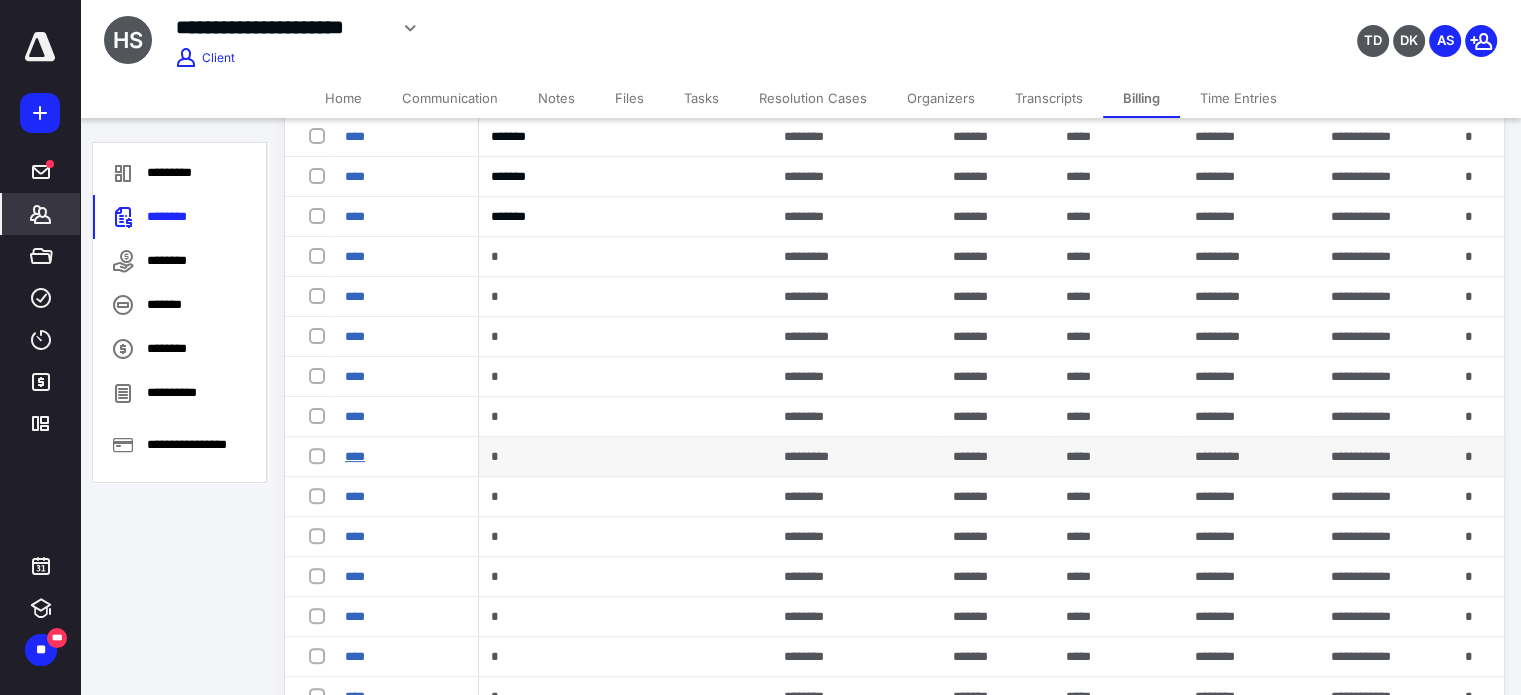click on "****" at bounding box center (355, 456) 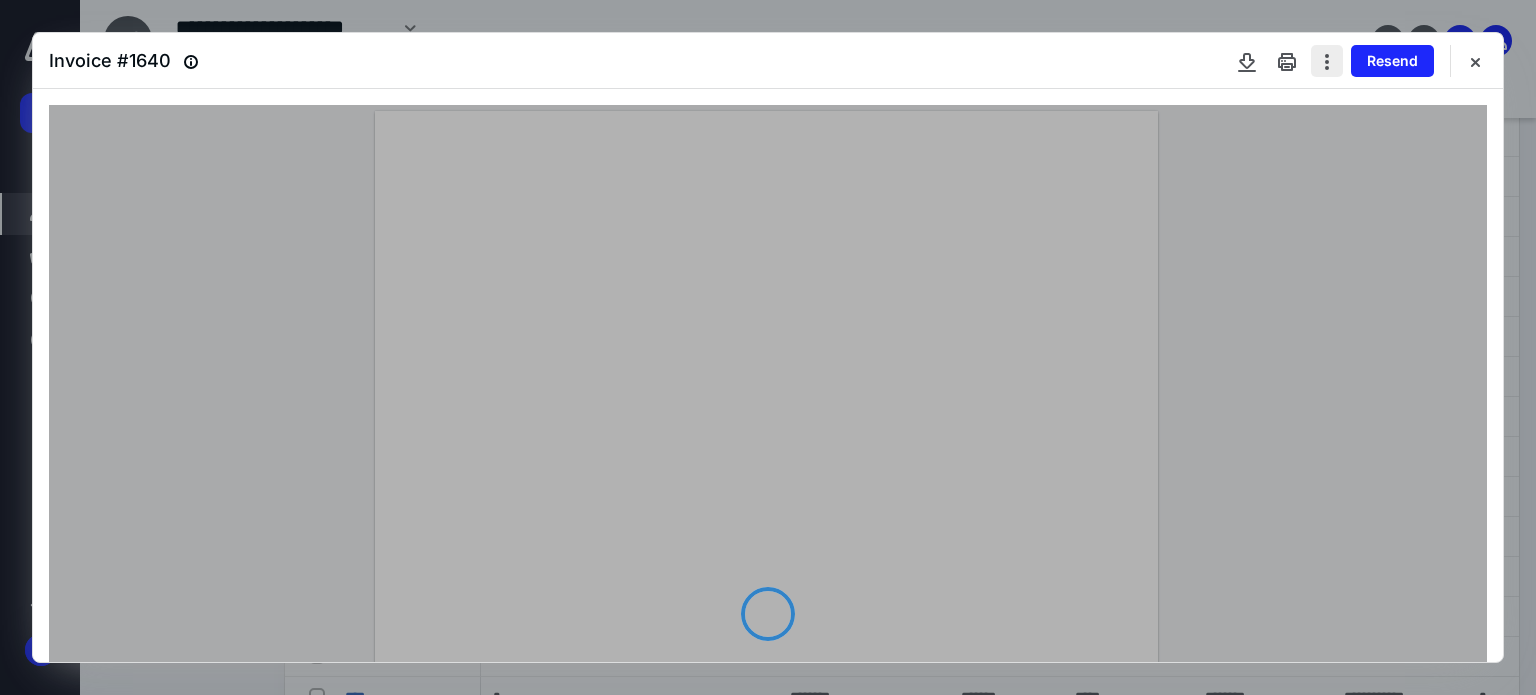 click at bounding box center (1327, 61) 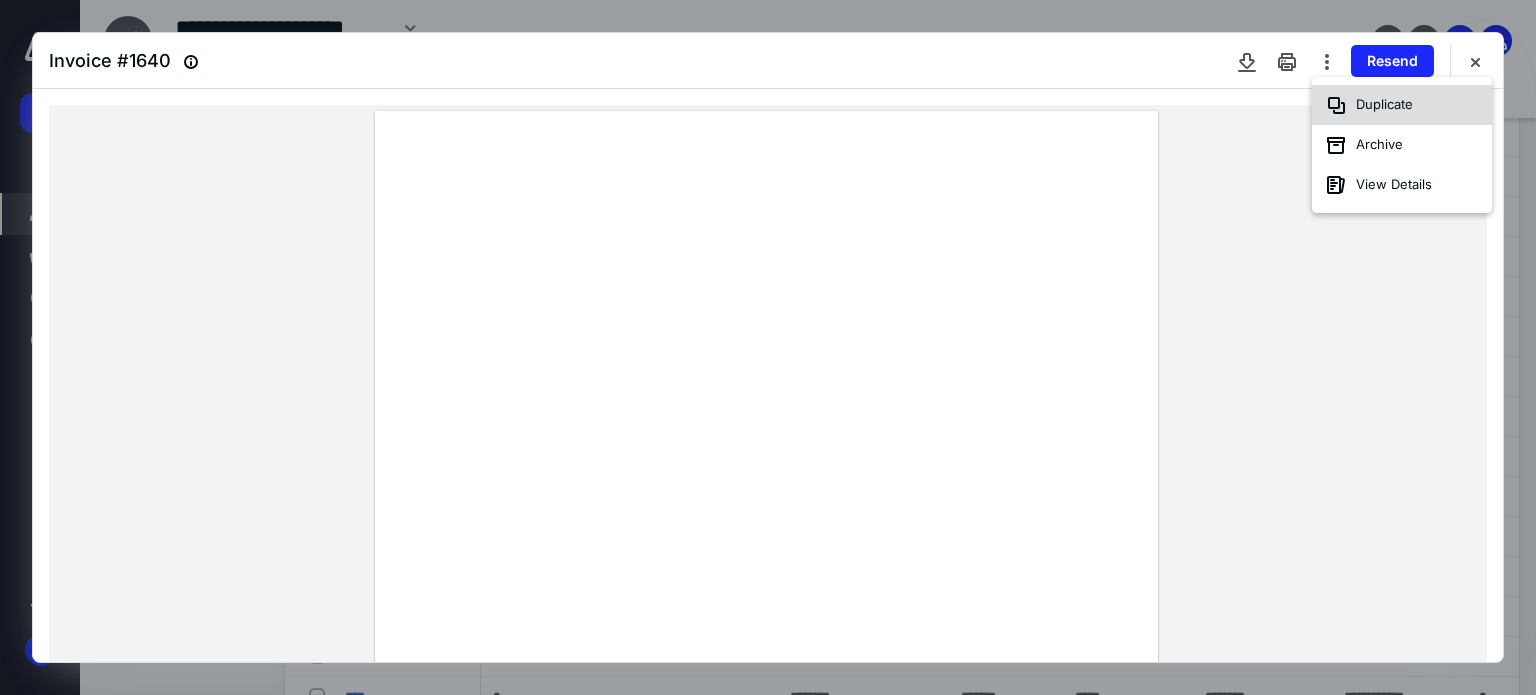 click on "Duplicate" at bounding box center [1402, 105] 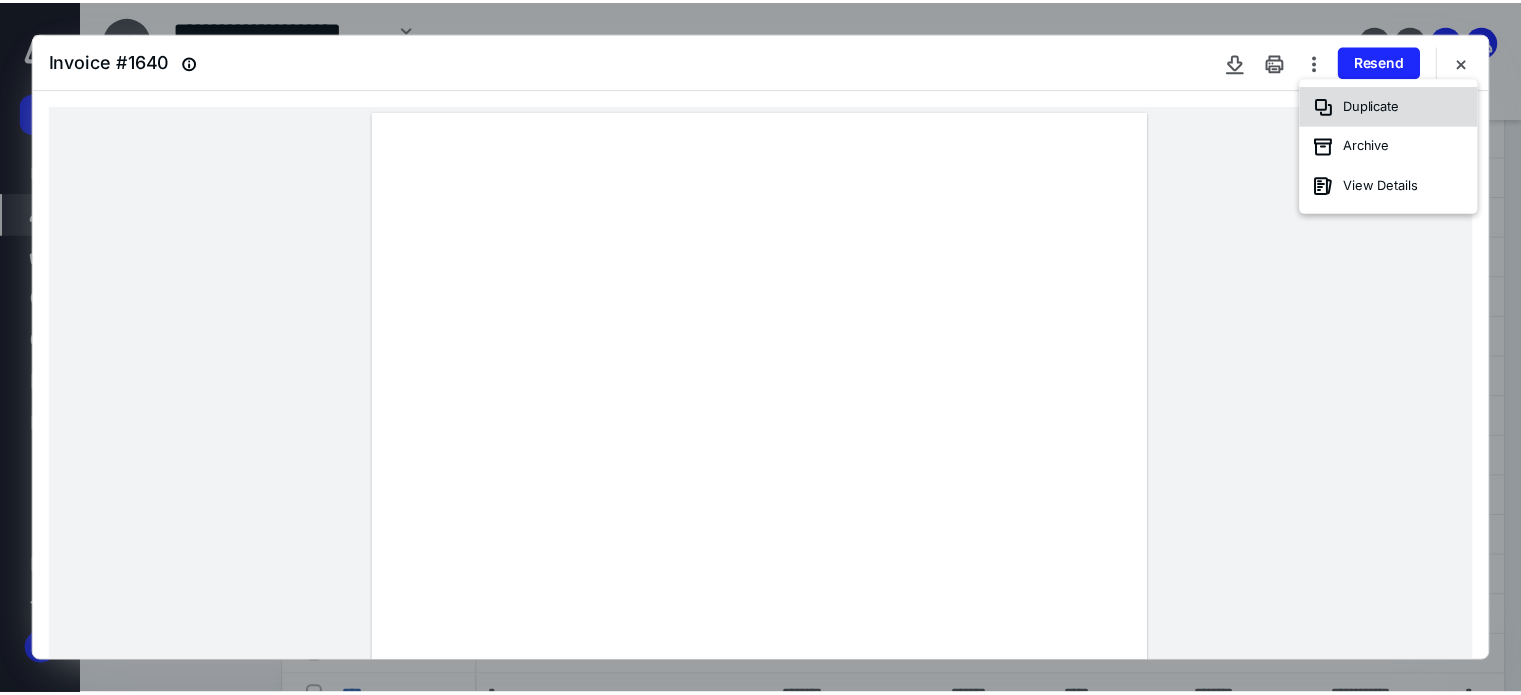 scroll, scrollTop: 0, scrollLeft: 0, axis: both 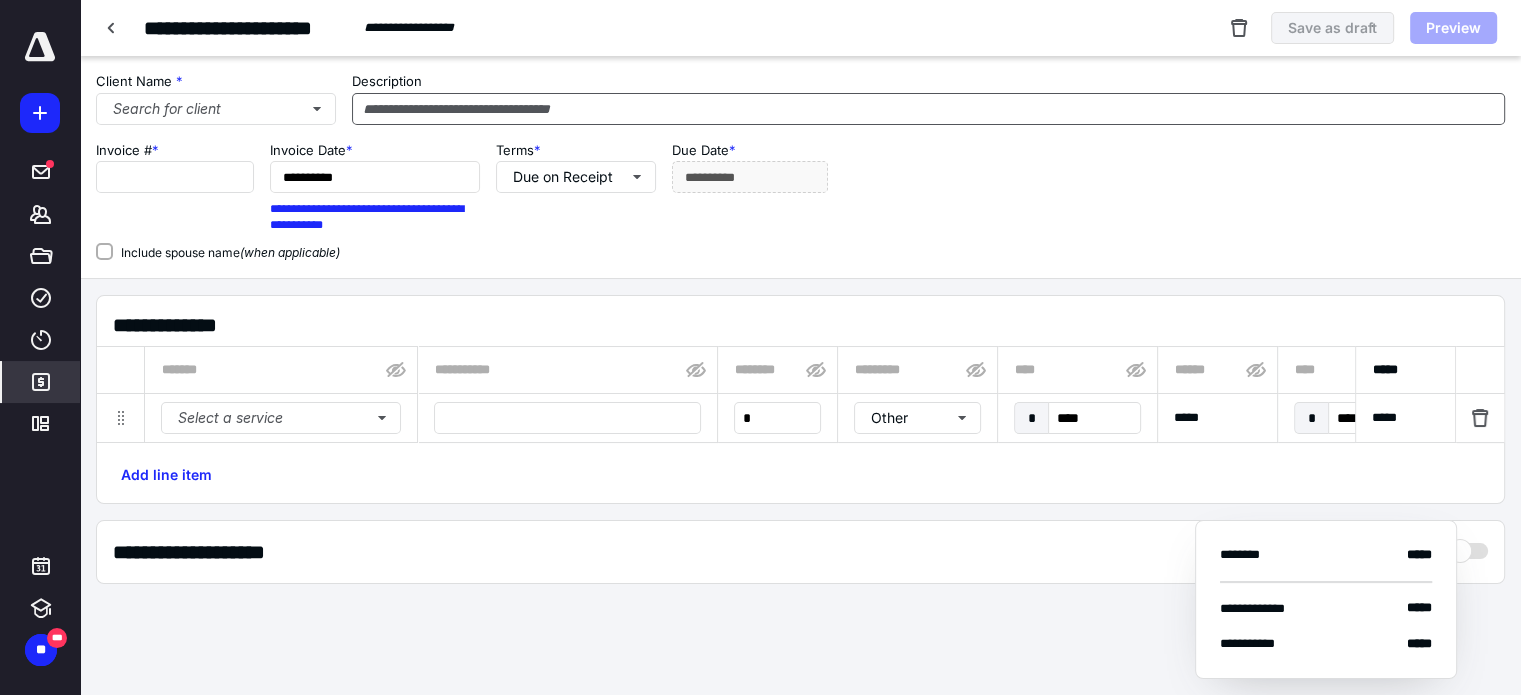 type on "****" 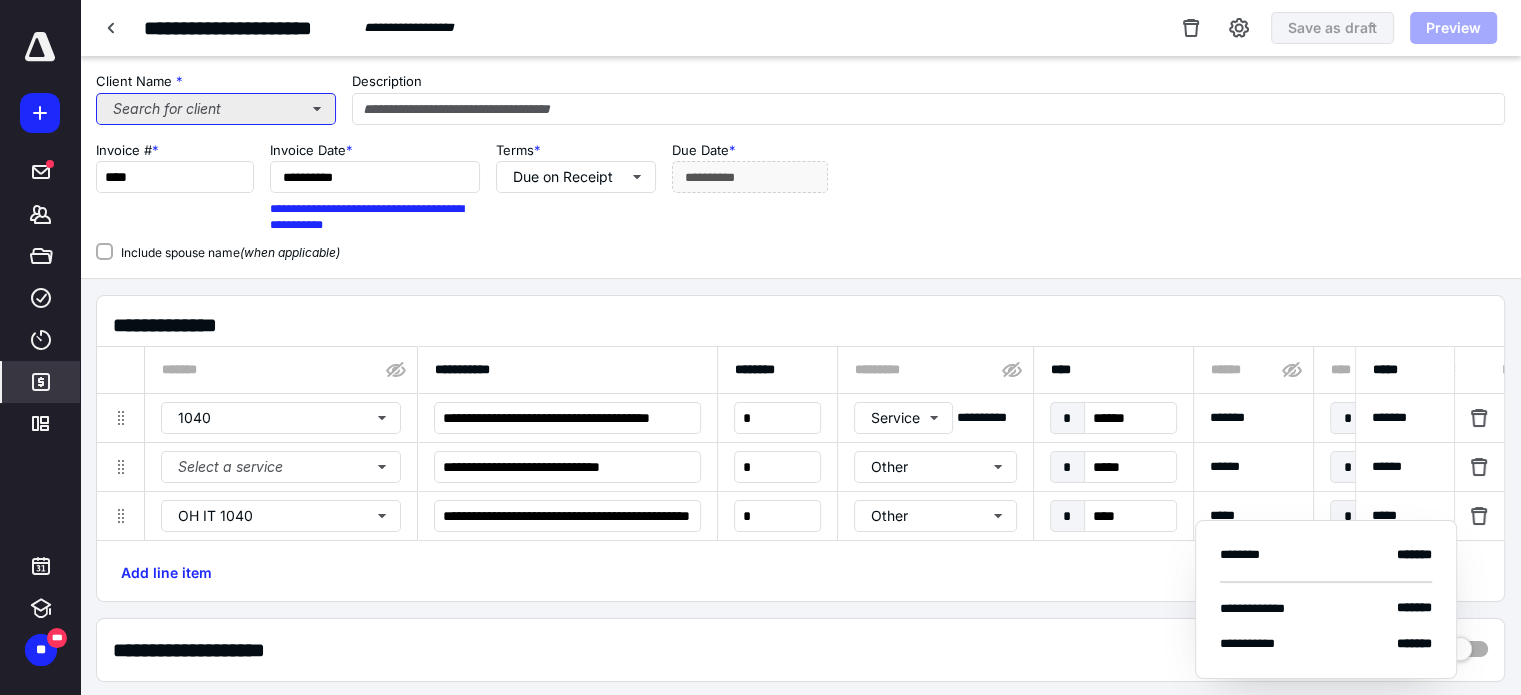 click on "Search for client" at bounding box center [216, 109] 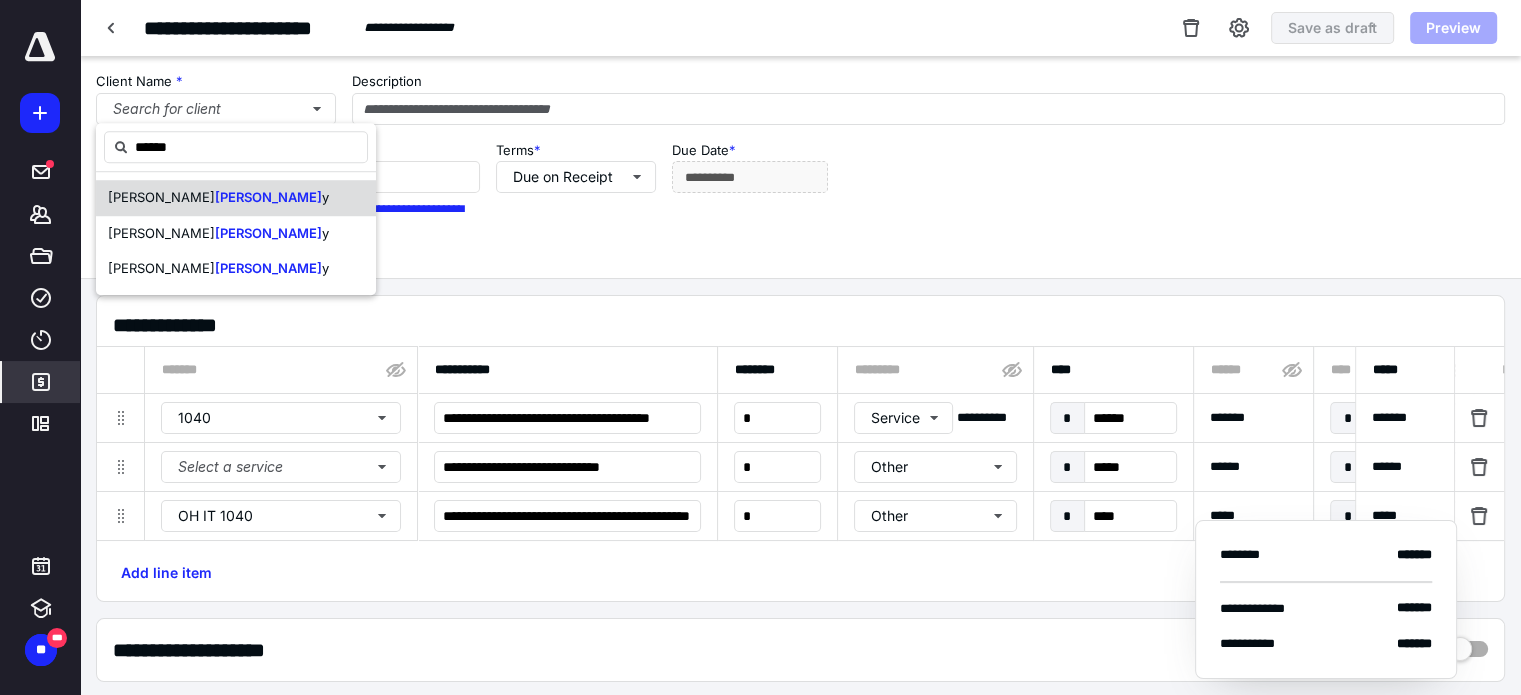 click on "y" at bounding box center [325, 197] 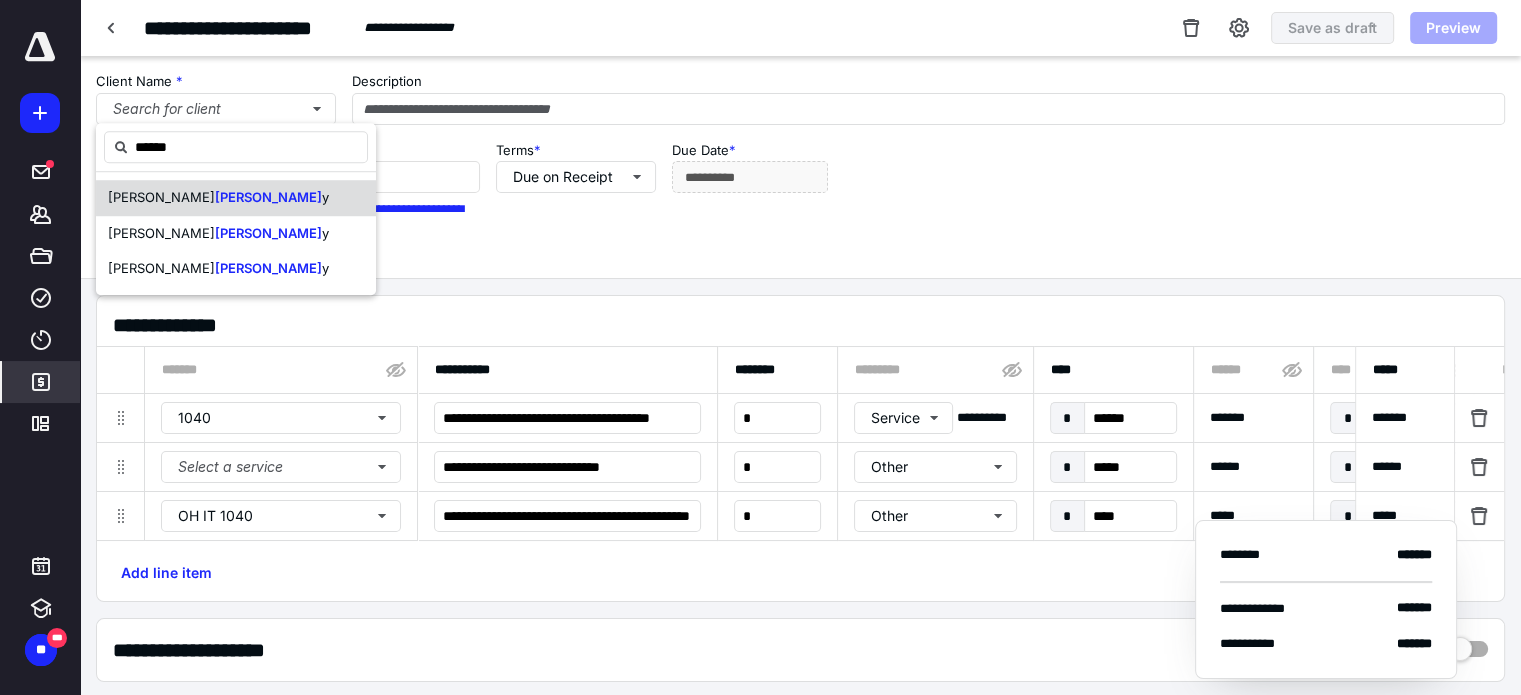 type on "******" 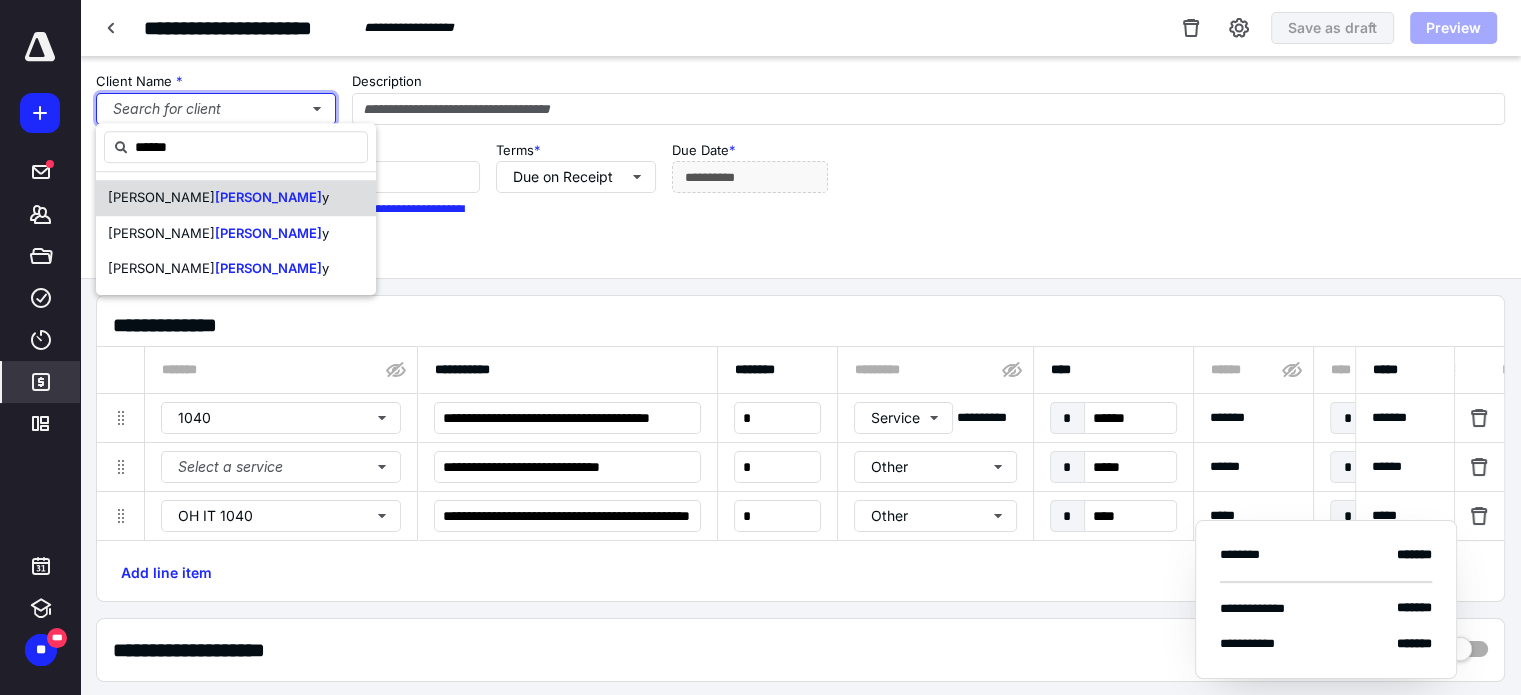 type 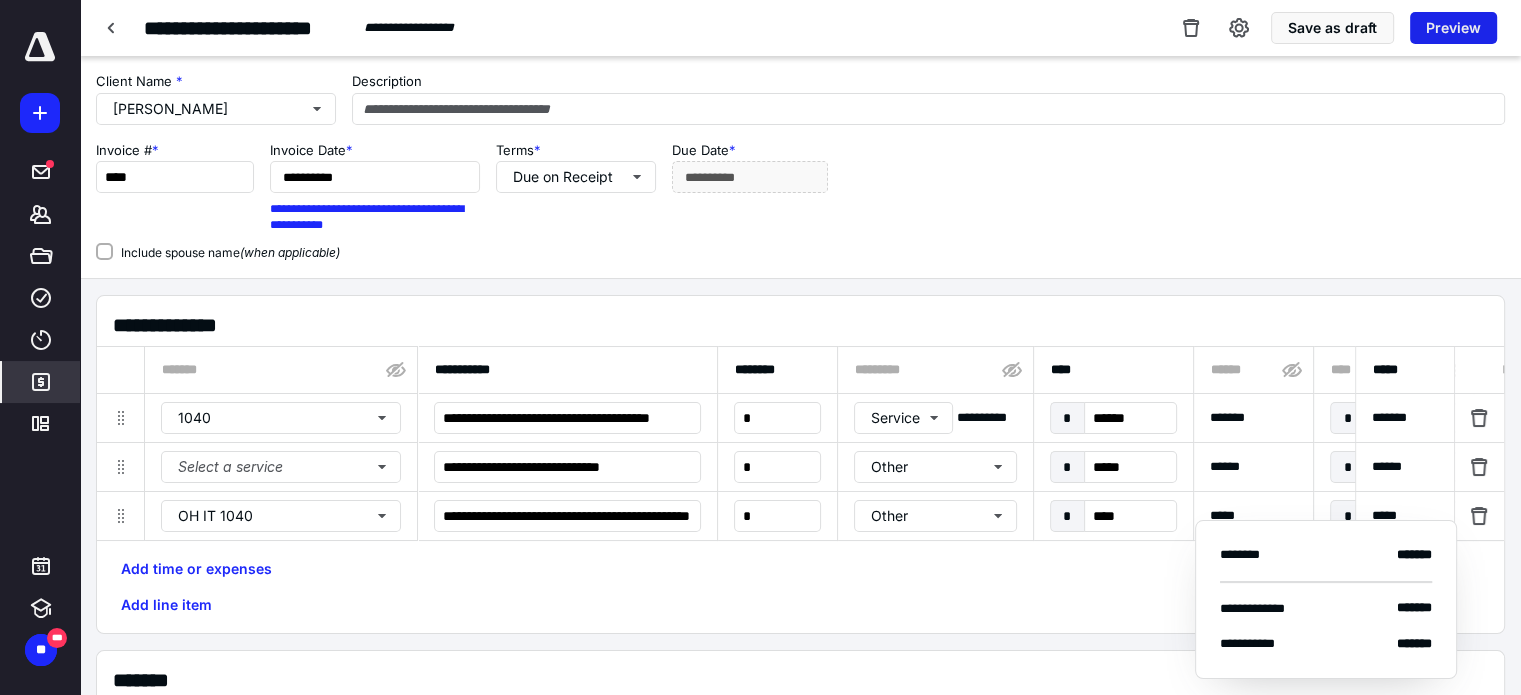 click on "Preview" at bounding box center [1453, 28] 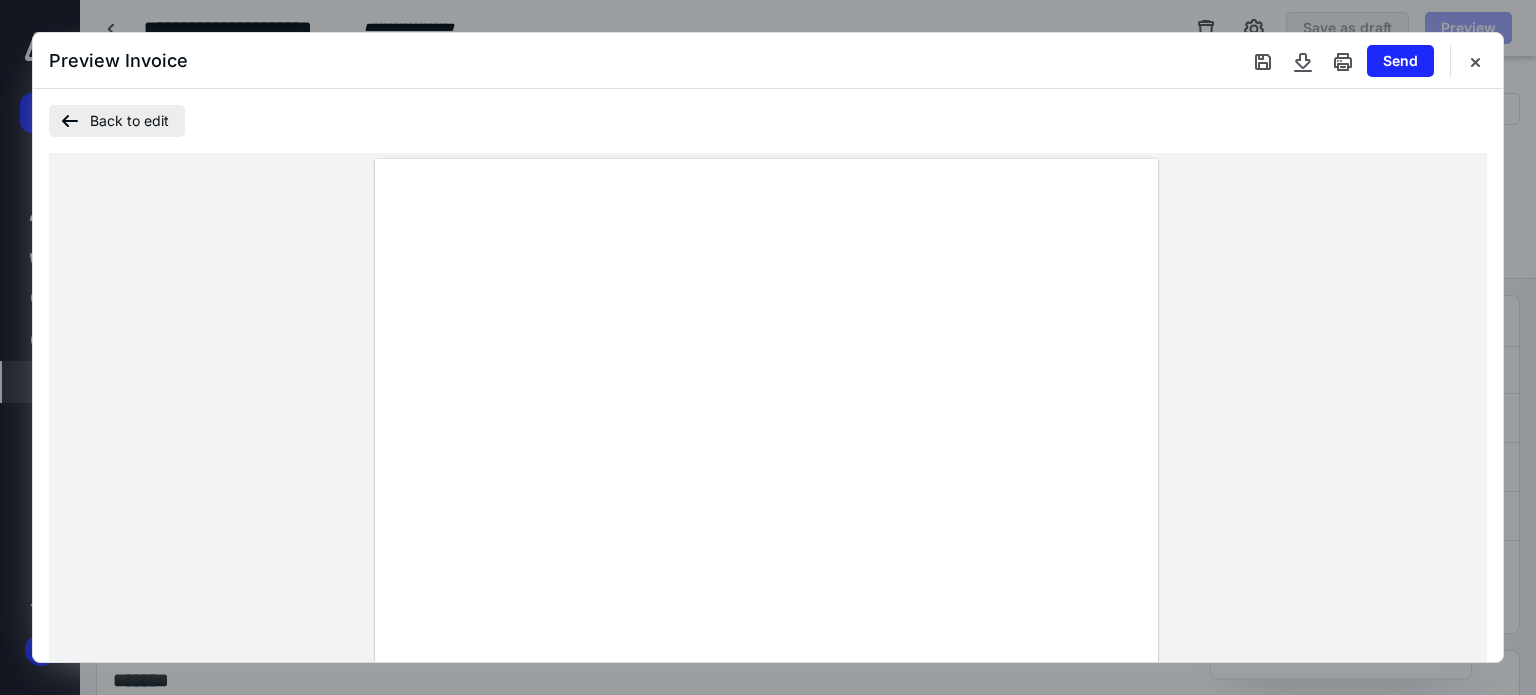 click on "Back to edit" at bounding box center (117, 121) 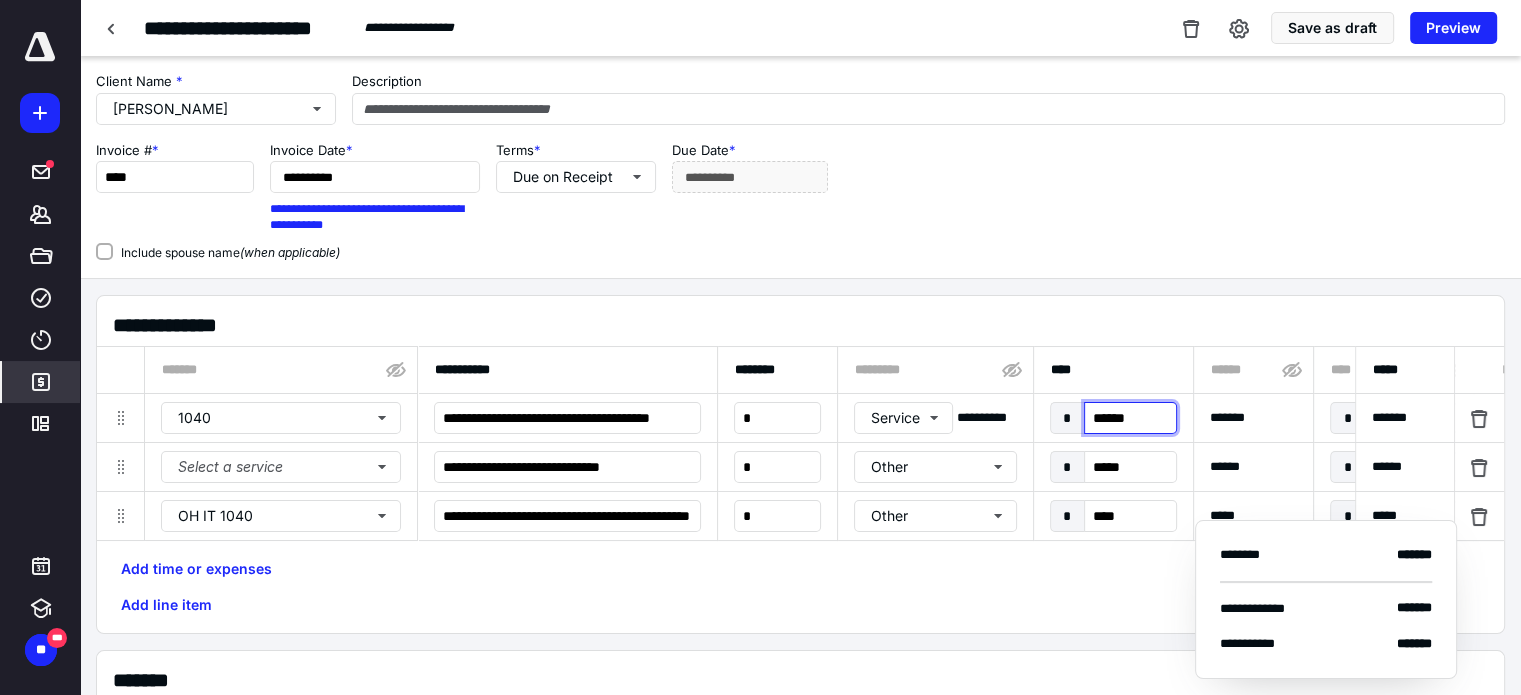 click on "******" at bounding box center (1130, 418) 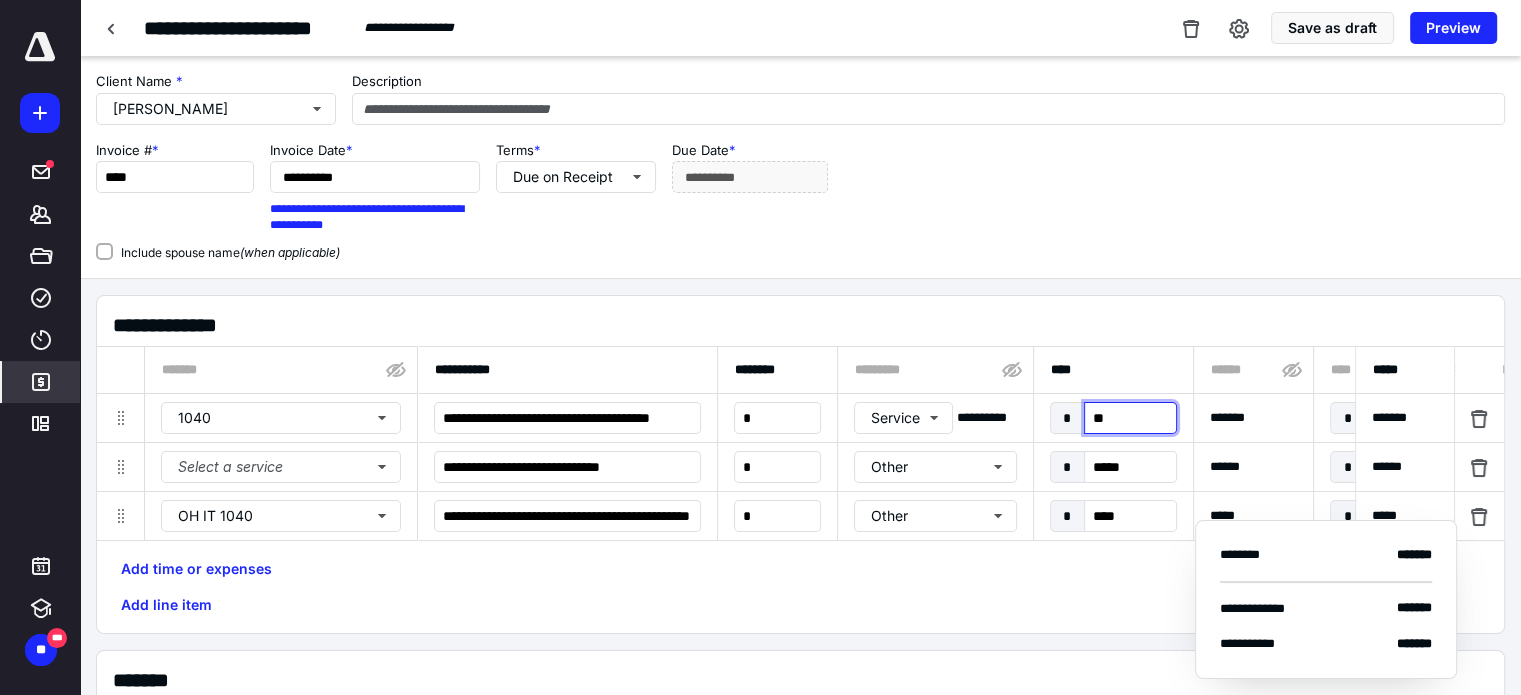 type on "***" 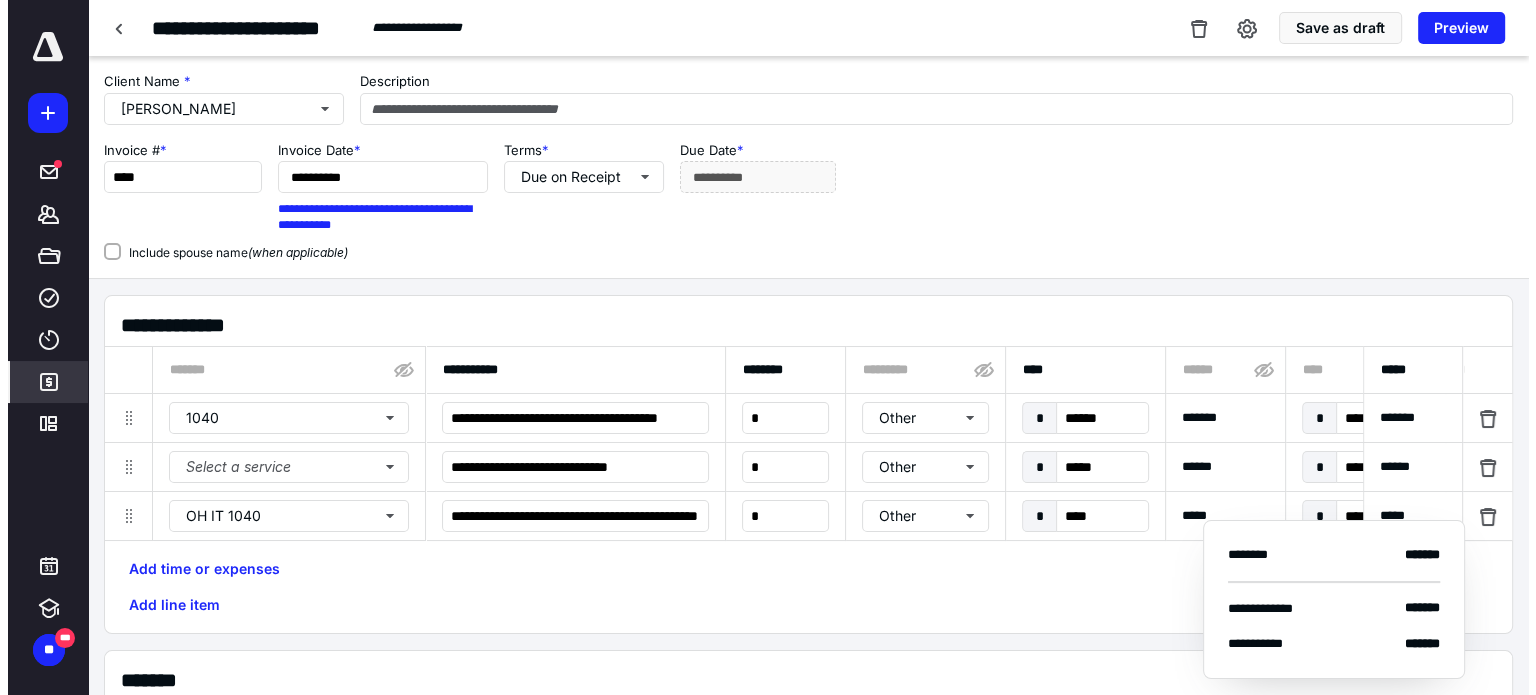 scroll, scrollTop: 0, scrollLeft: 1041, axis: horizontal 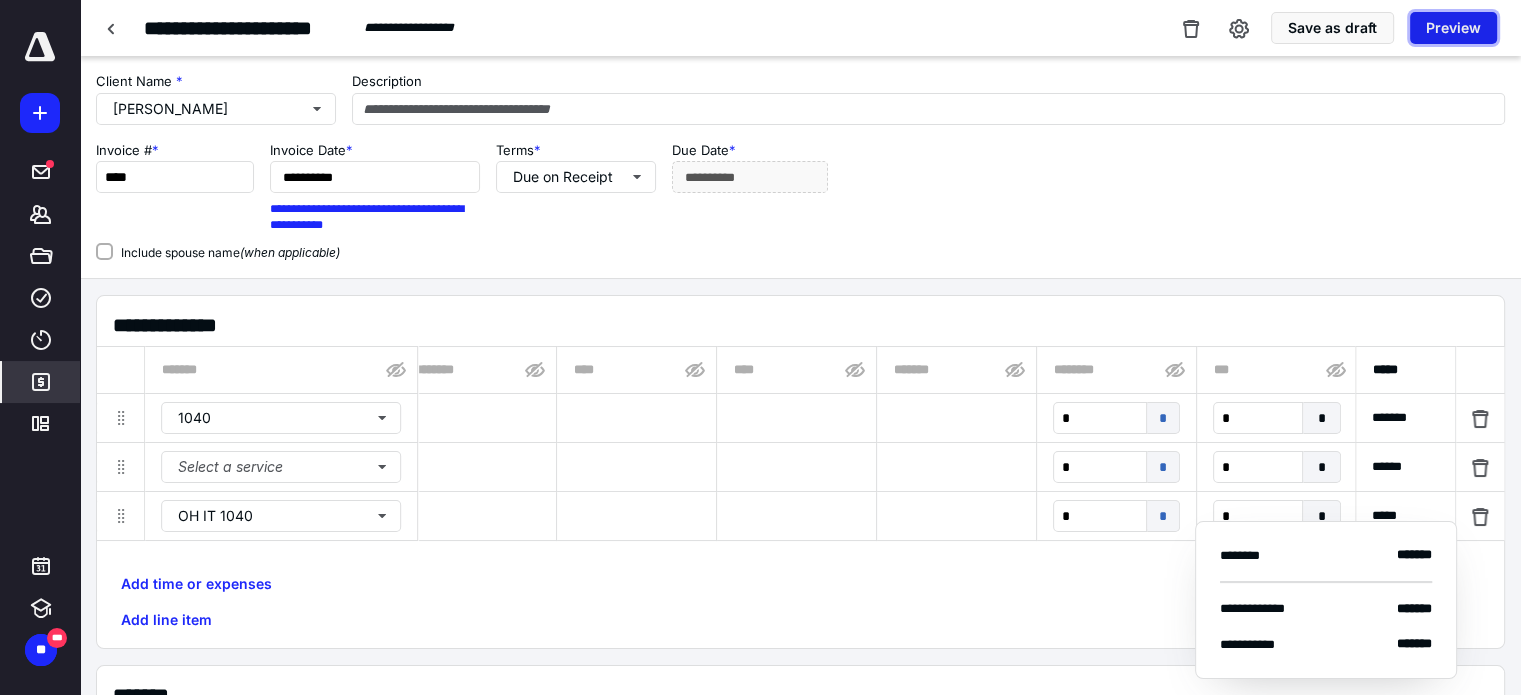 click on "Preview" at bounding box center (1453, 28) 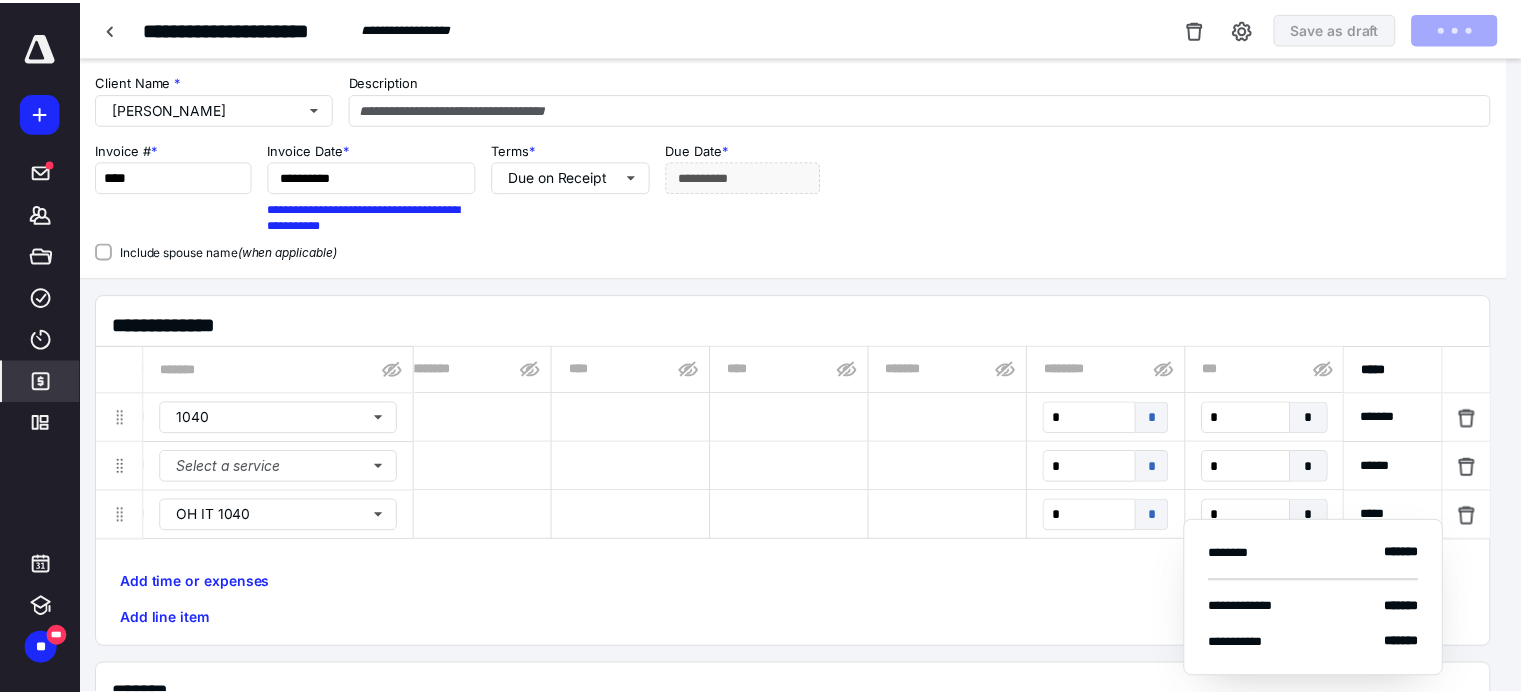 scroll, scrollTop: 0, scrollLeft: 1026, axis: horizontal 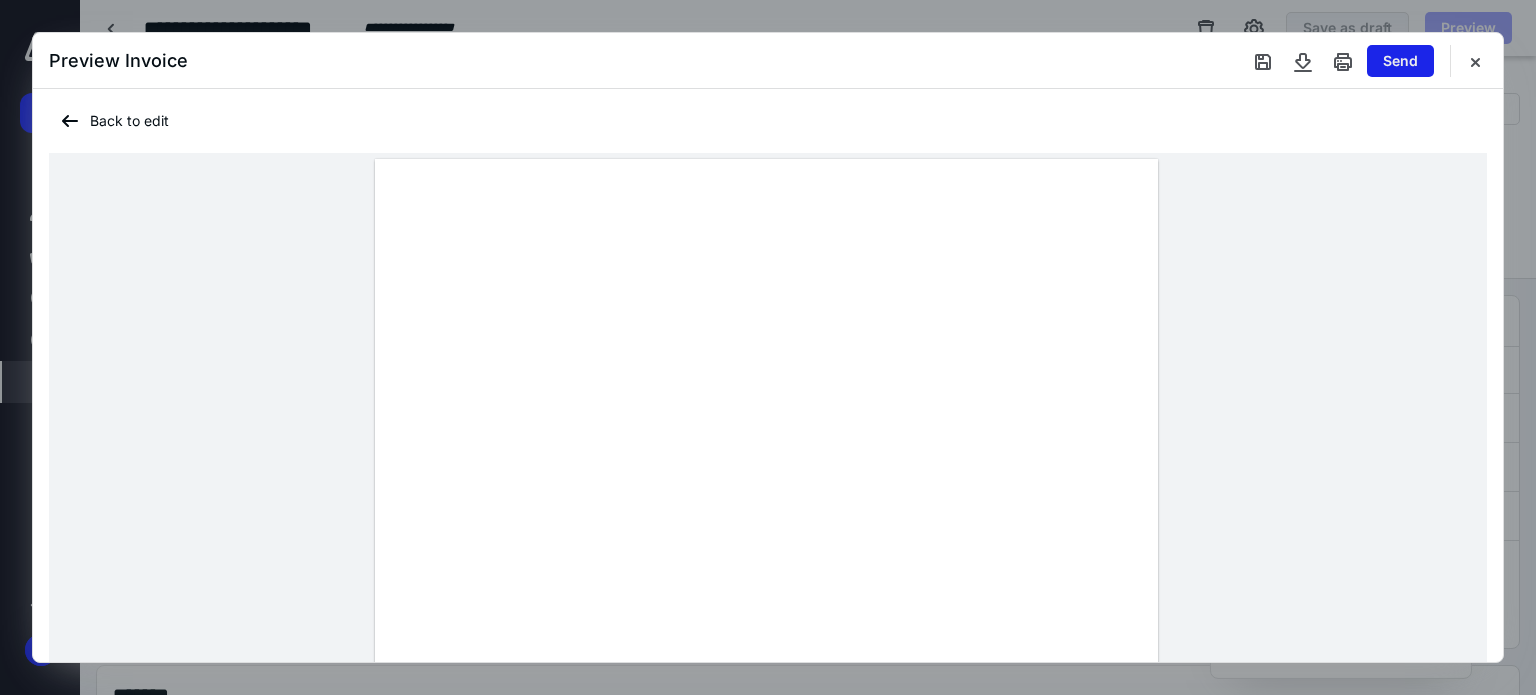 click on "Send" at bounding box center (1400, 61) 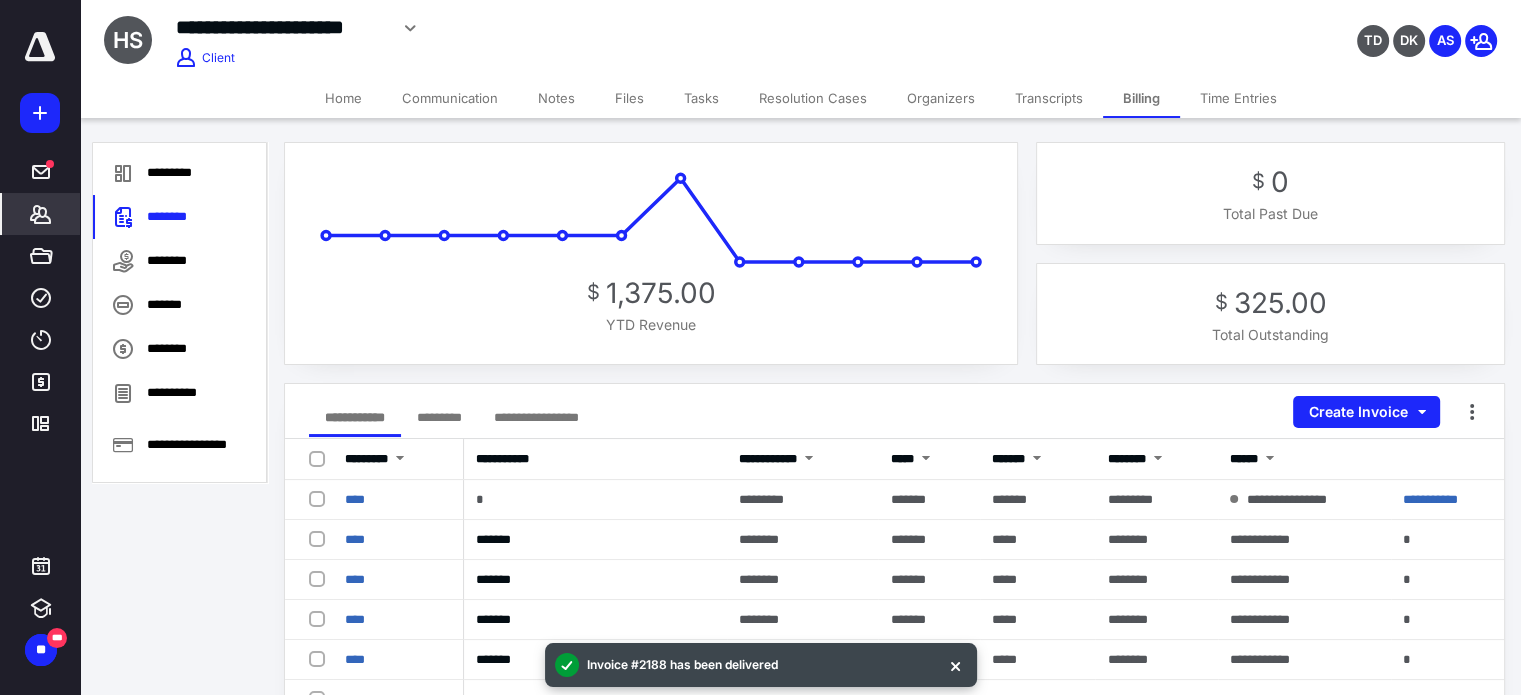 click on "Files" at bounding box center (629, 98) 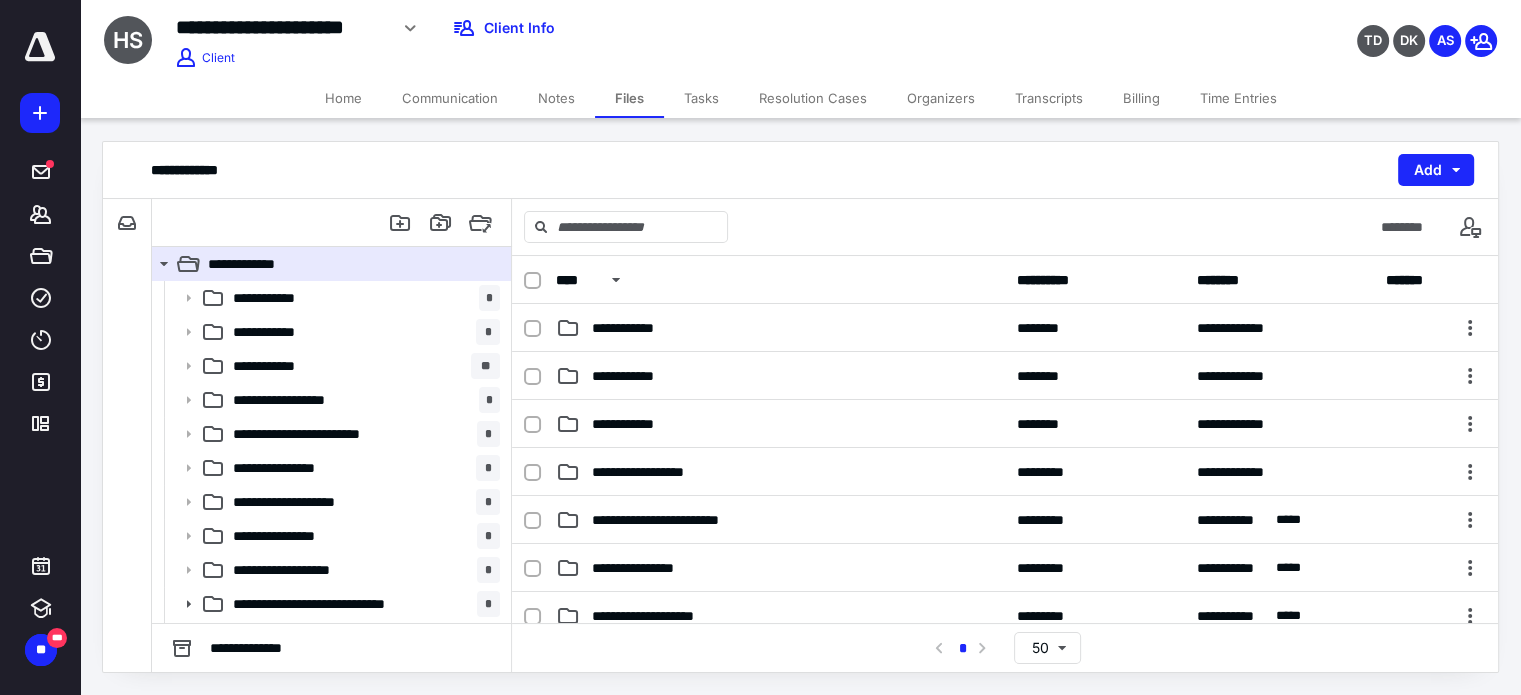 scroll, scrollTop: 200, scrollLeft: 0, axis: vertical 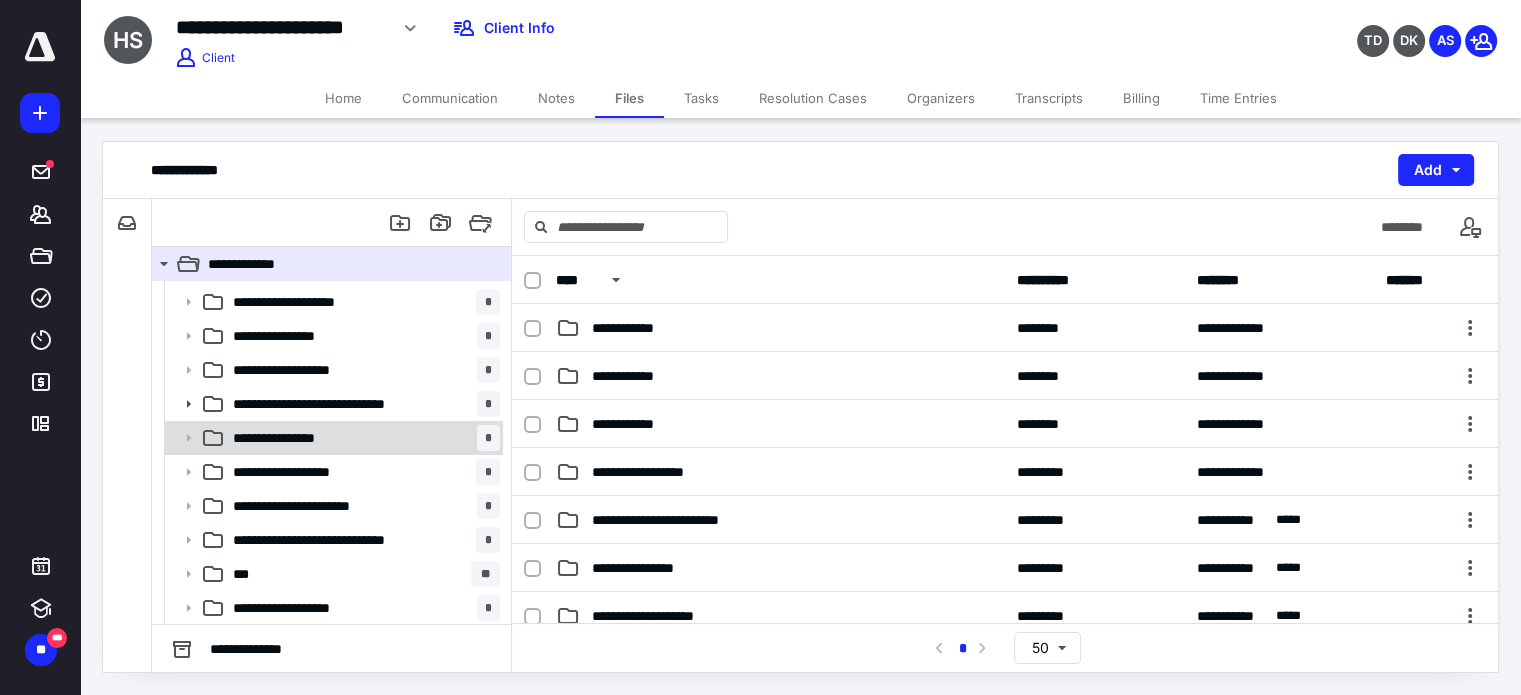 click on "**********" at bounding box center [289, 438] 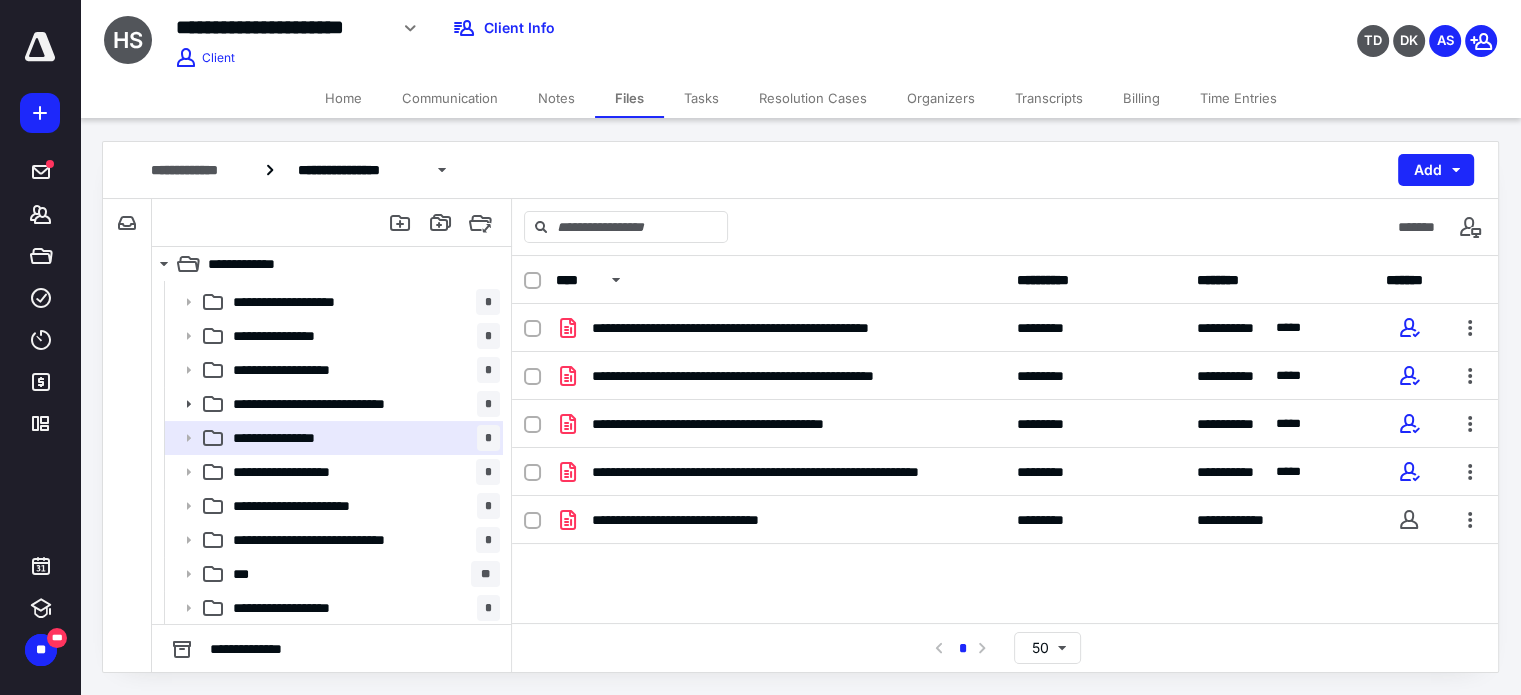 click 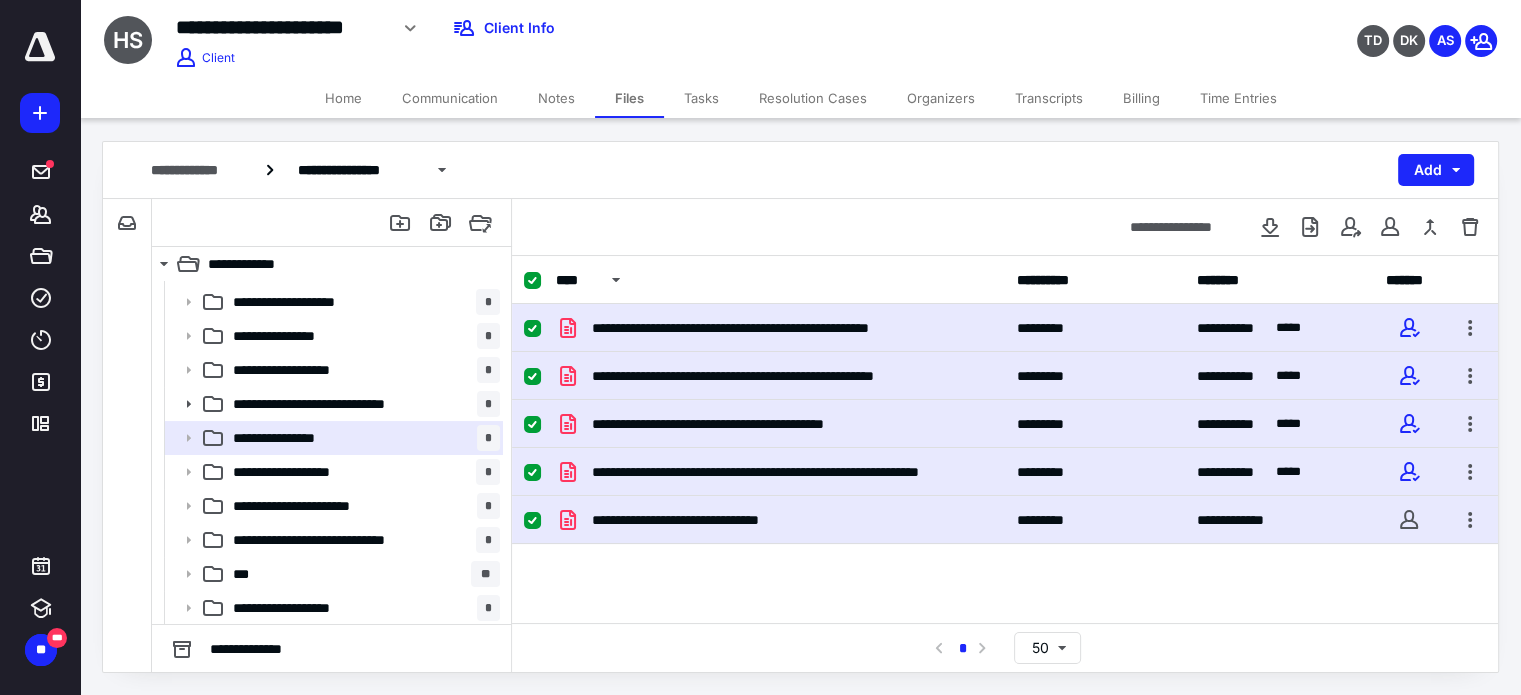 click at bounding box center (532, 521) 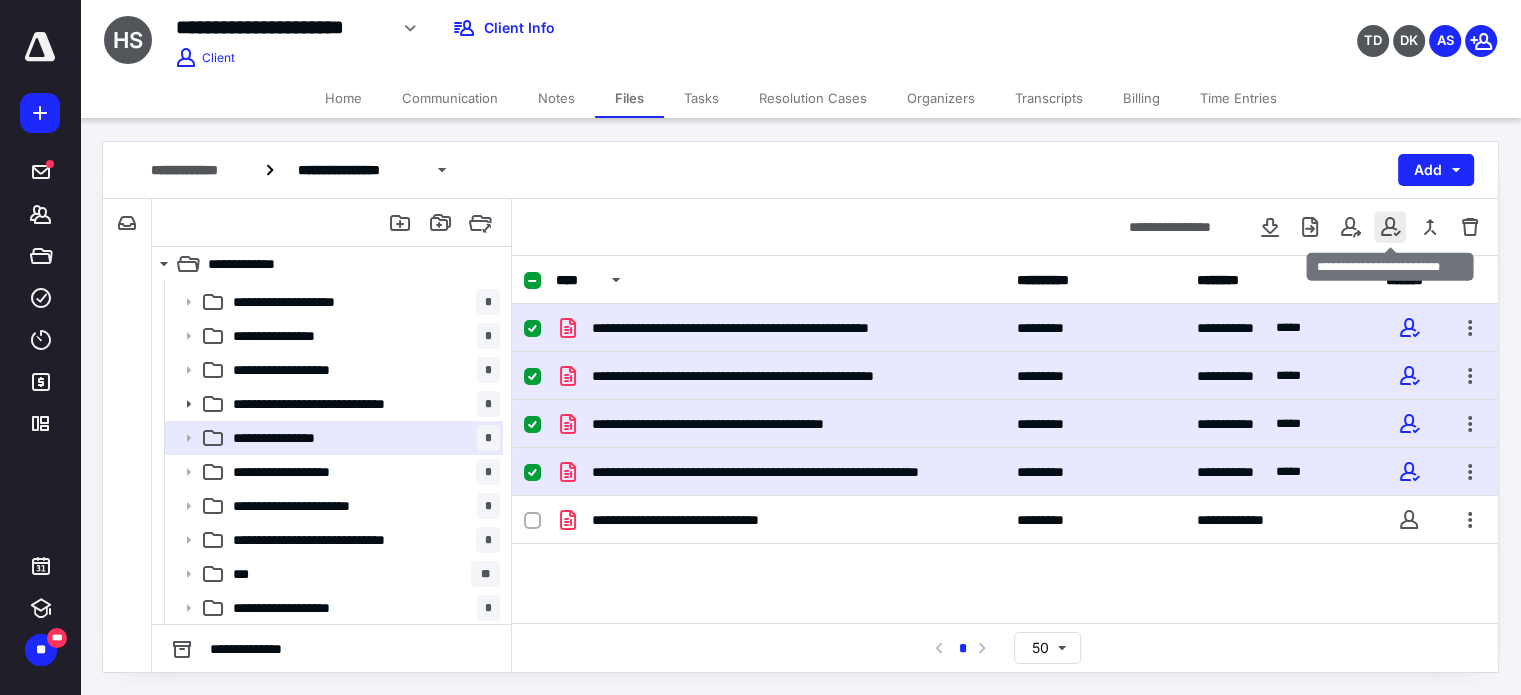click at bounding box center (1390, 227) 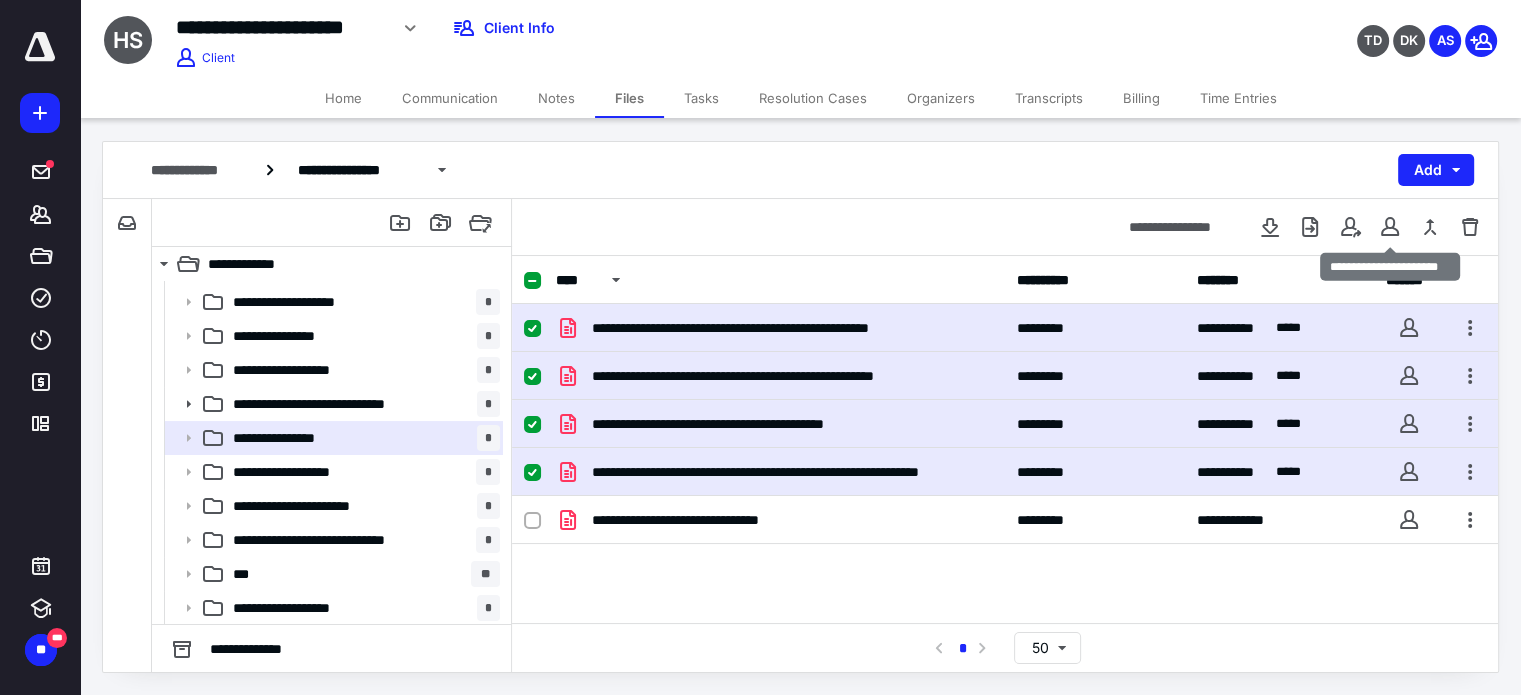 click at bounding box center [1390, 227] 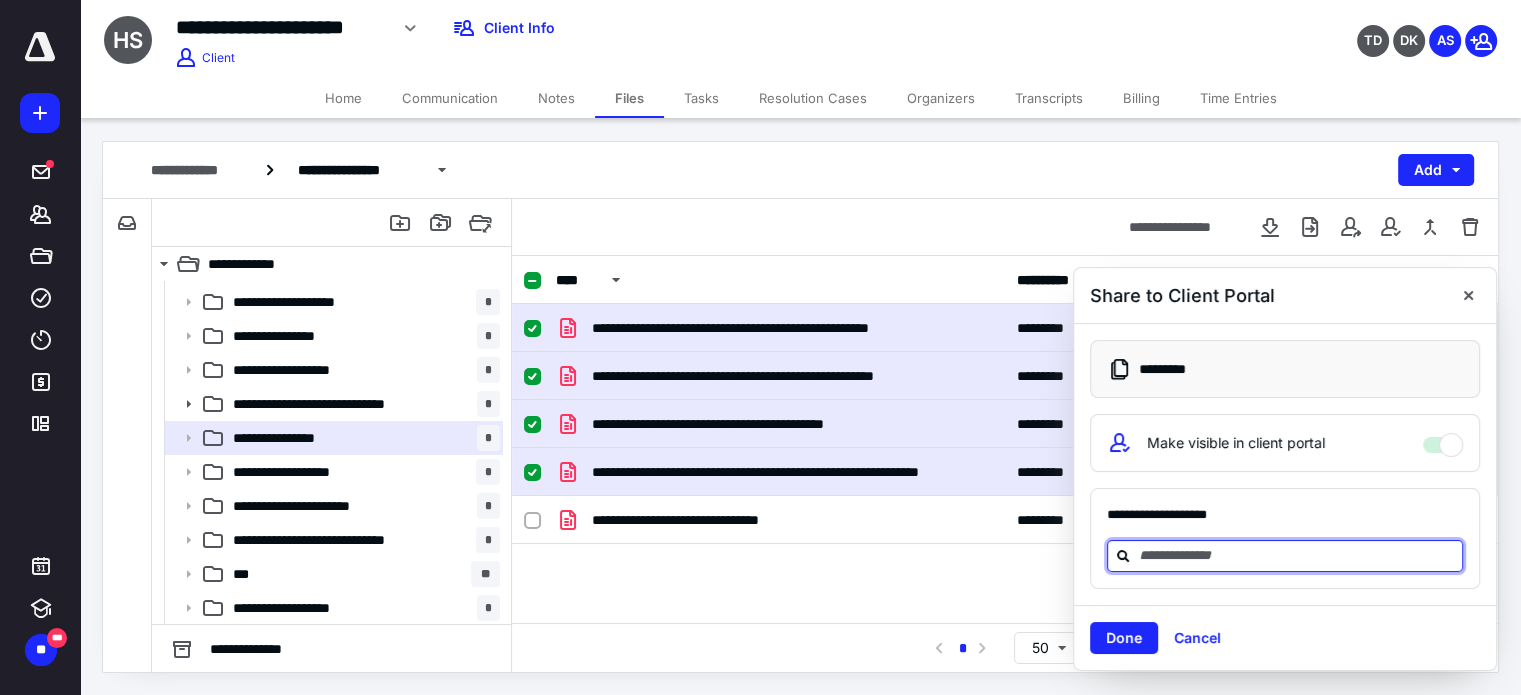 click at bounding box center [1297, 555] 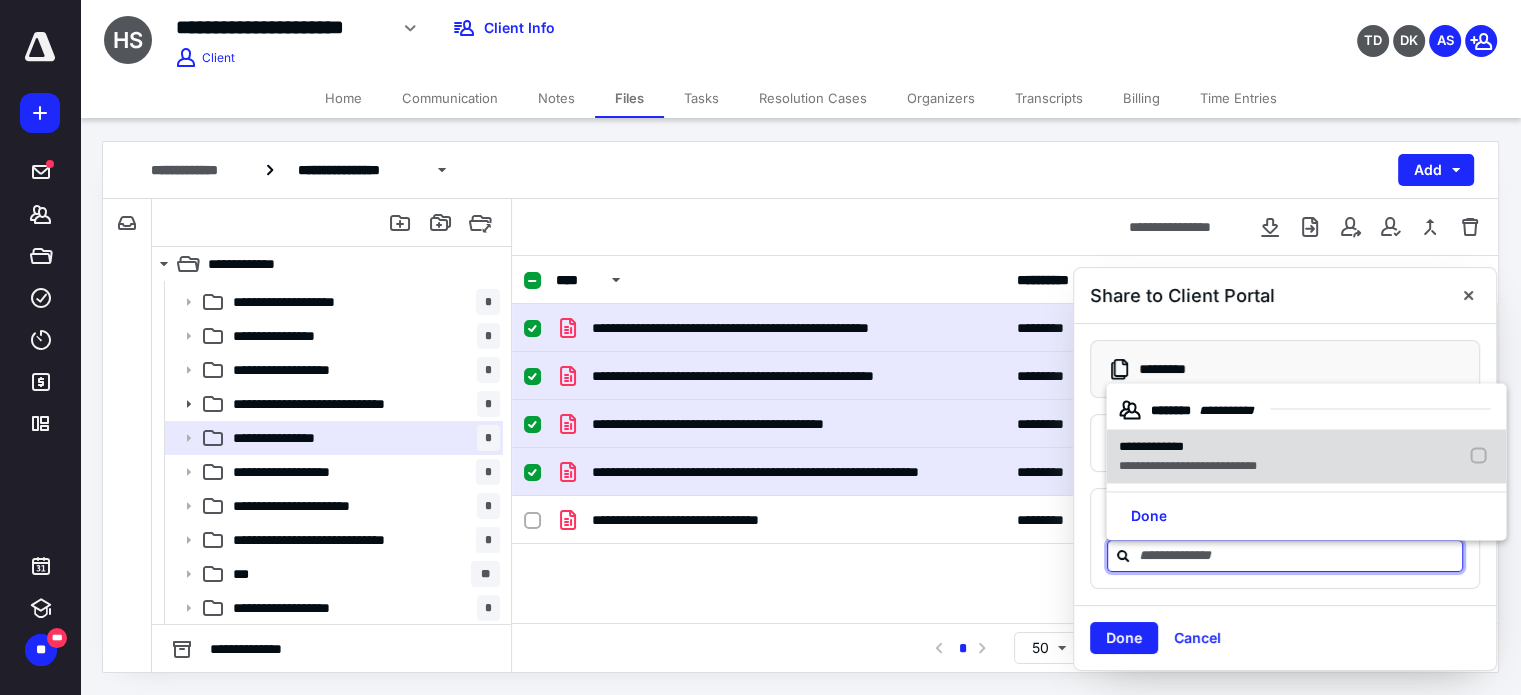 click on "**********" at bounding box center (1150, 447) 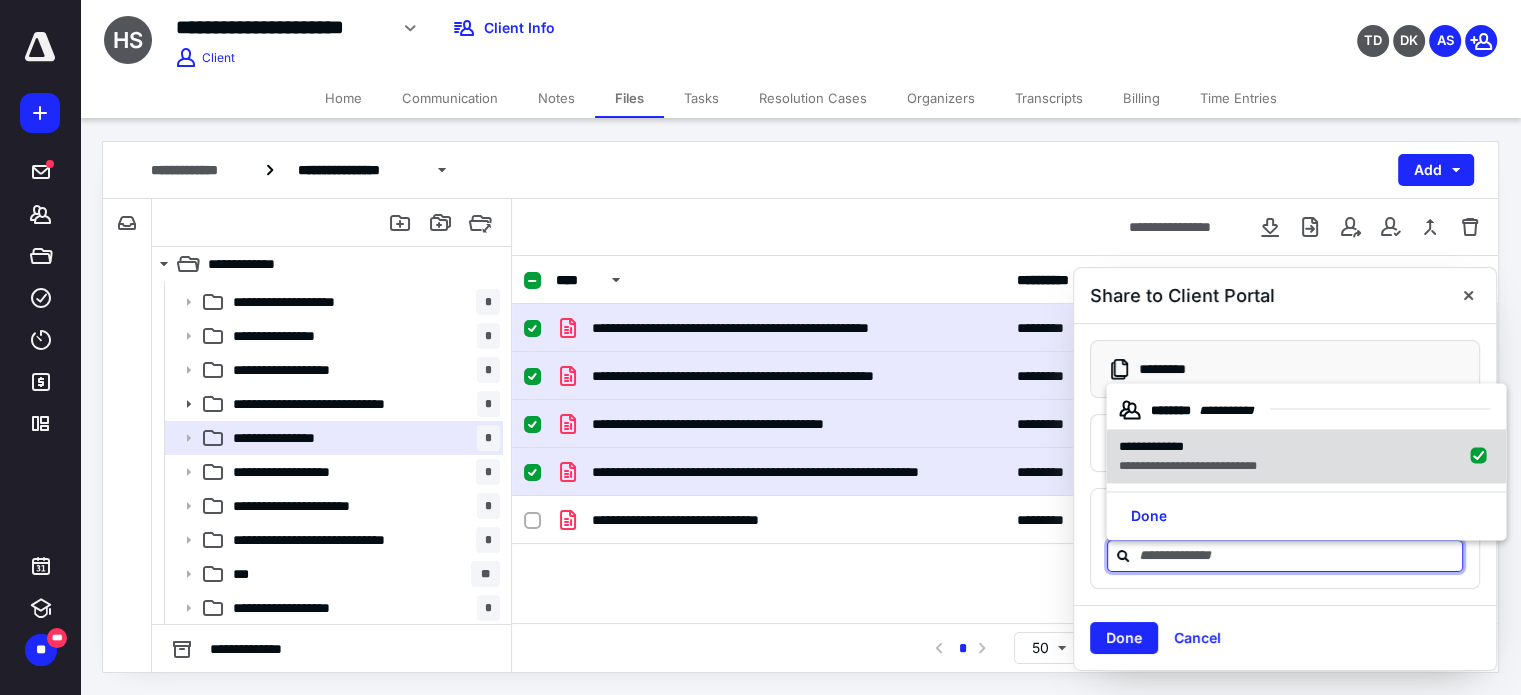 checkbox on "true" 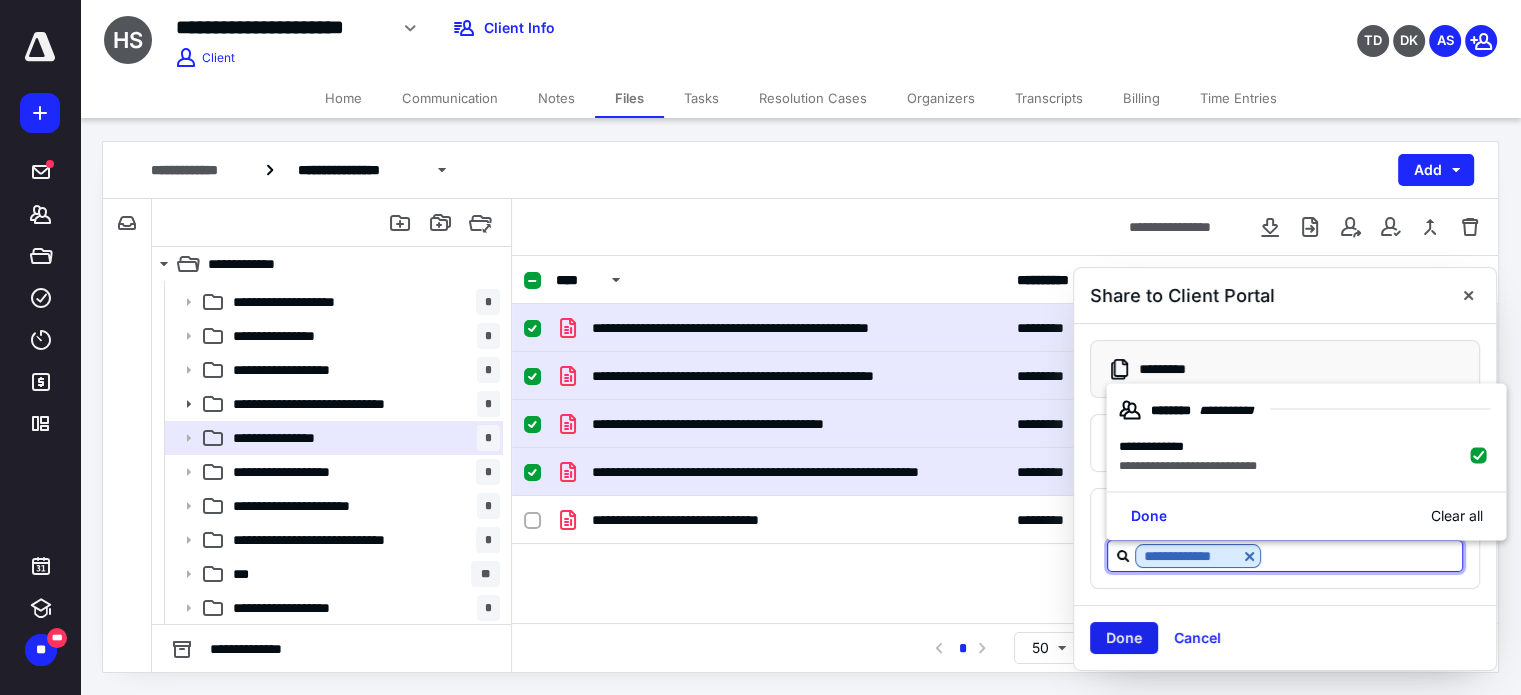 click on "Done" at bounding box center [1124, 638] 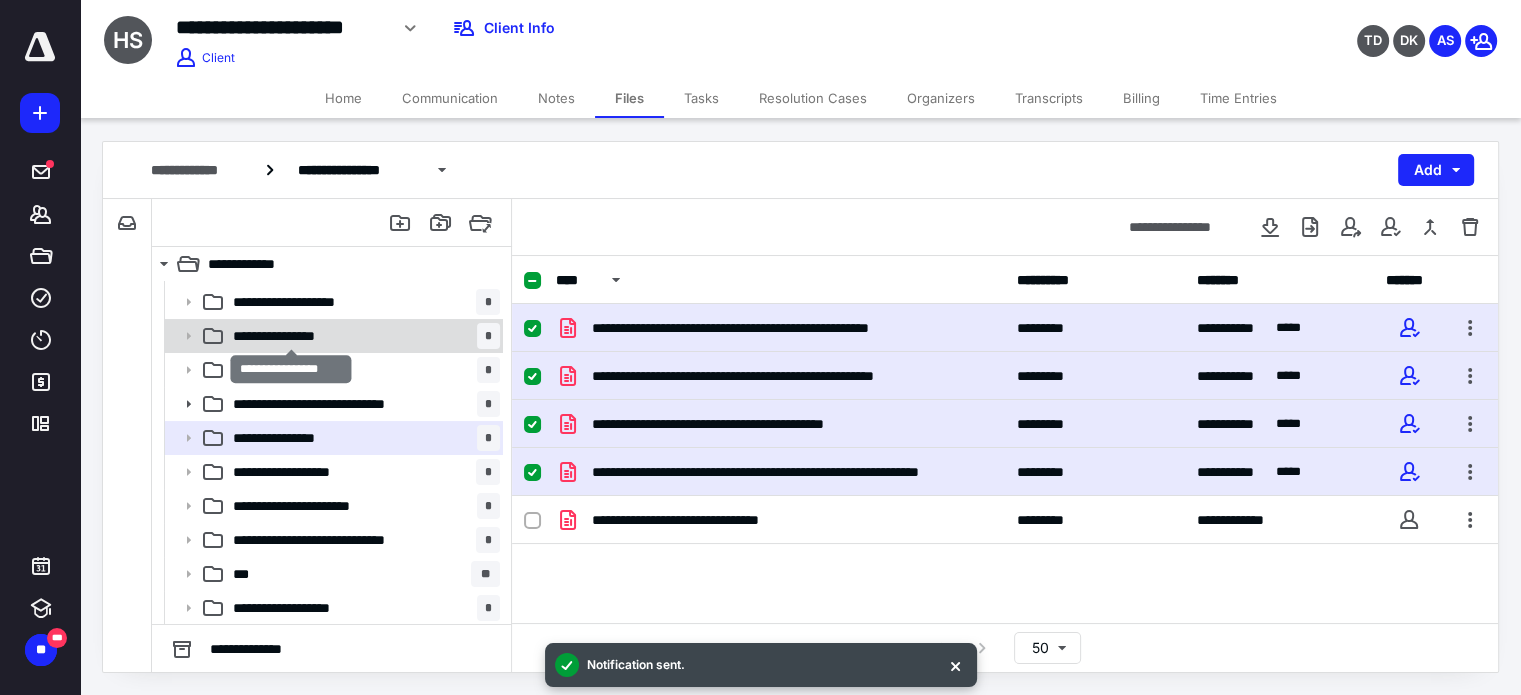 click on "**********" at bounding box center (291, 336) 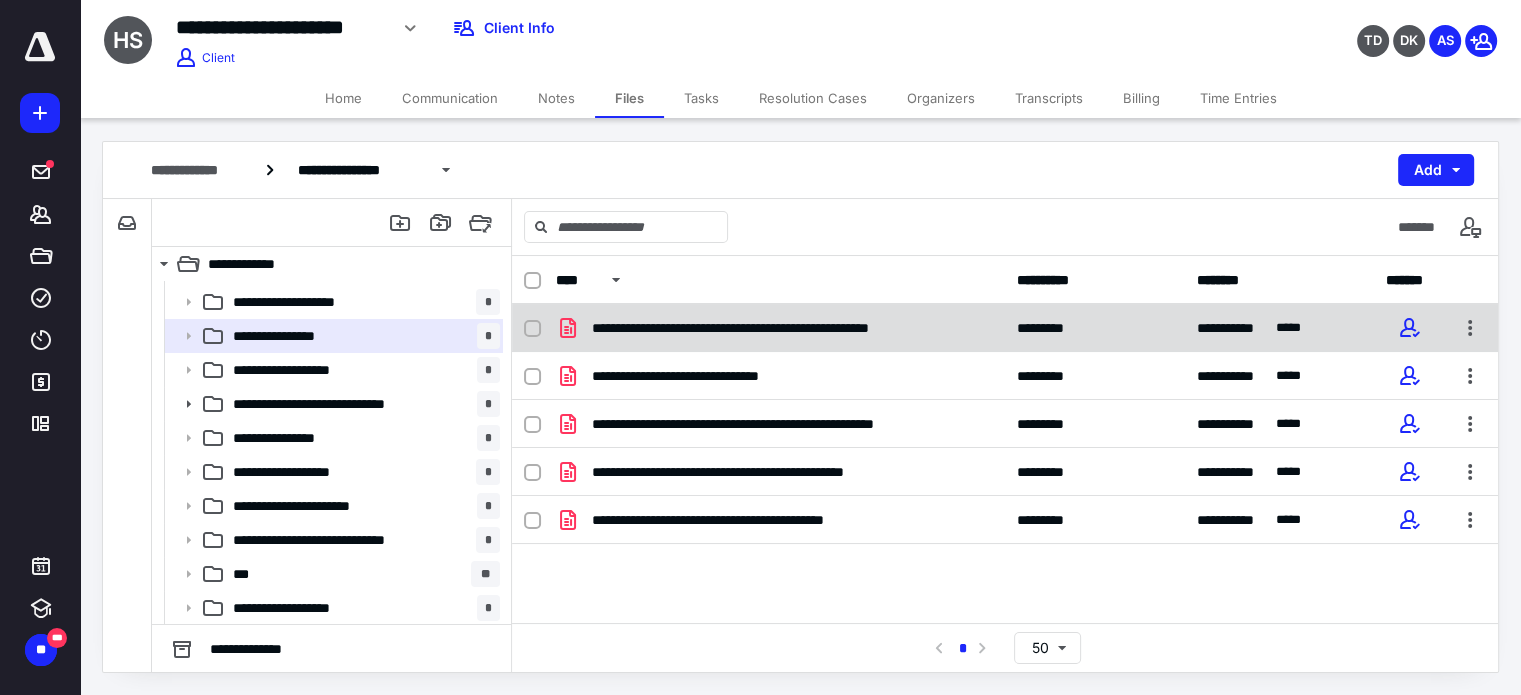 click at bounding box center (540, 328) 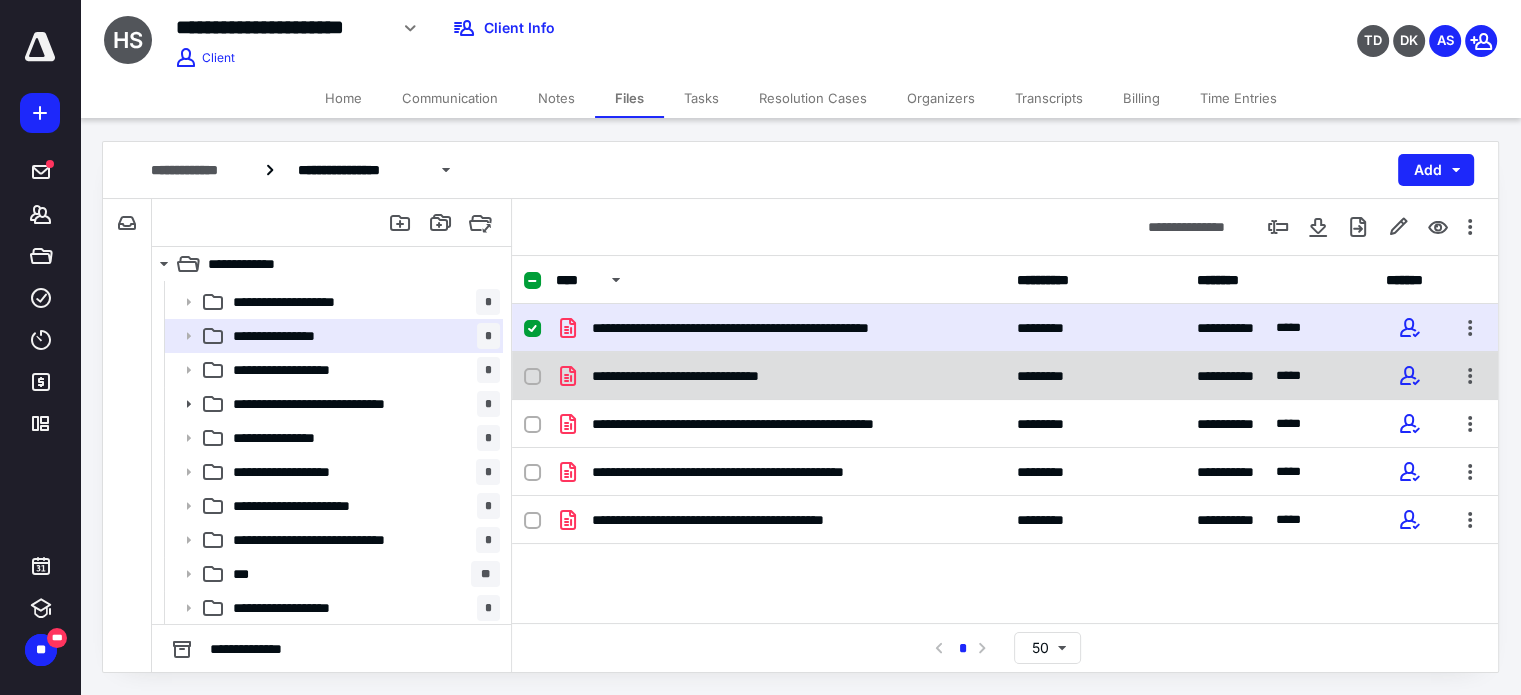 click on "**********" at bounding box center (1005, 376) 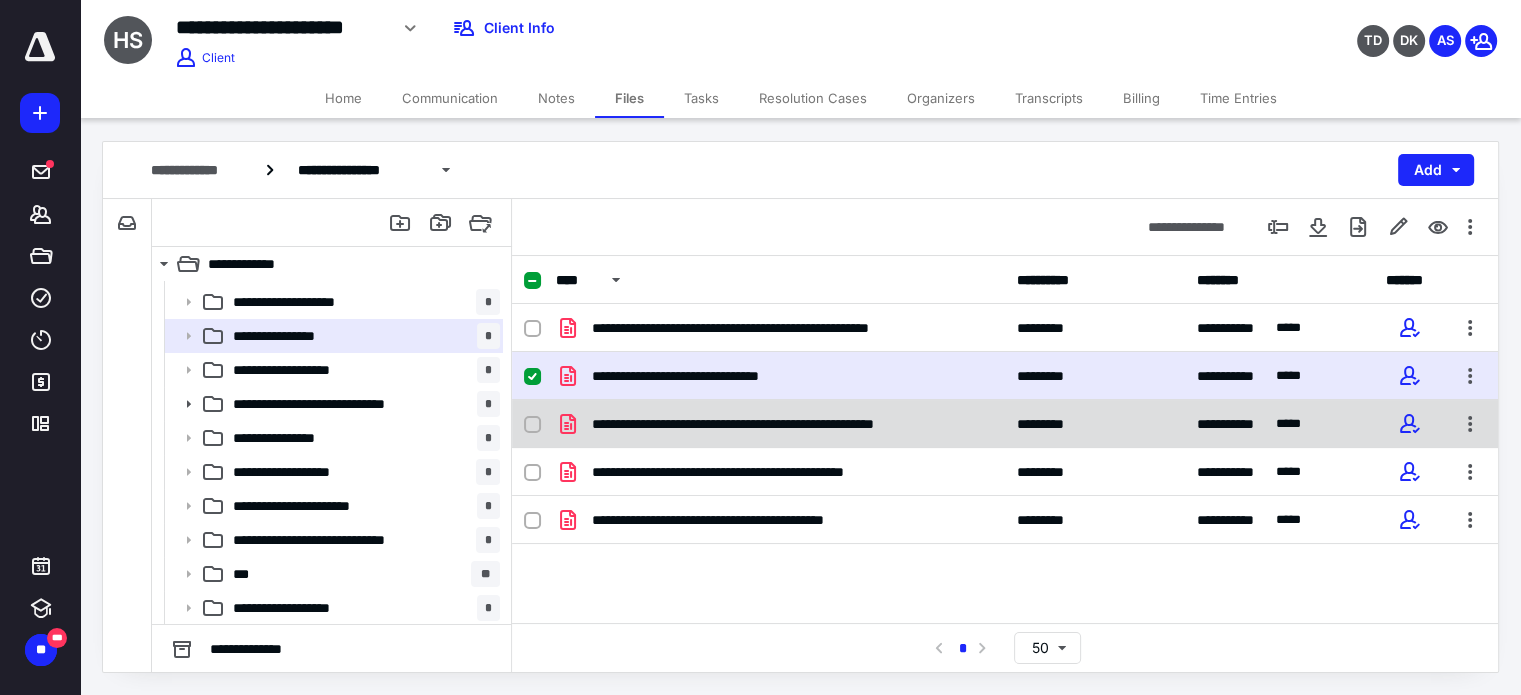 click on "**********" at bounding box center (1005, 424) 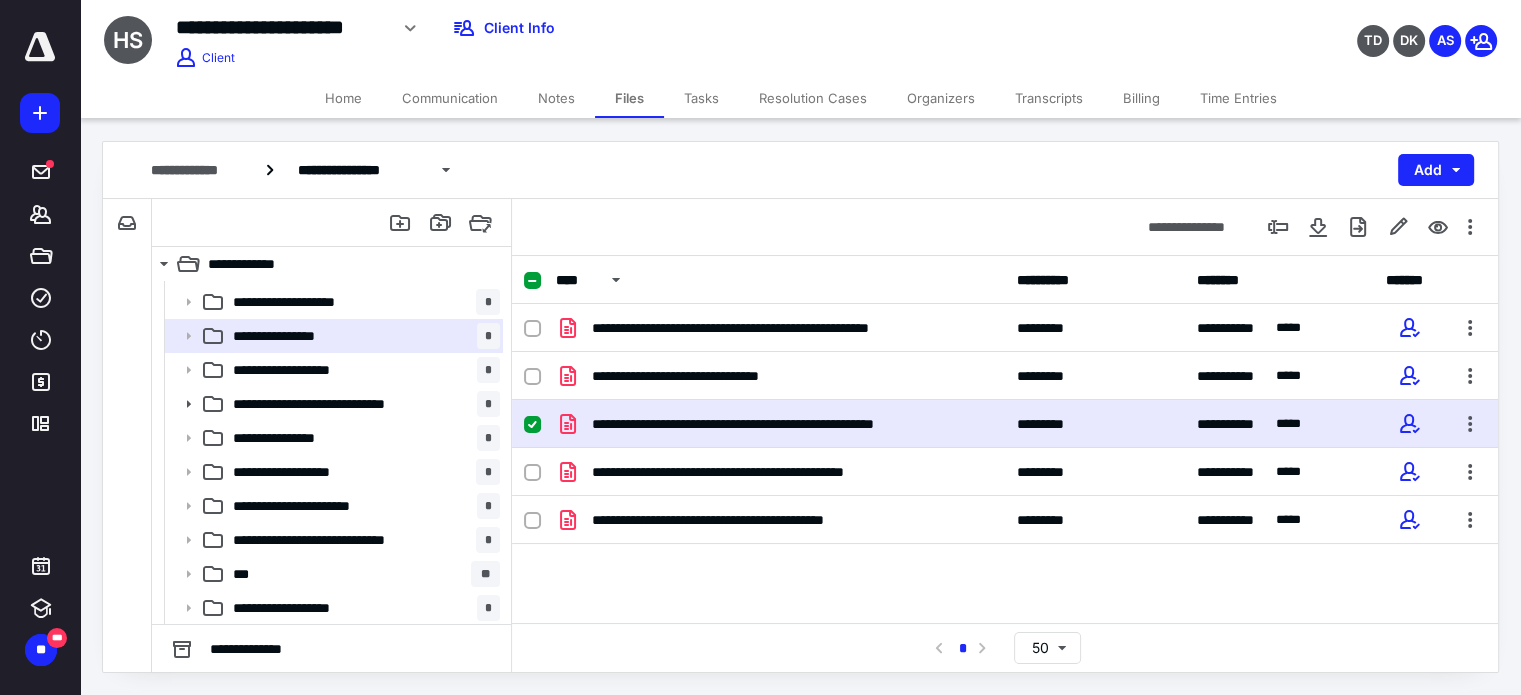 click 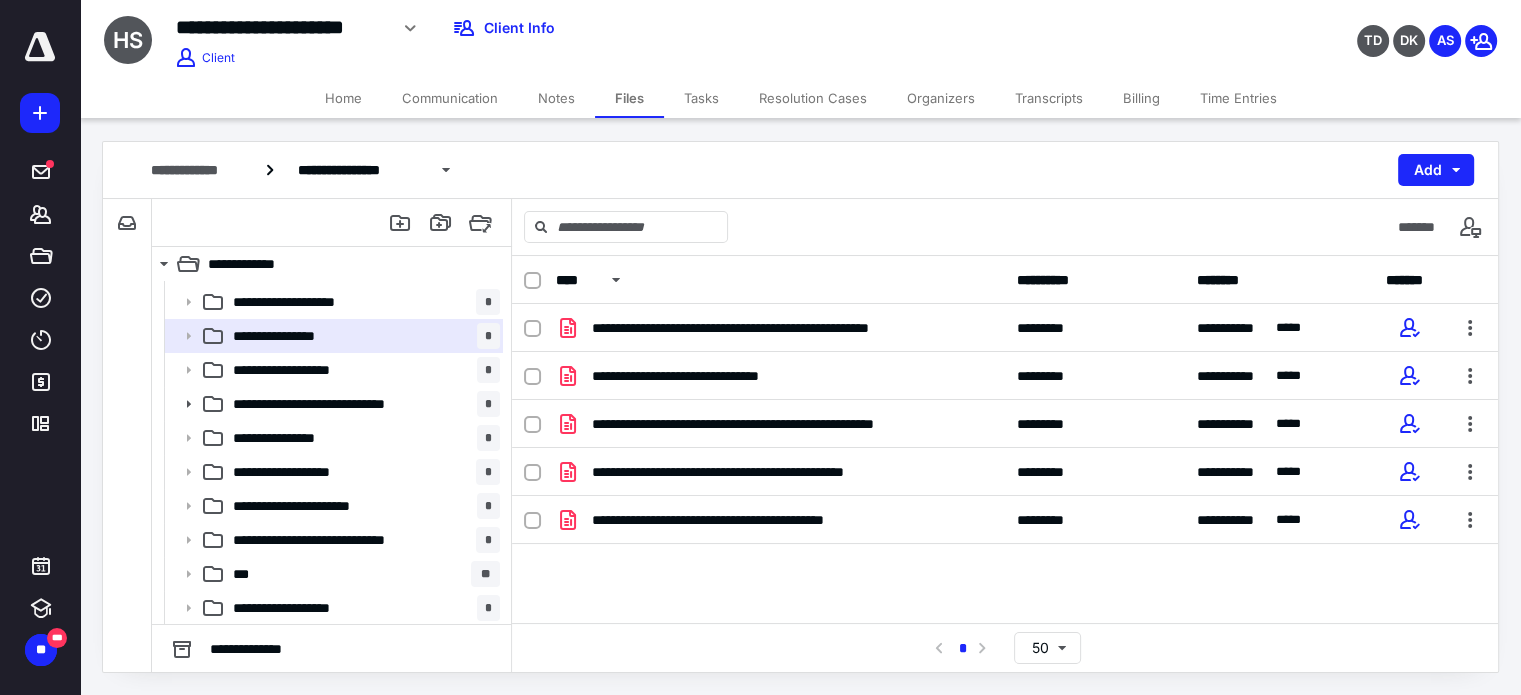 click 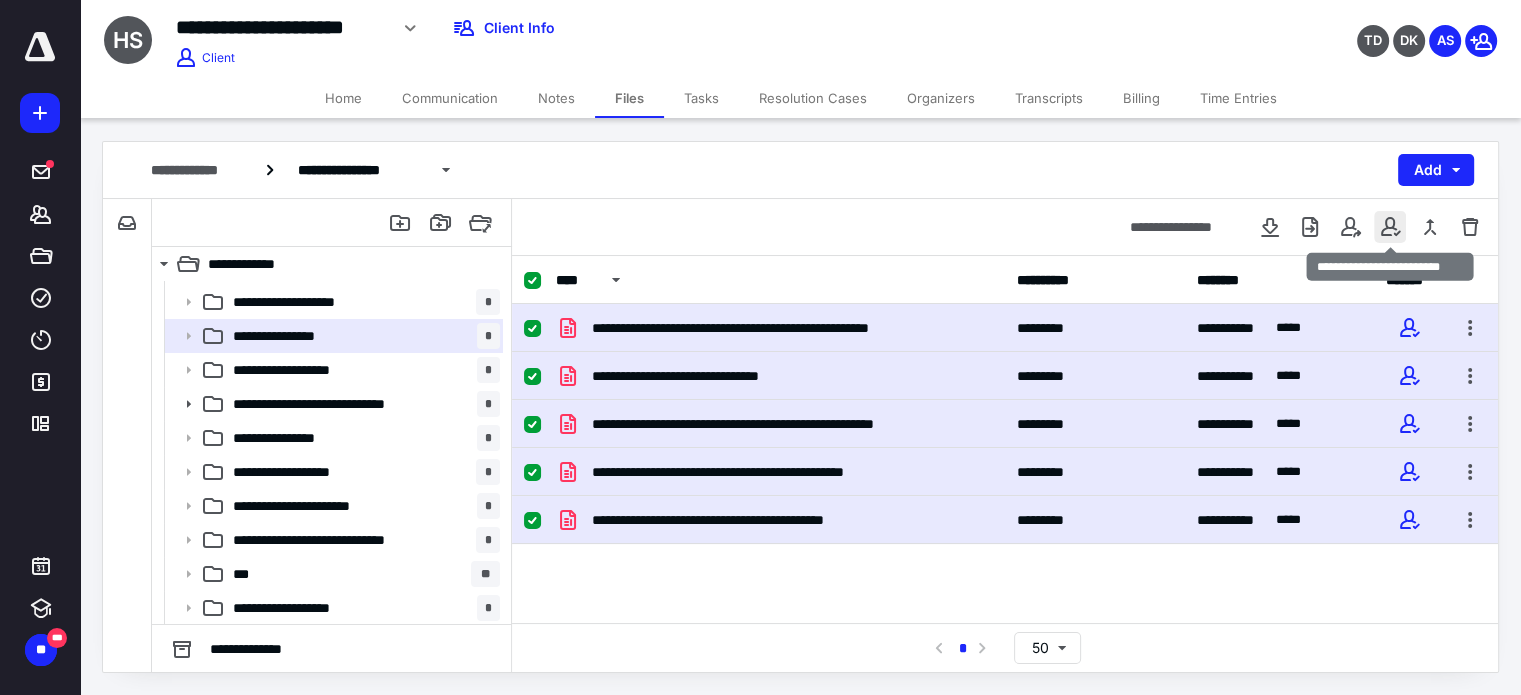 click at bounding box center (1390, 227) 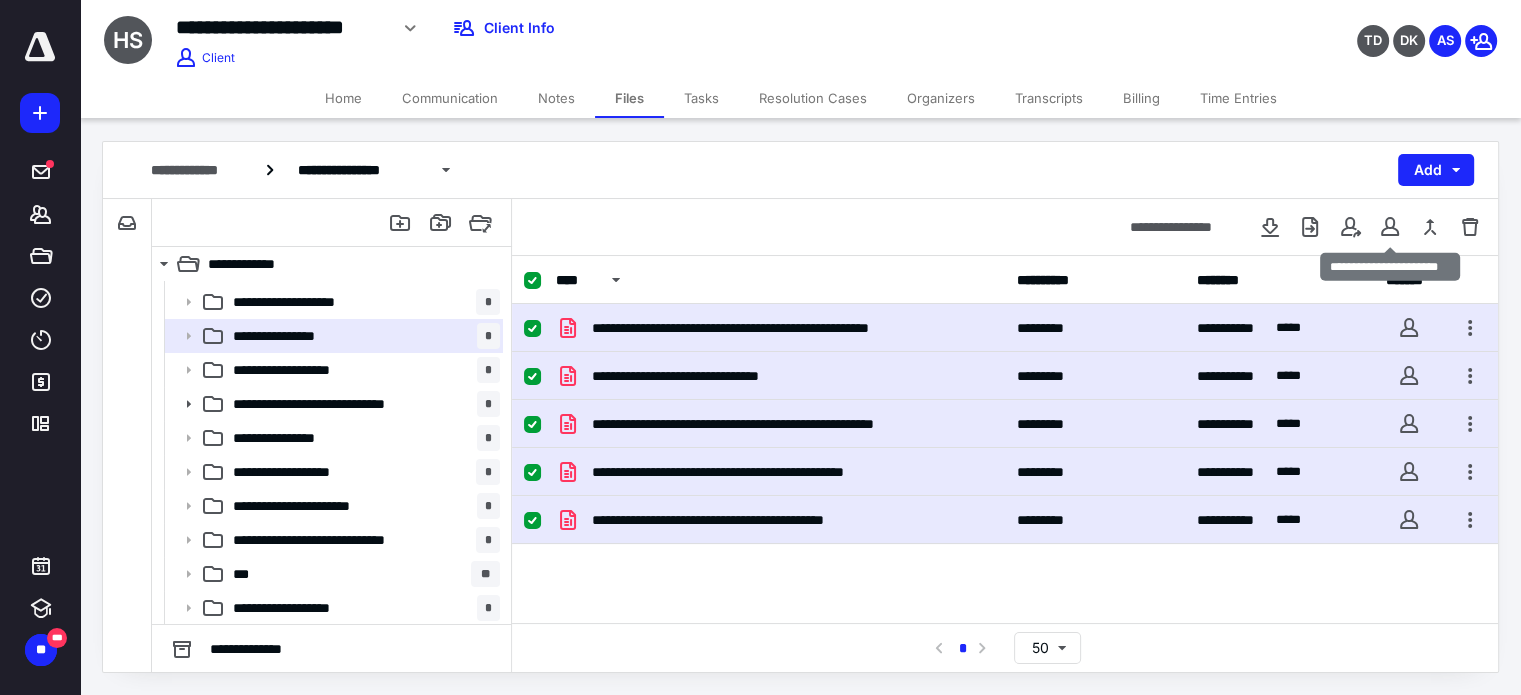 click at bounding box center (1390, 227) 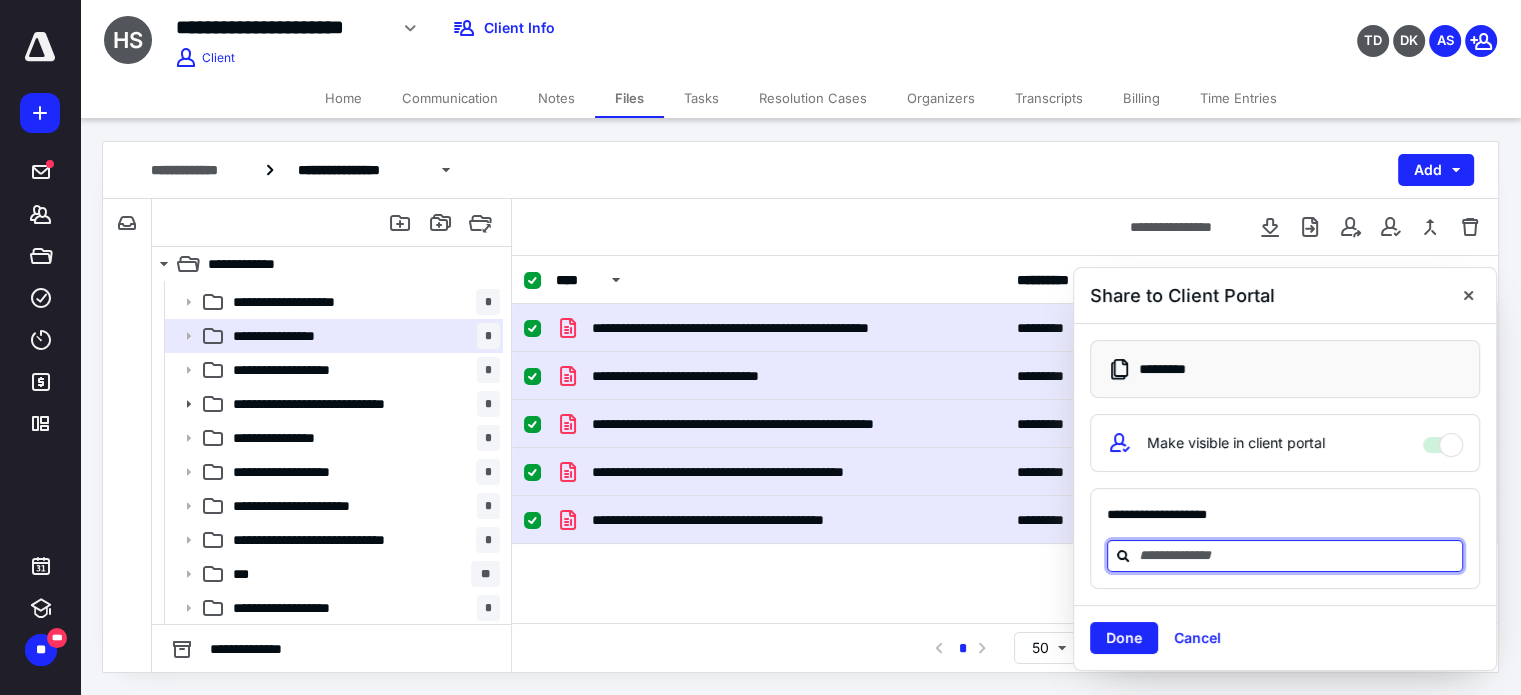 click at bounding box center [1297, 555] 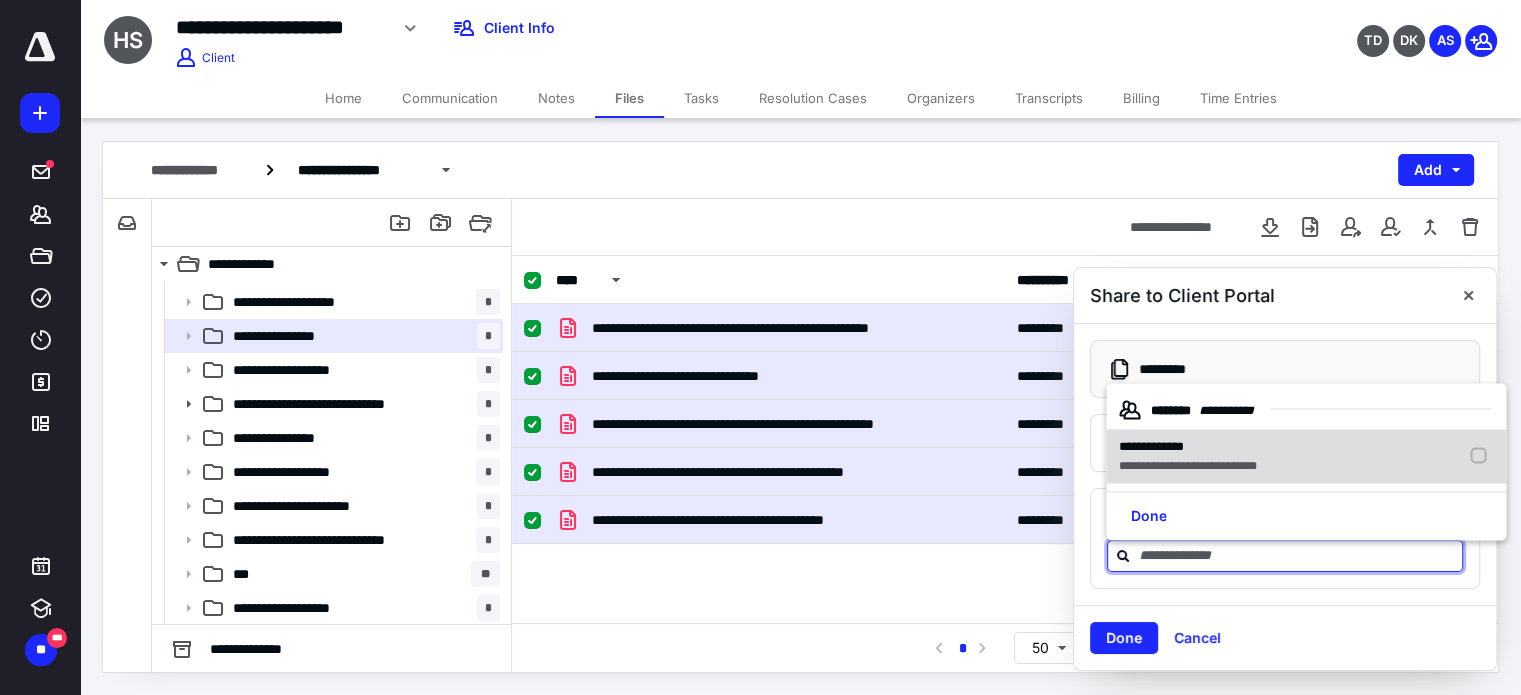 click on "**********" at bounding box center [1187, 466] 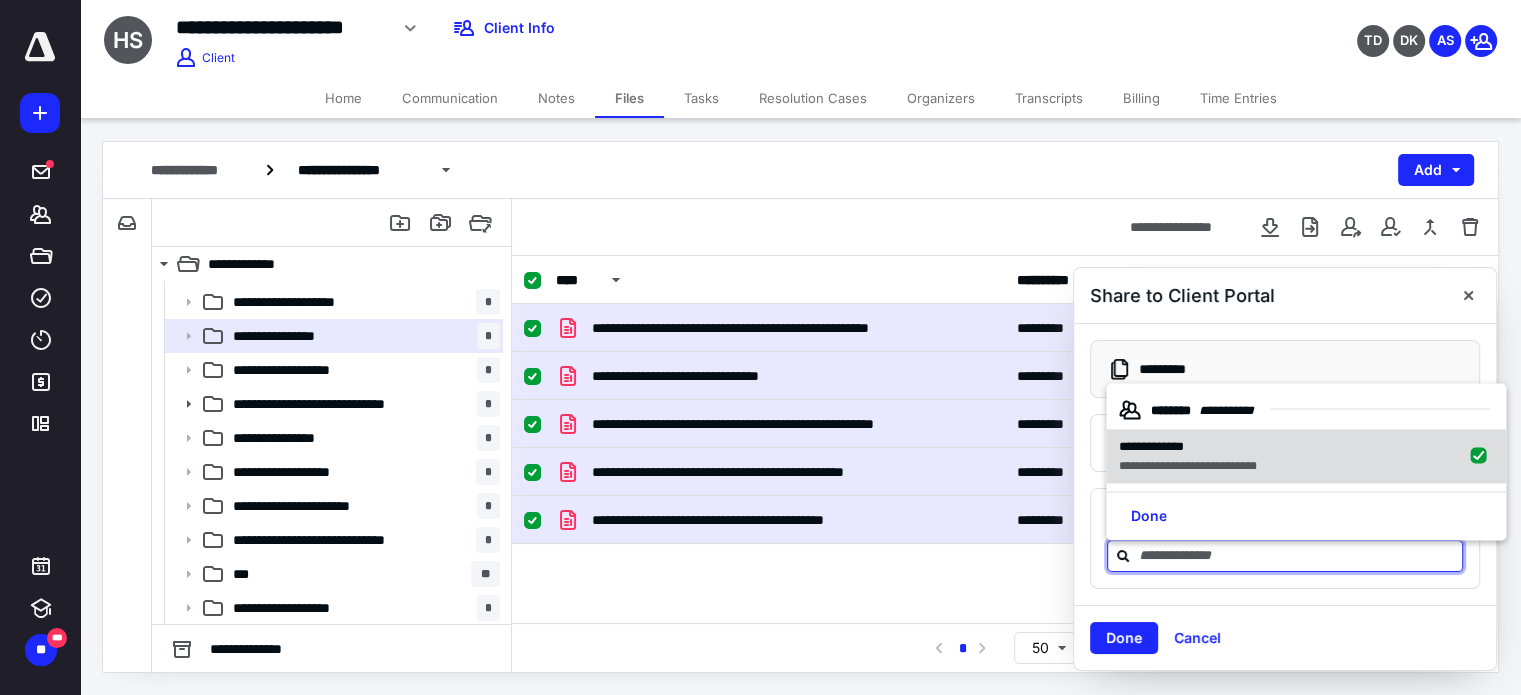 checkbox on "true" 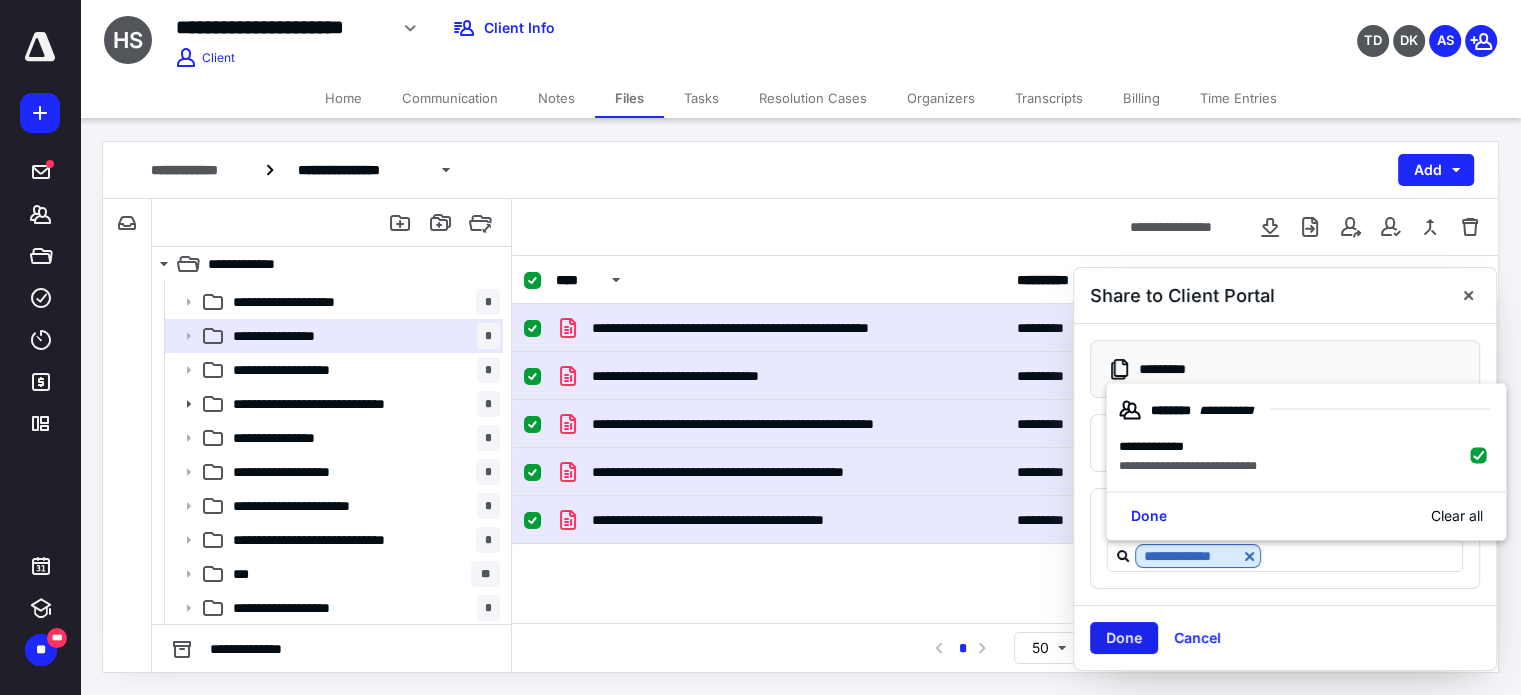 click on "Done" at bounding box center (1124, 638) 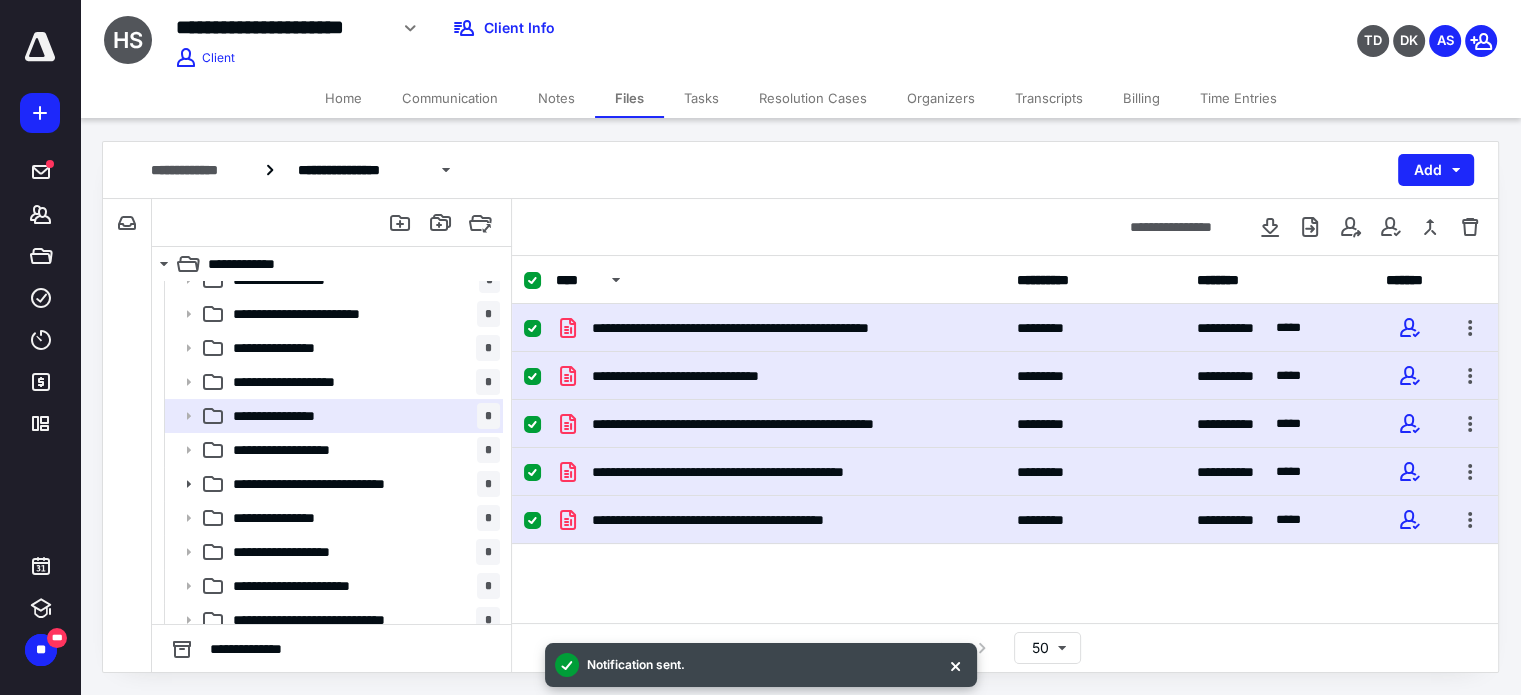 scroll, scrollTop: 80, scrollLeft: 0, axis: vertical 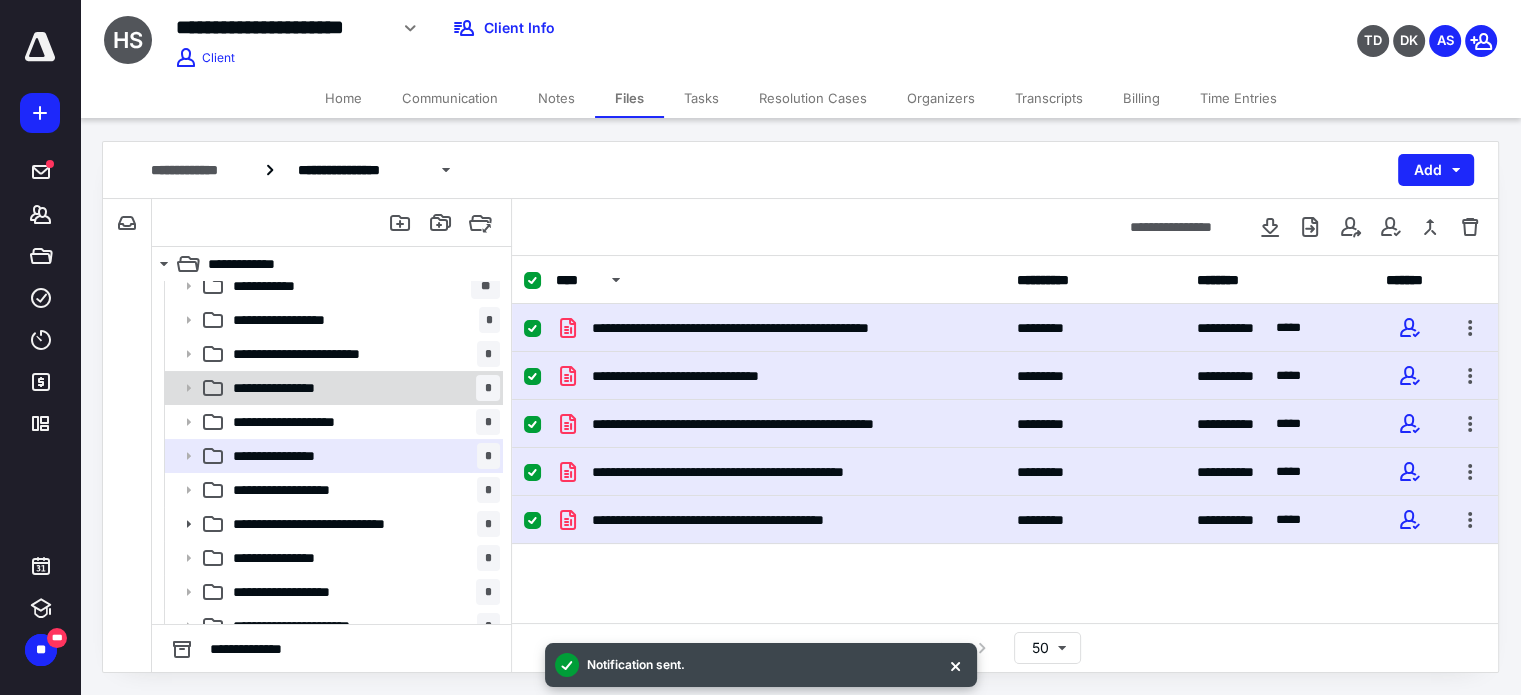 click on "**********" at bounding box center [290, 388] 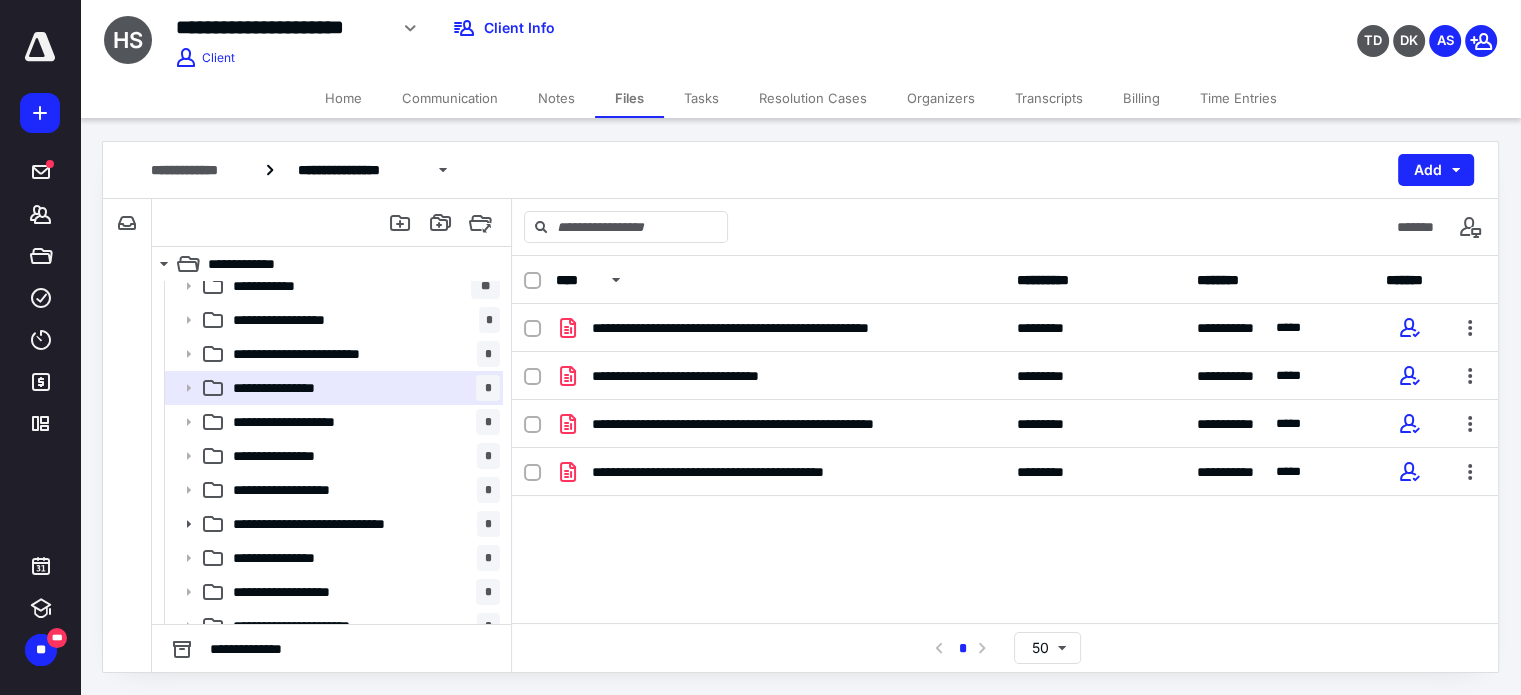 click 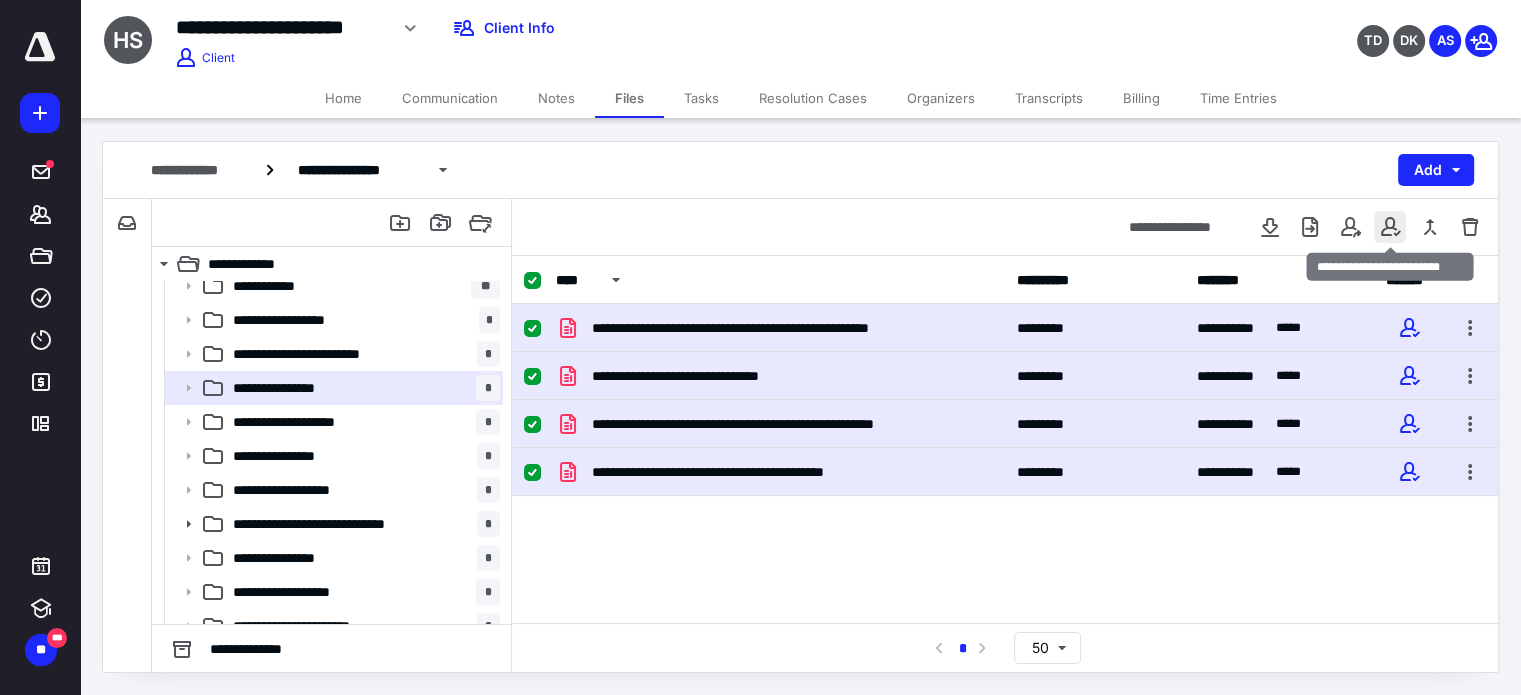 click at bounding box center [1390, 227] 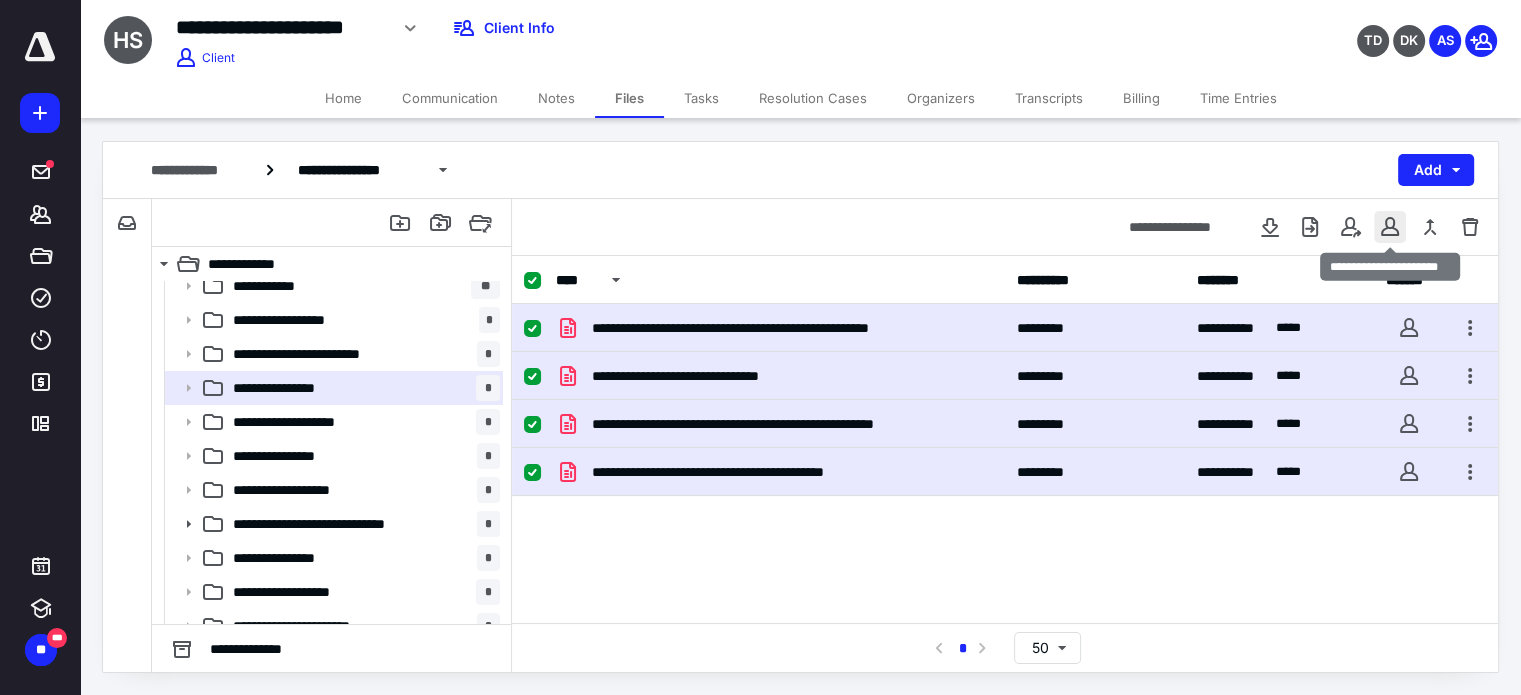 click at bounding box center (1390, 227) 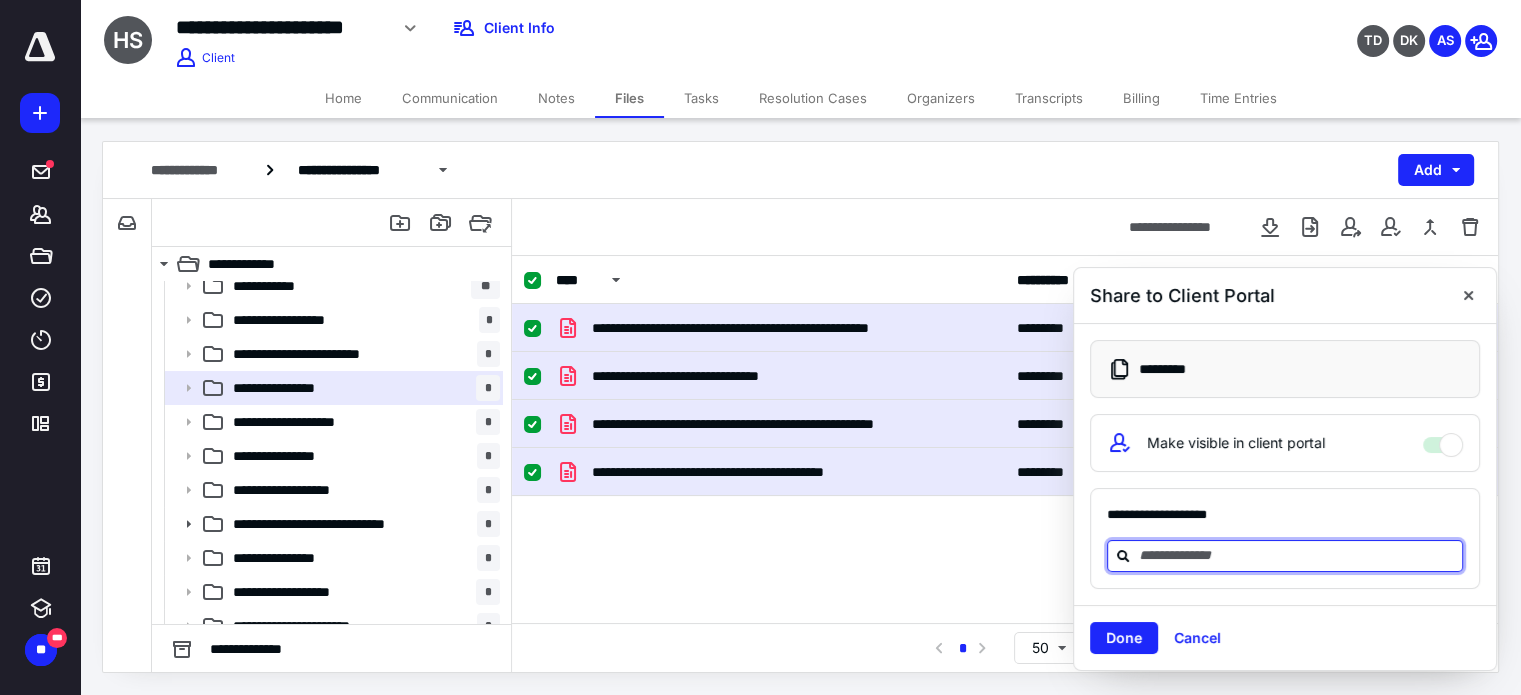 click at bounding box center (1297, 555) 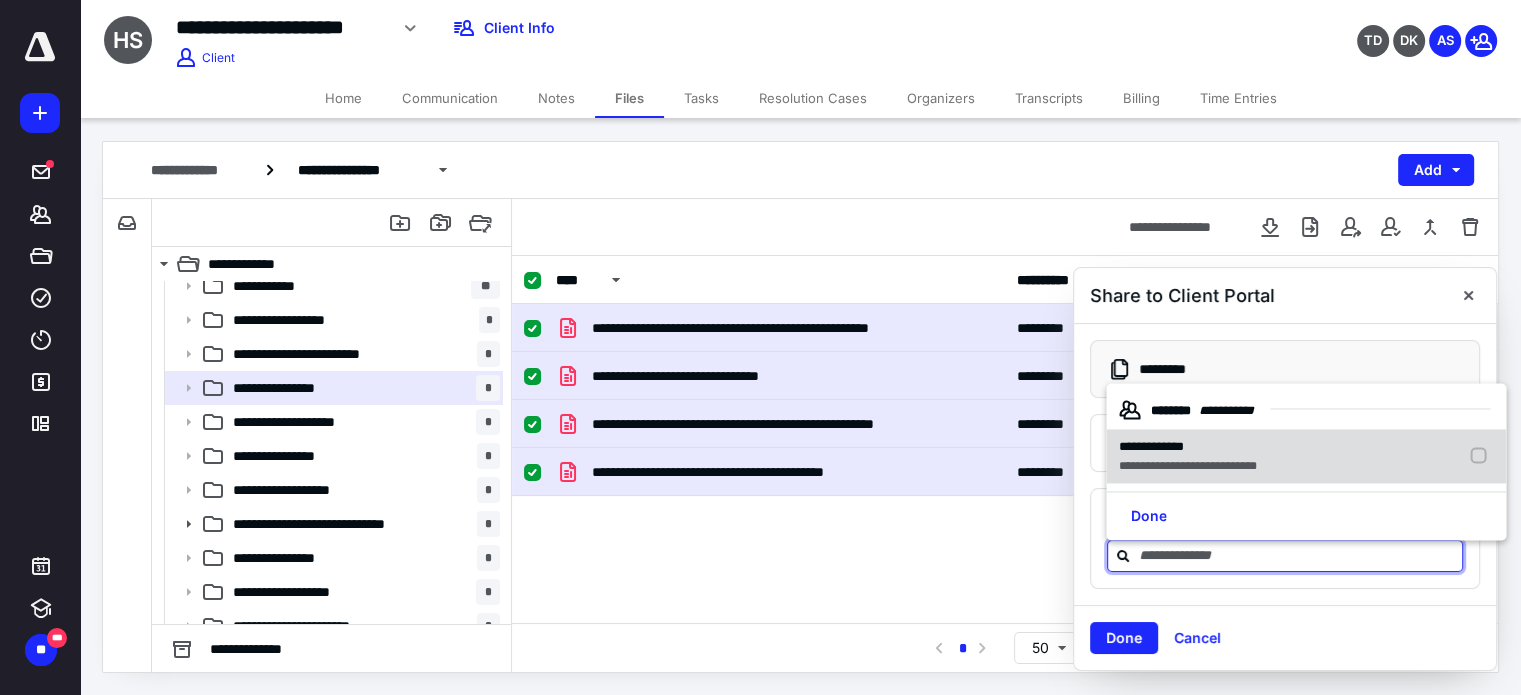 click on "**********" at bounding box center [1187, 466] 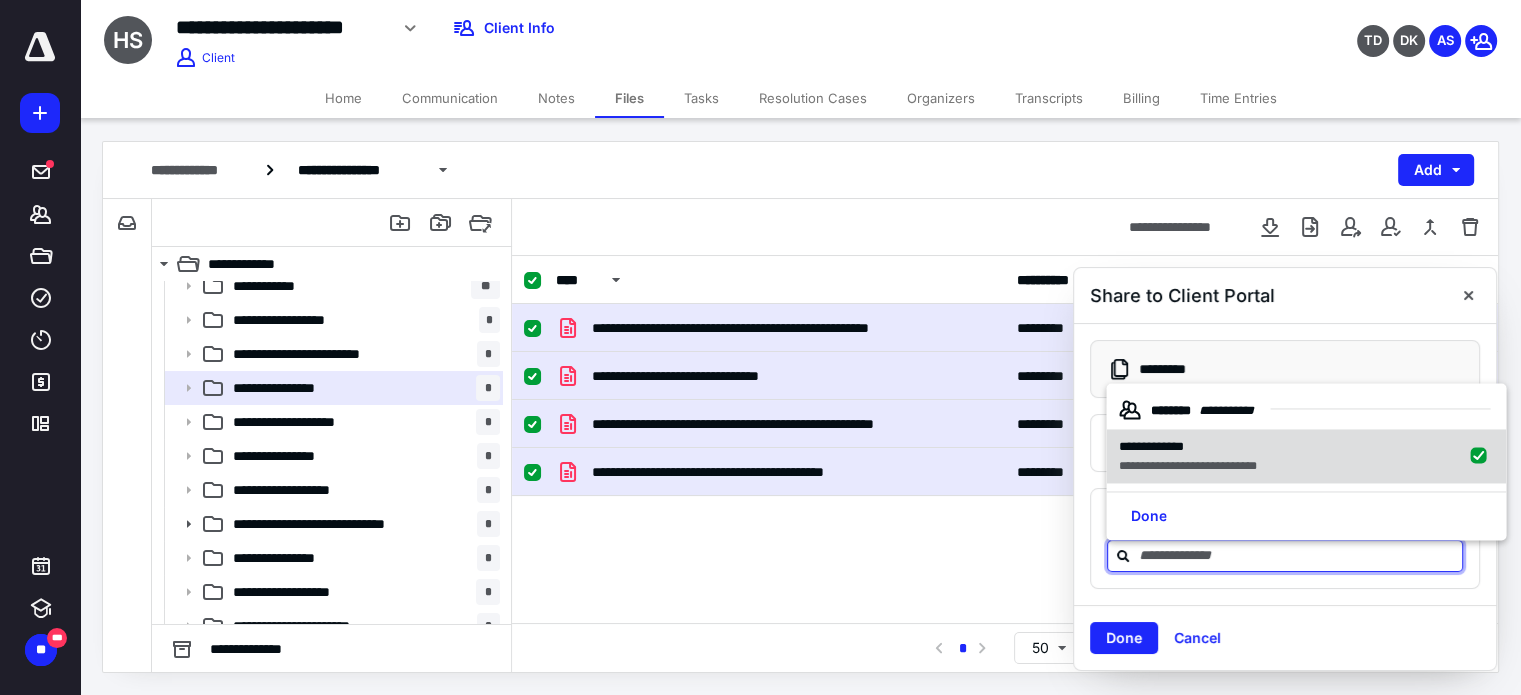 checkbox on "true" 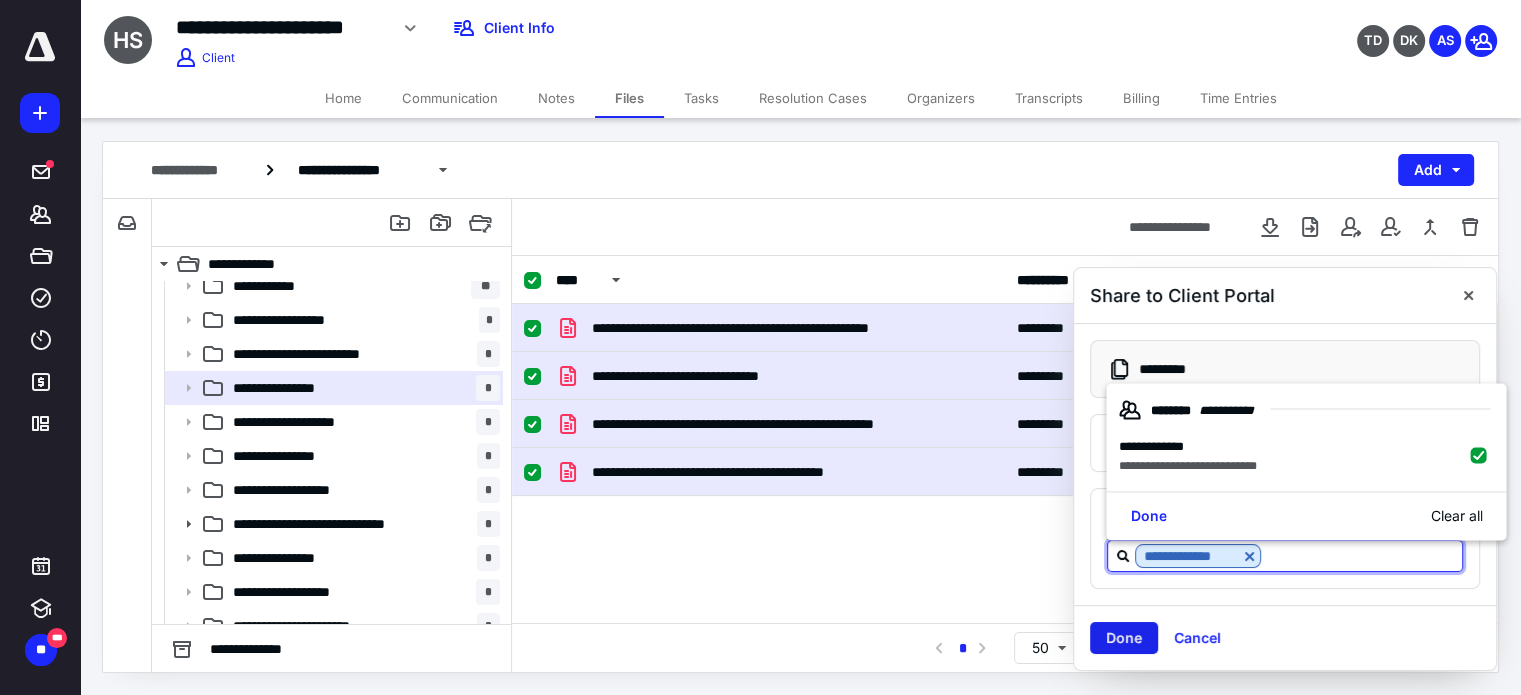 click on "Done" at bounding box center (1124, 638) 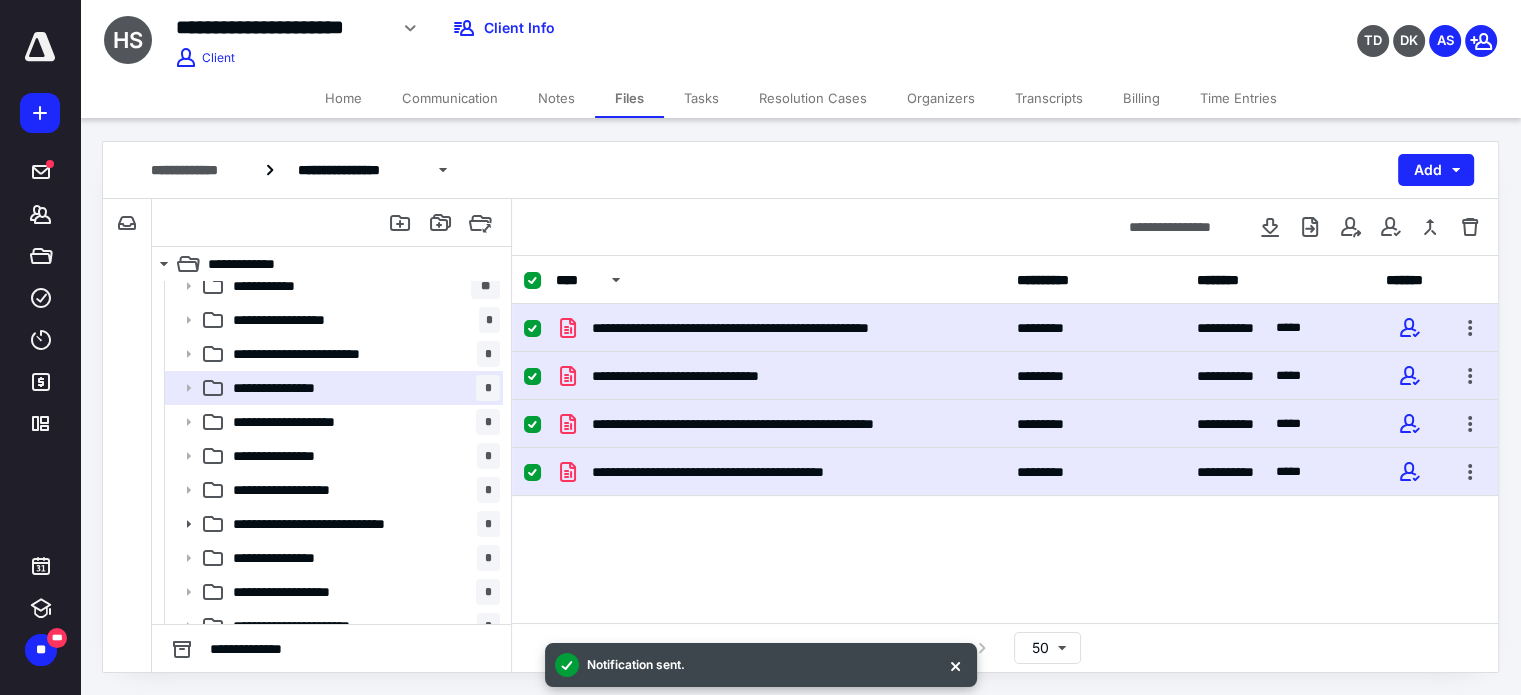 click on "**********" at bounding box center (800, 170) 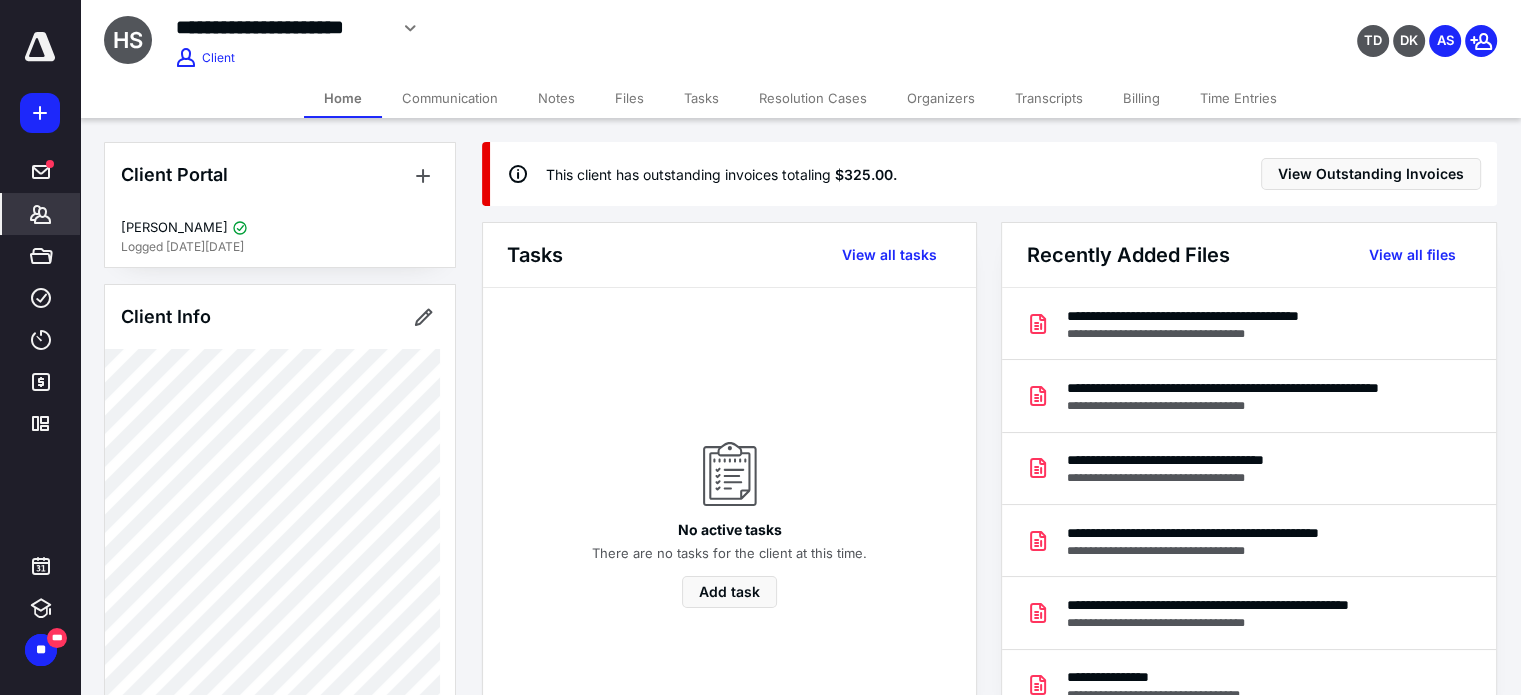 click 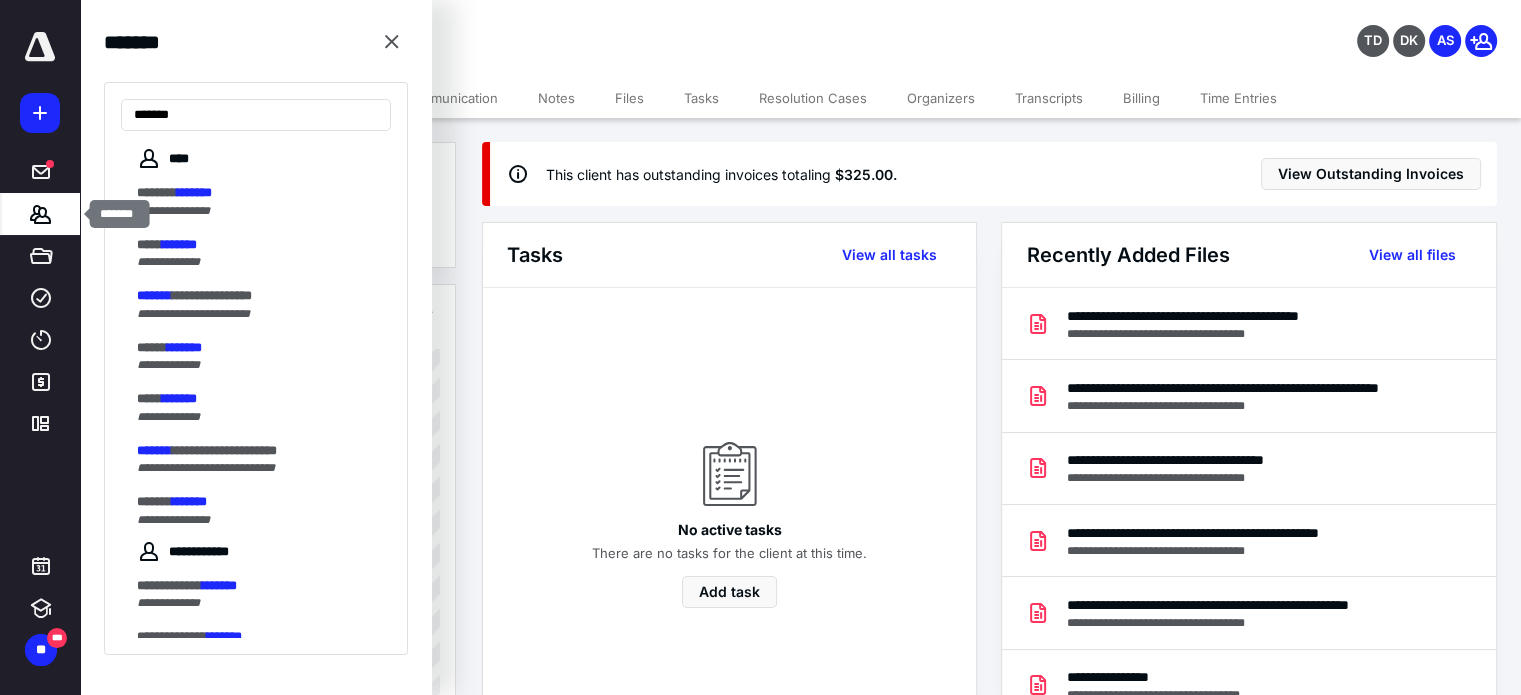 type on "*******" 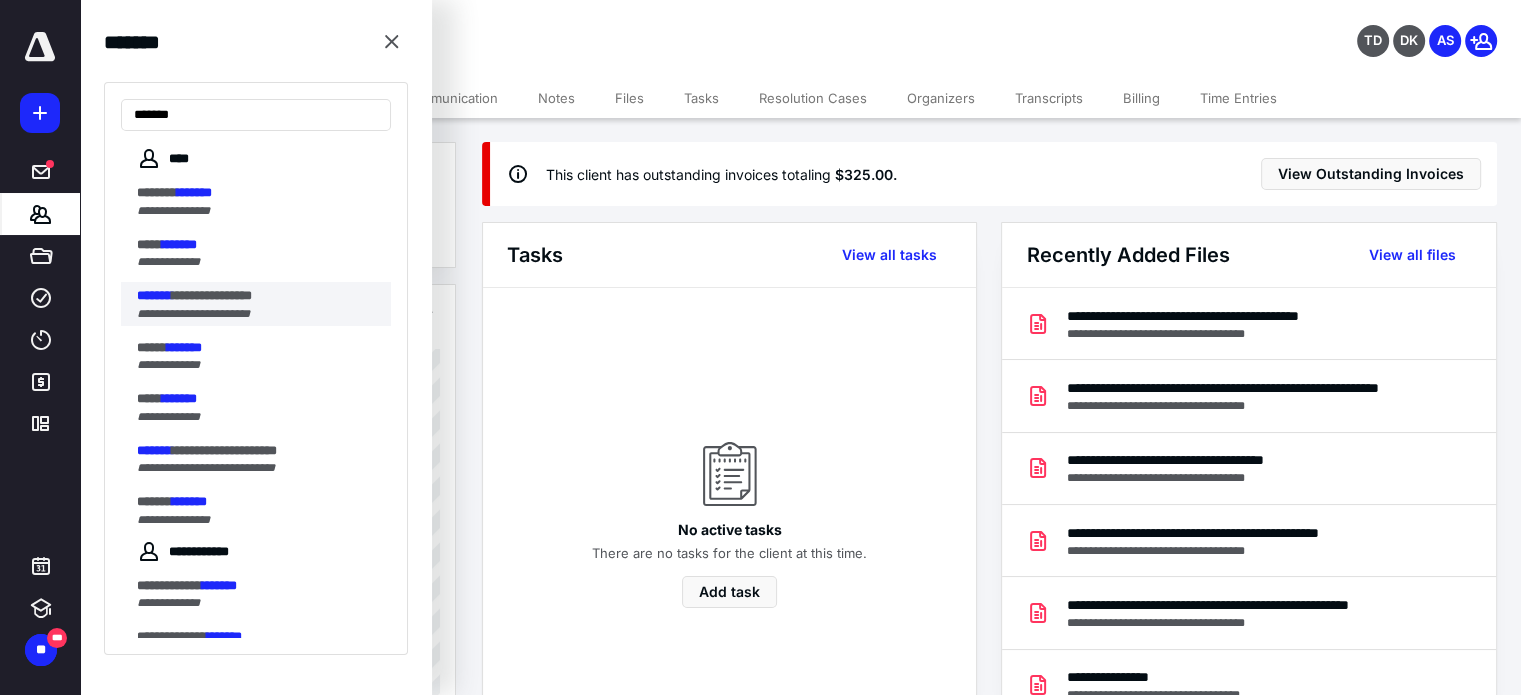 click on "**********" at bounding box center (193, 314) 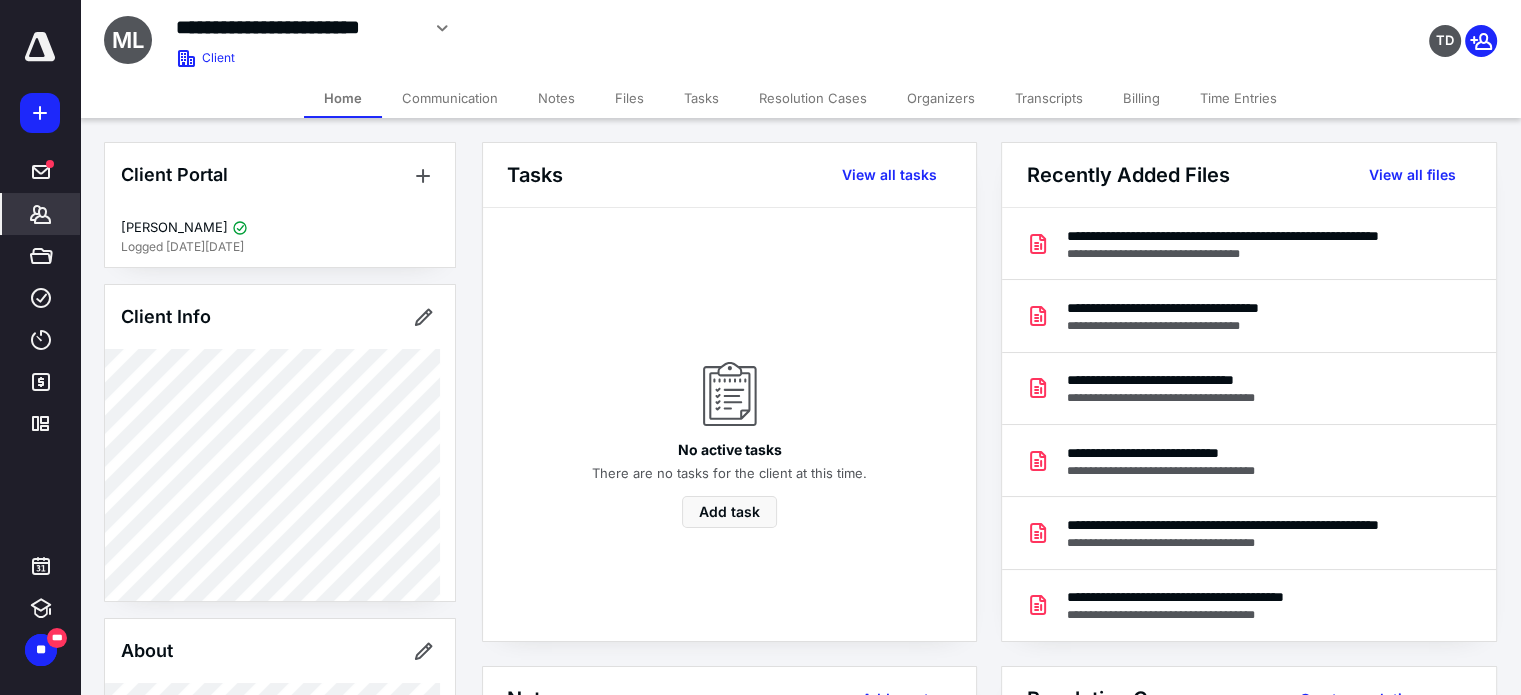 click on "Notes" at bounding box center [556, 98] 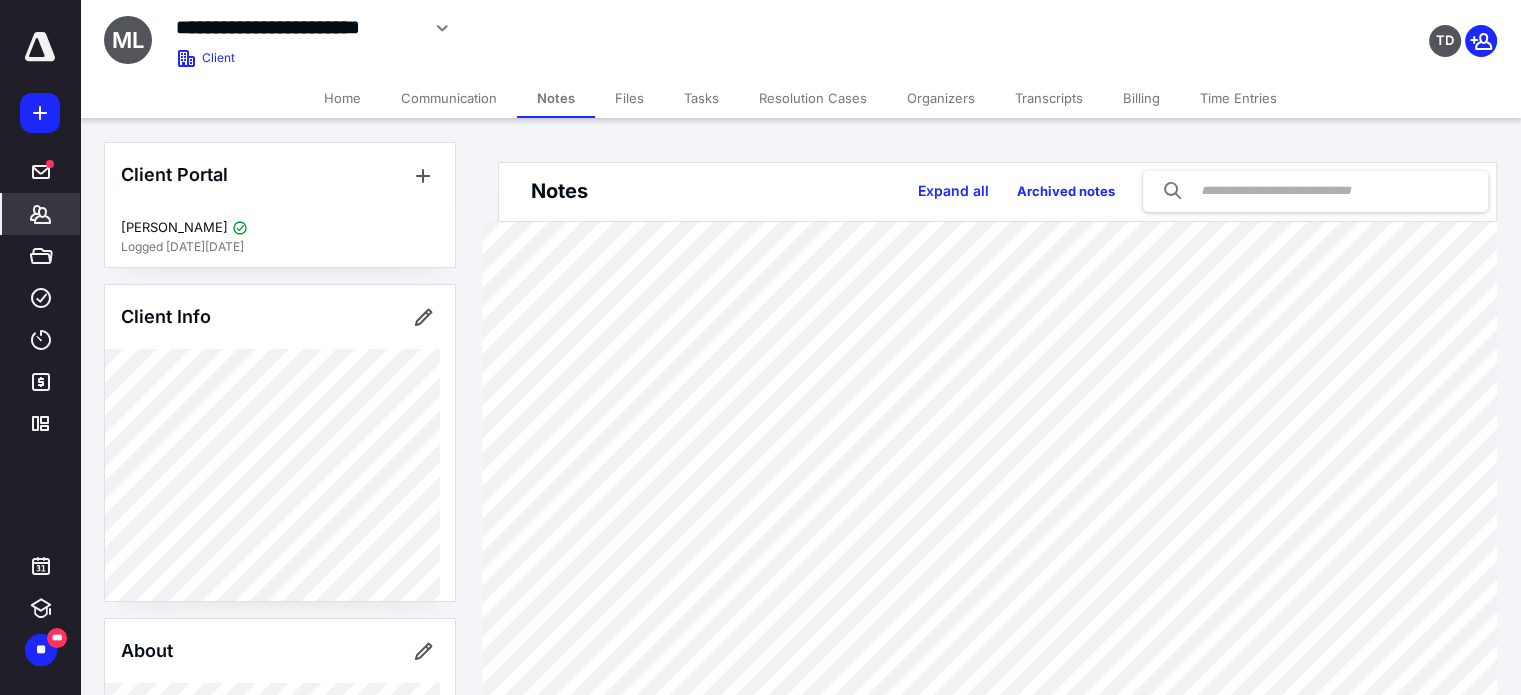 click on "Billing" at bounding box center (1141, 98) 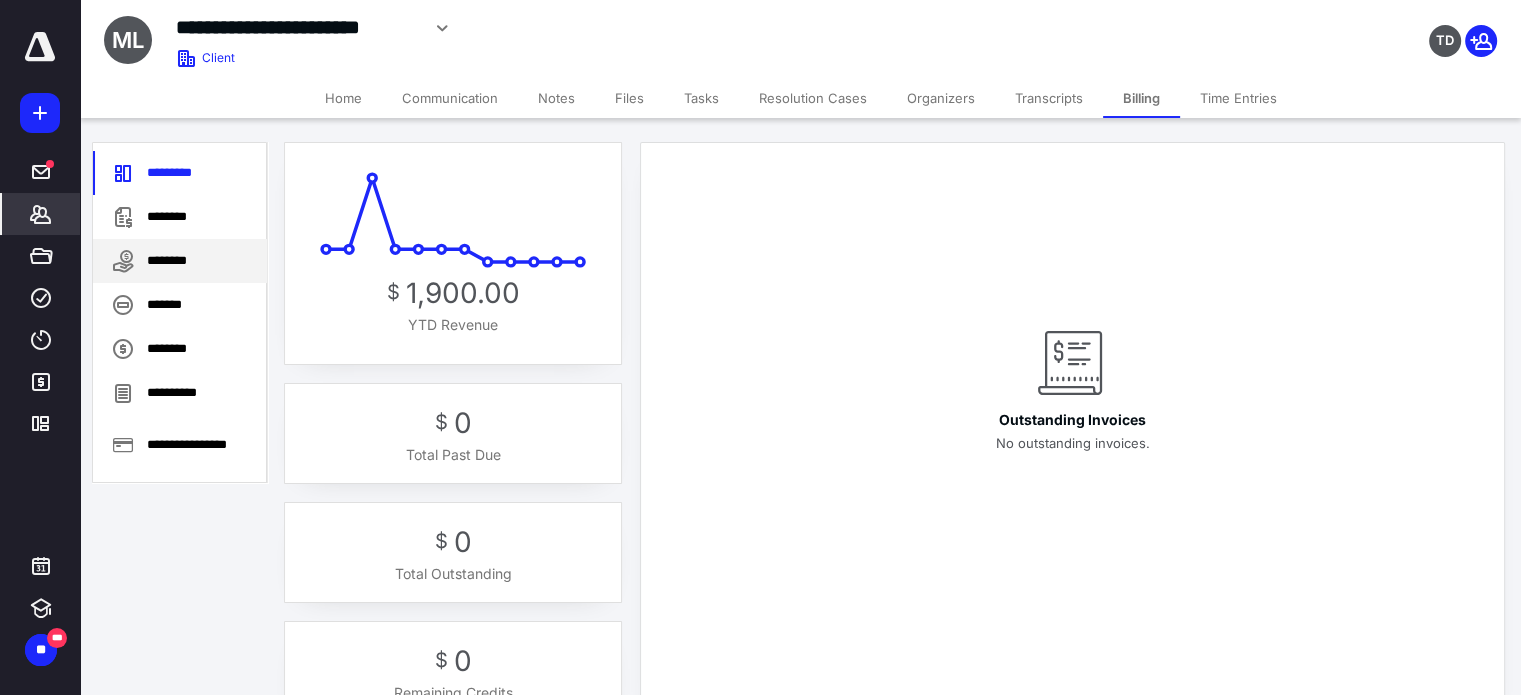 click on "********" at bounding box center (180, 261) 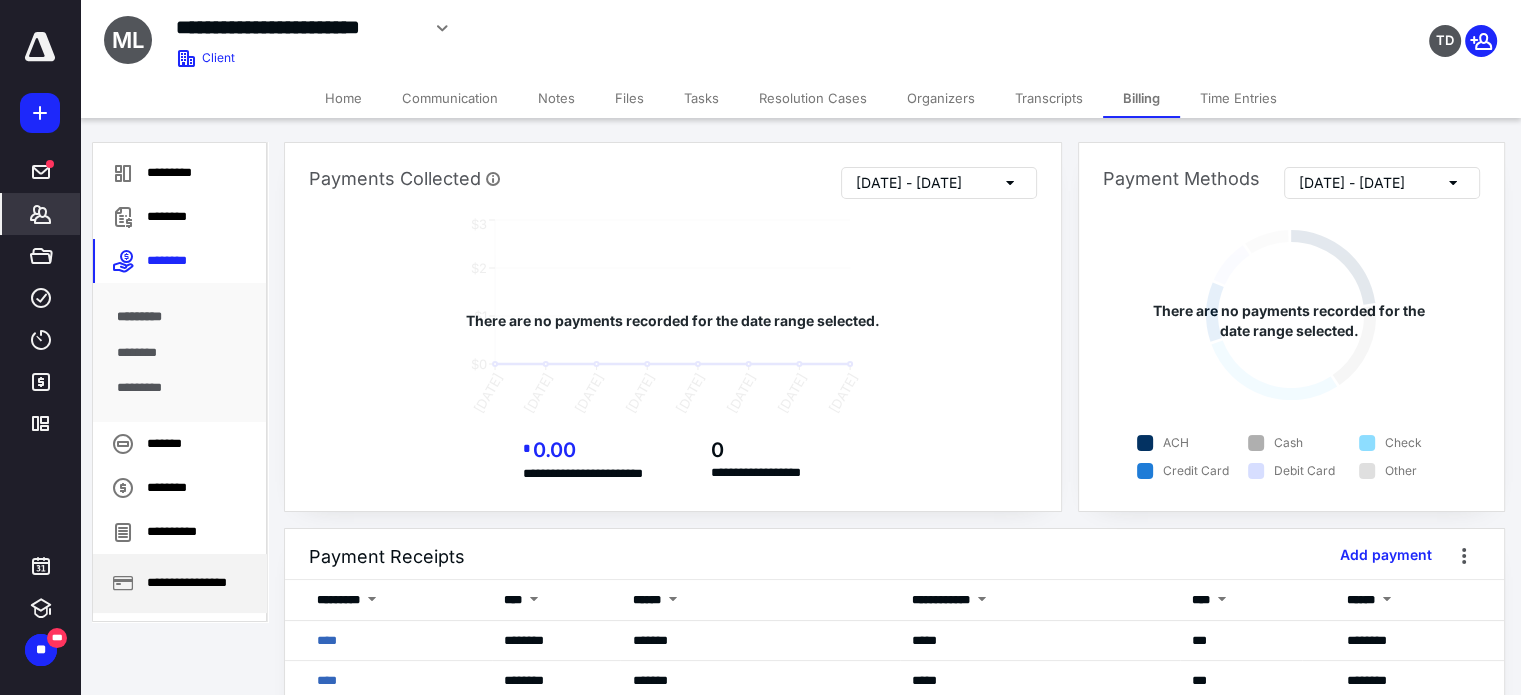 click on "**********" at bounding box center (180, 583) 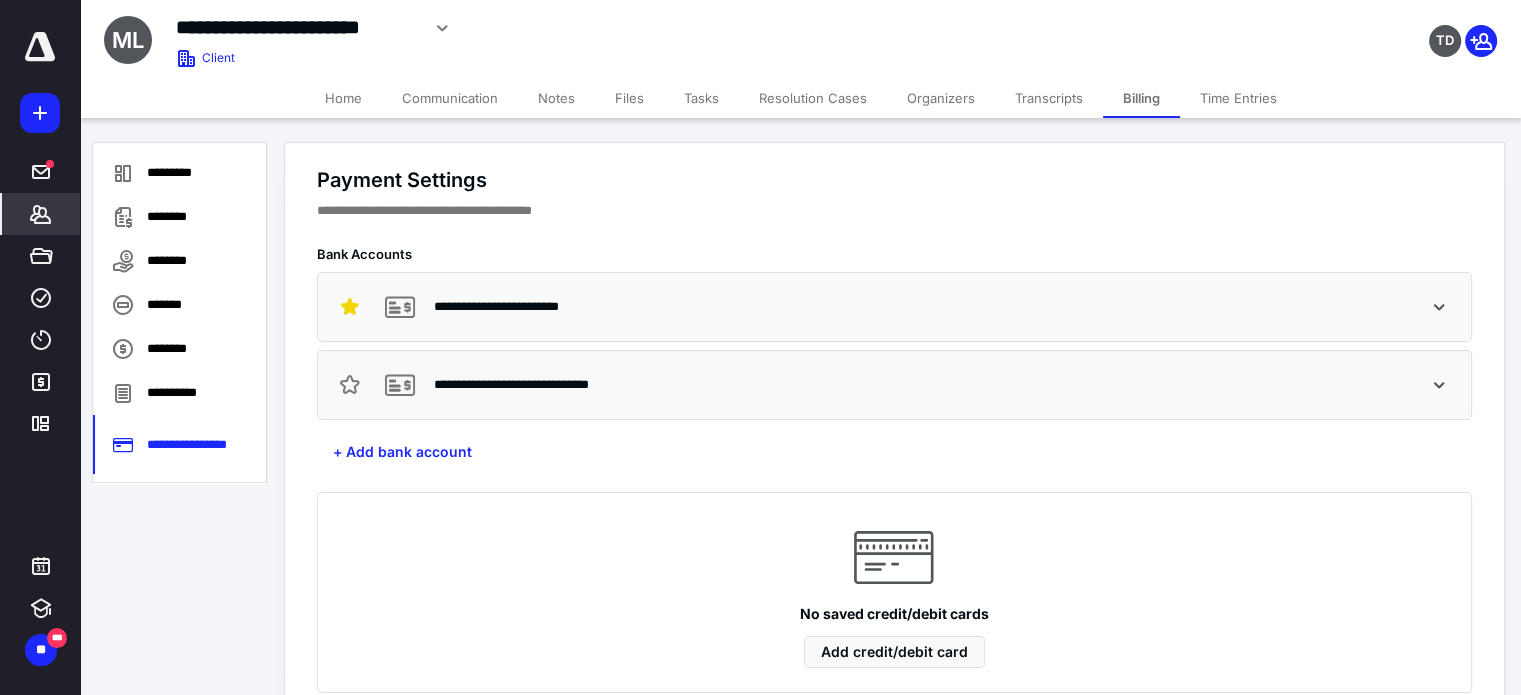 click on "Notes" at bounding box center (556, 98) 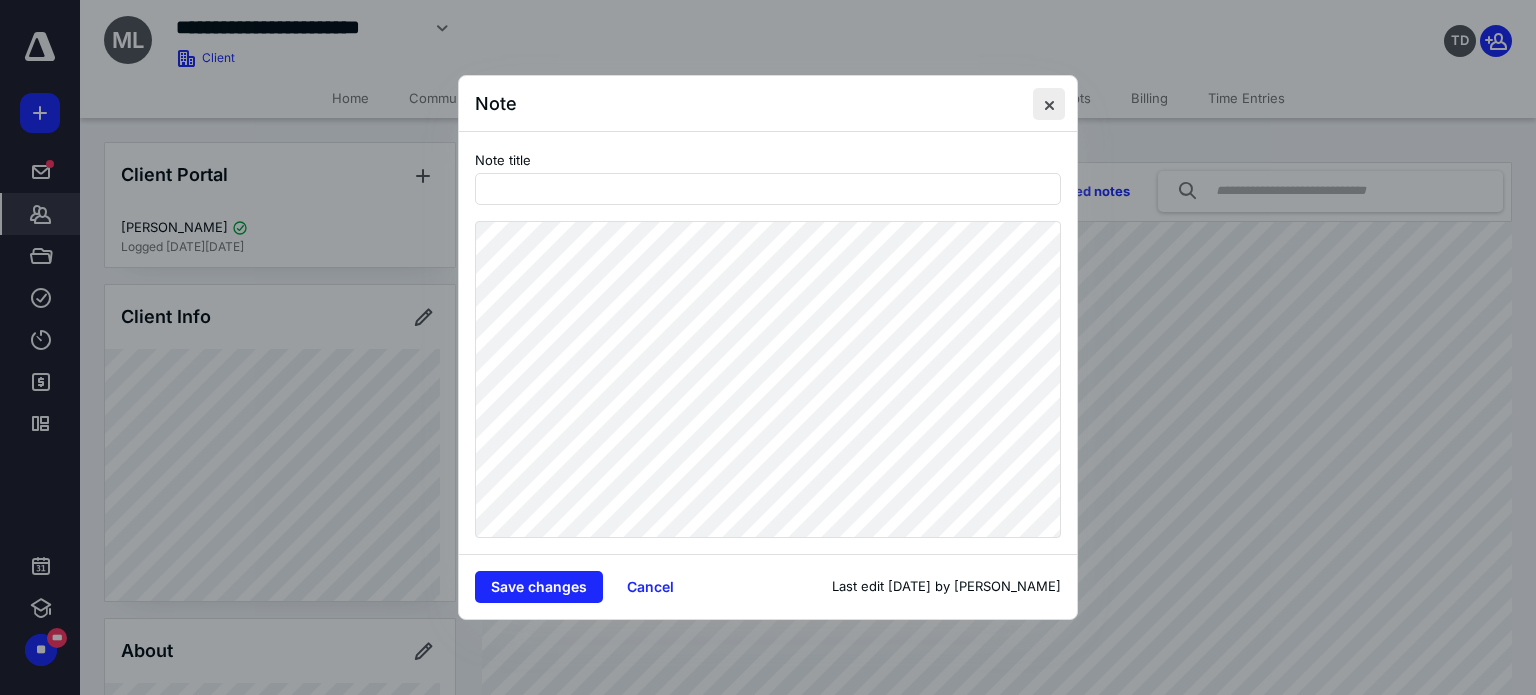 click at bounding box center [1049, 104] 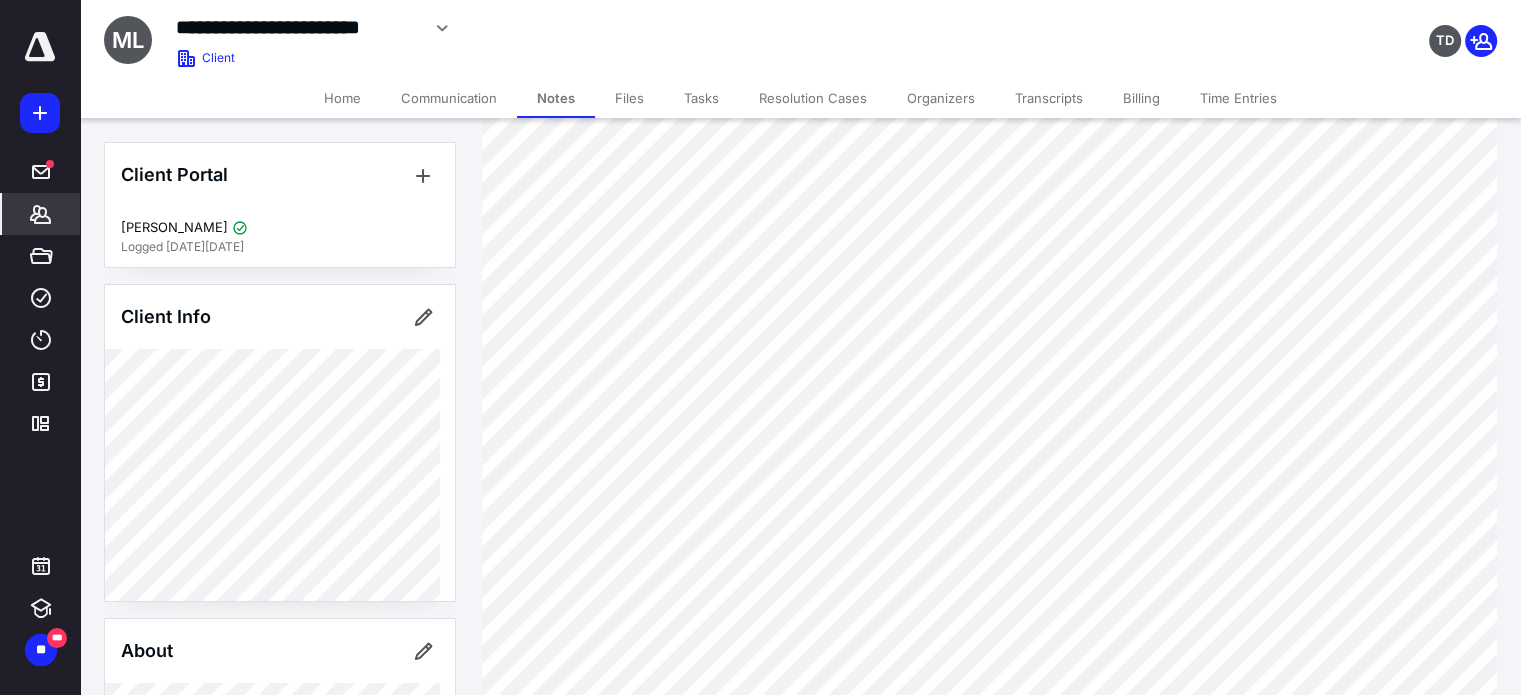 scroll, scrollTop: 0, scrollLeft: 0, axis: both 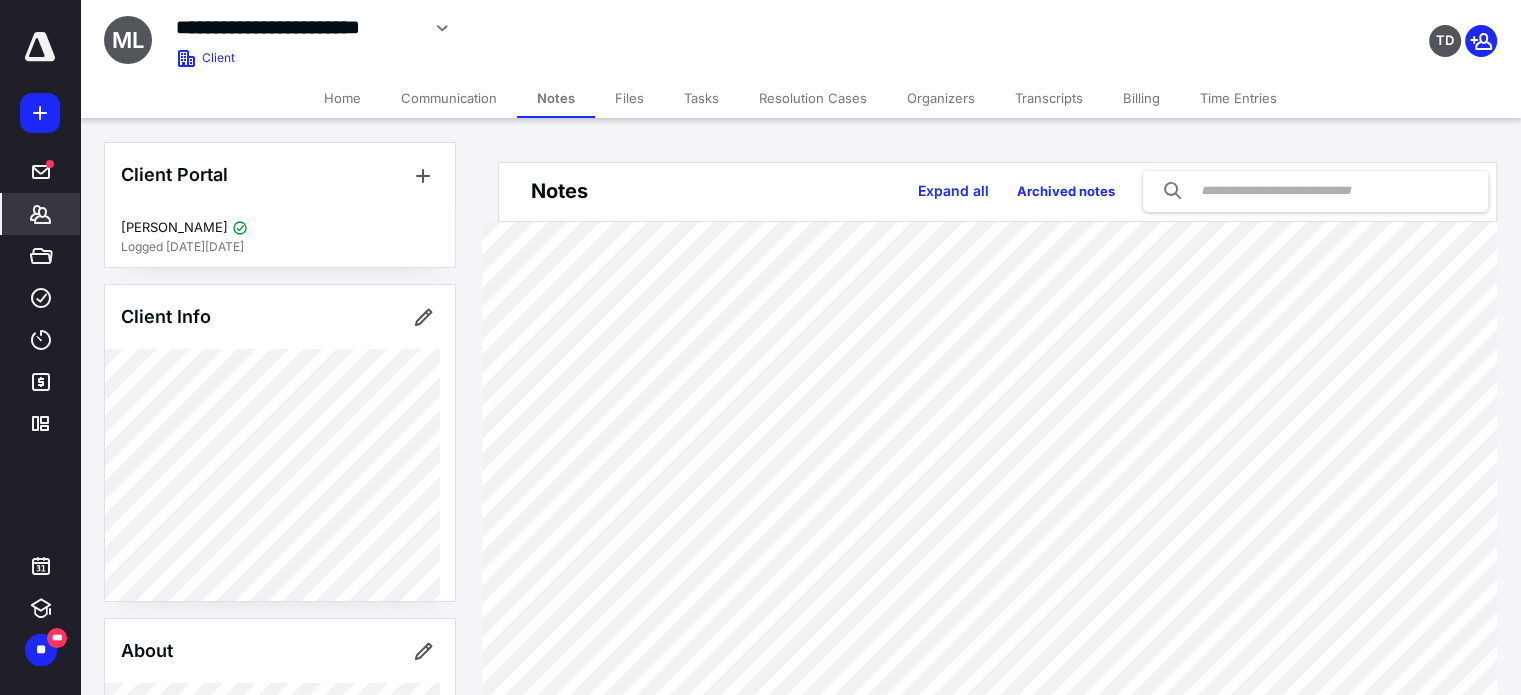 click on "Files" at bounding box center [629, 98] 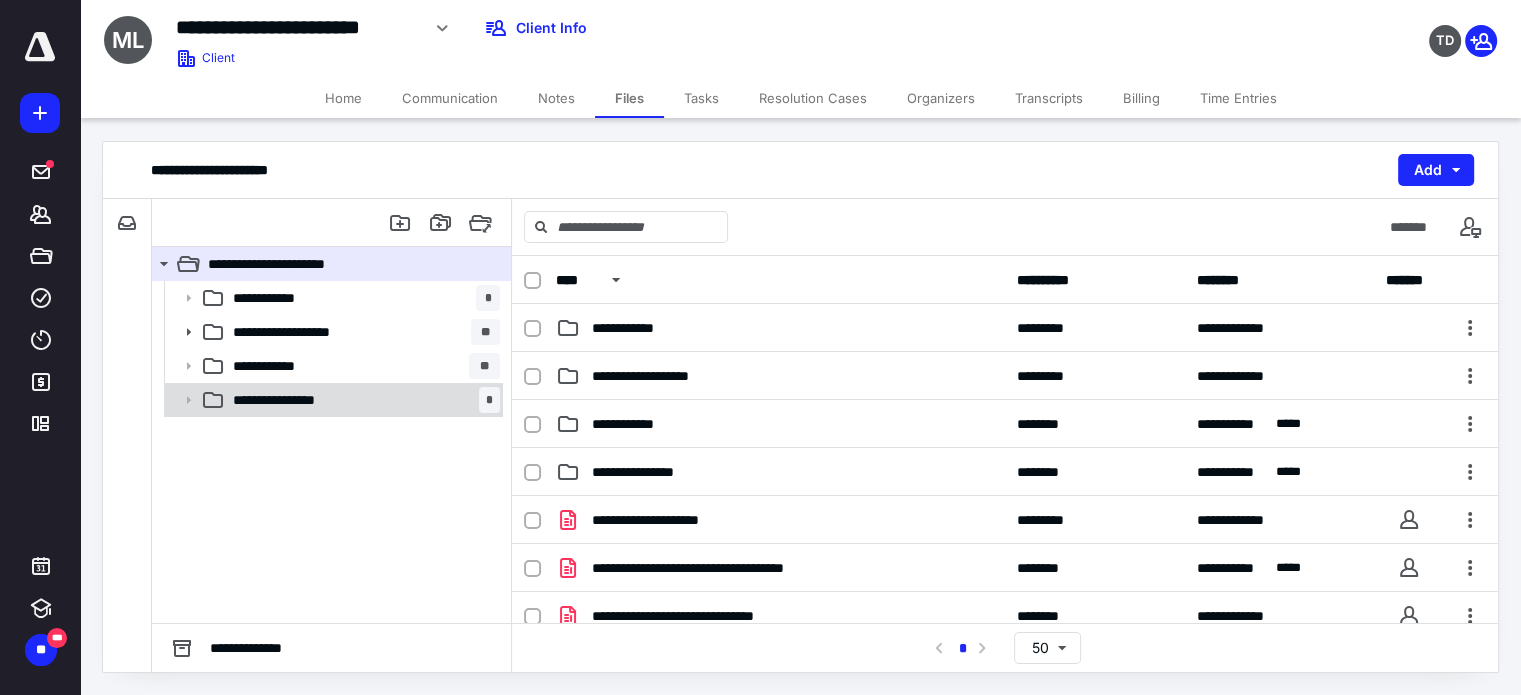 click on "**********" at bounding box center (332, 400) 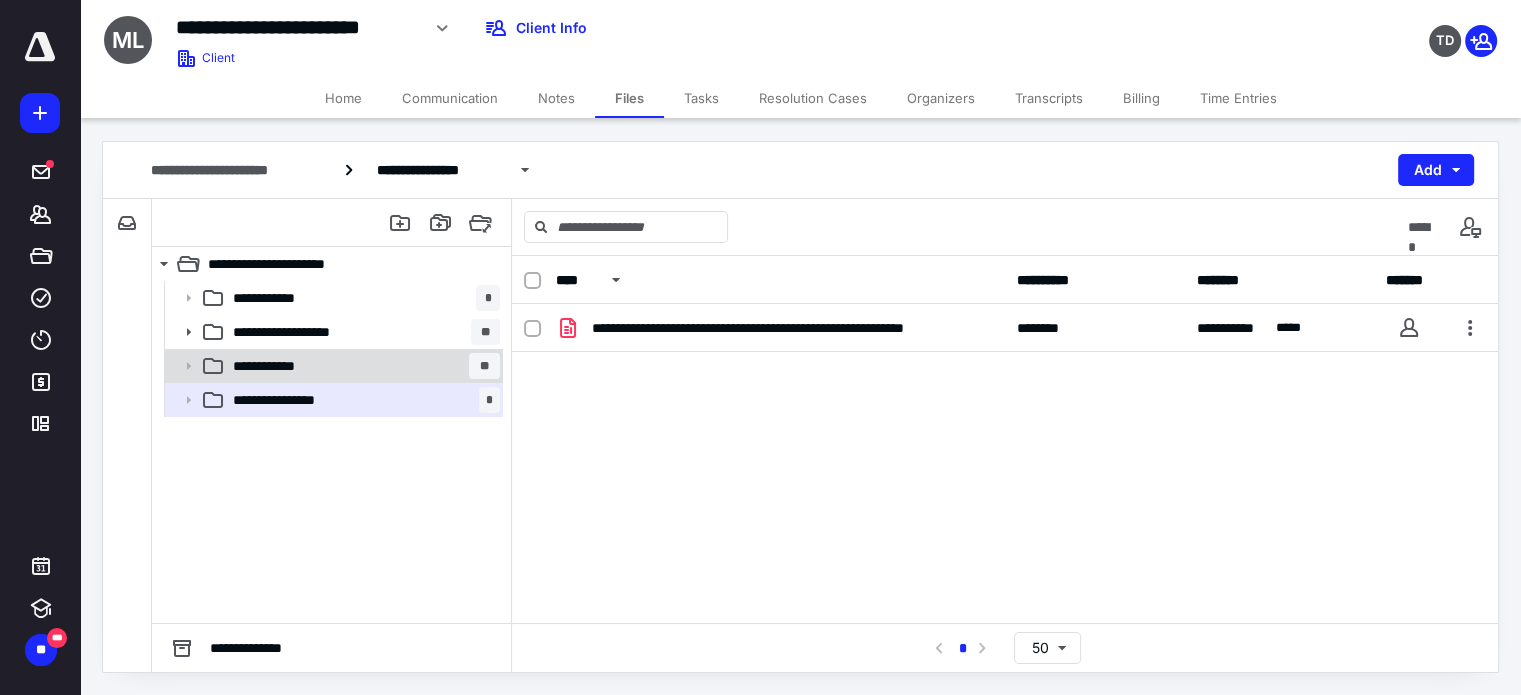 click on "**********" at bounding box center [274, 366] 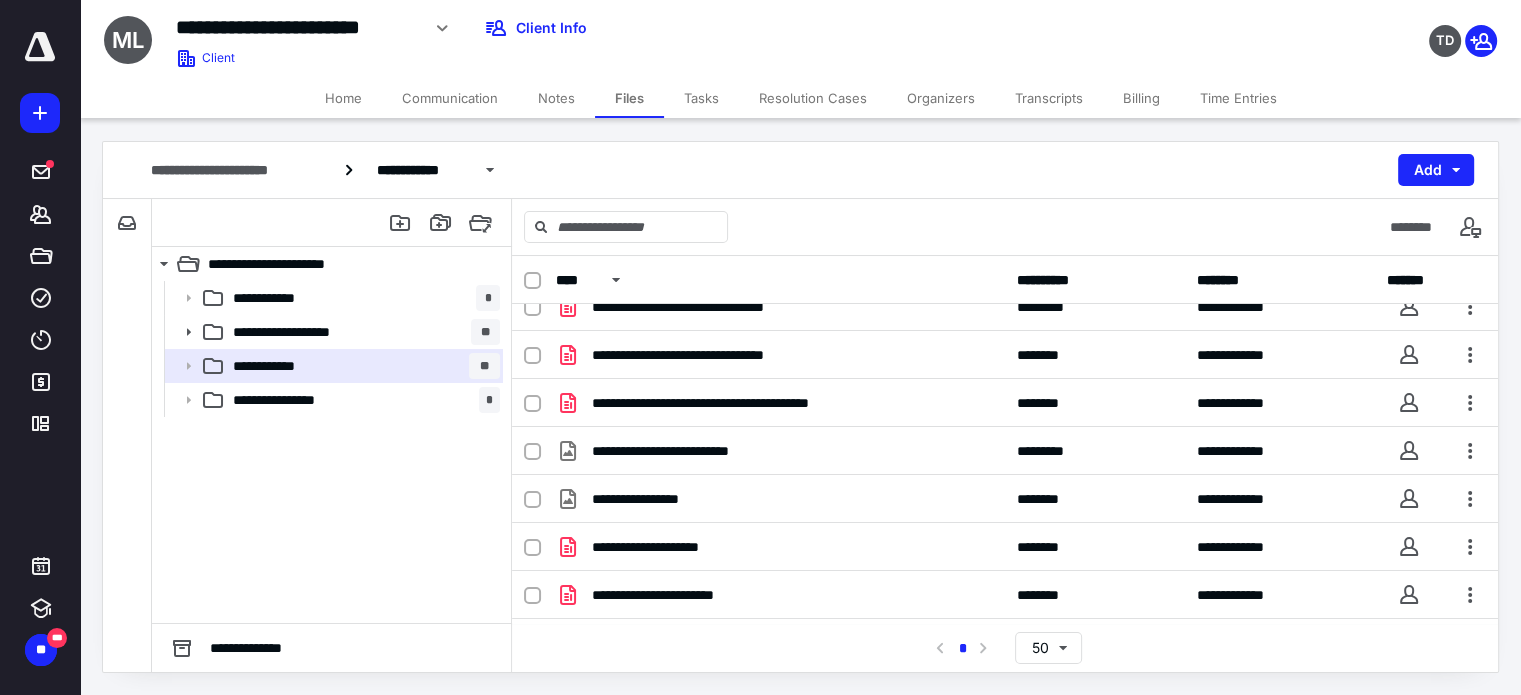 scroll, scrollTop: 732, scrollLeft: 0, axis: vertical 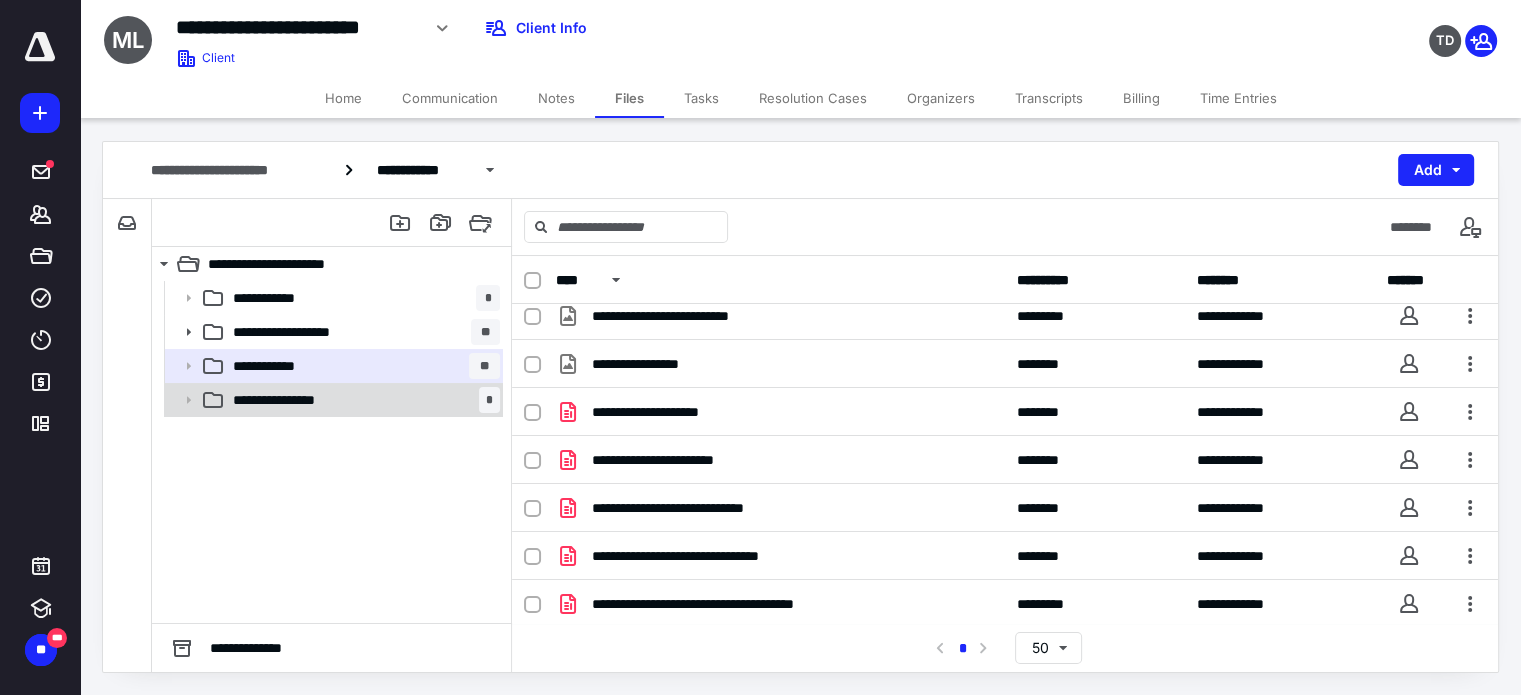 click on "**********" at bounding box center (291, 400) 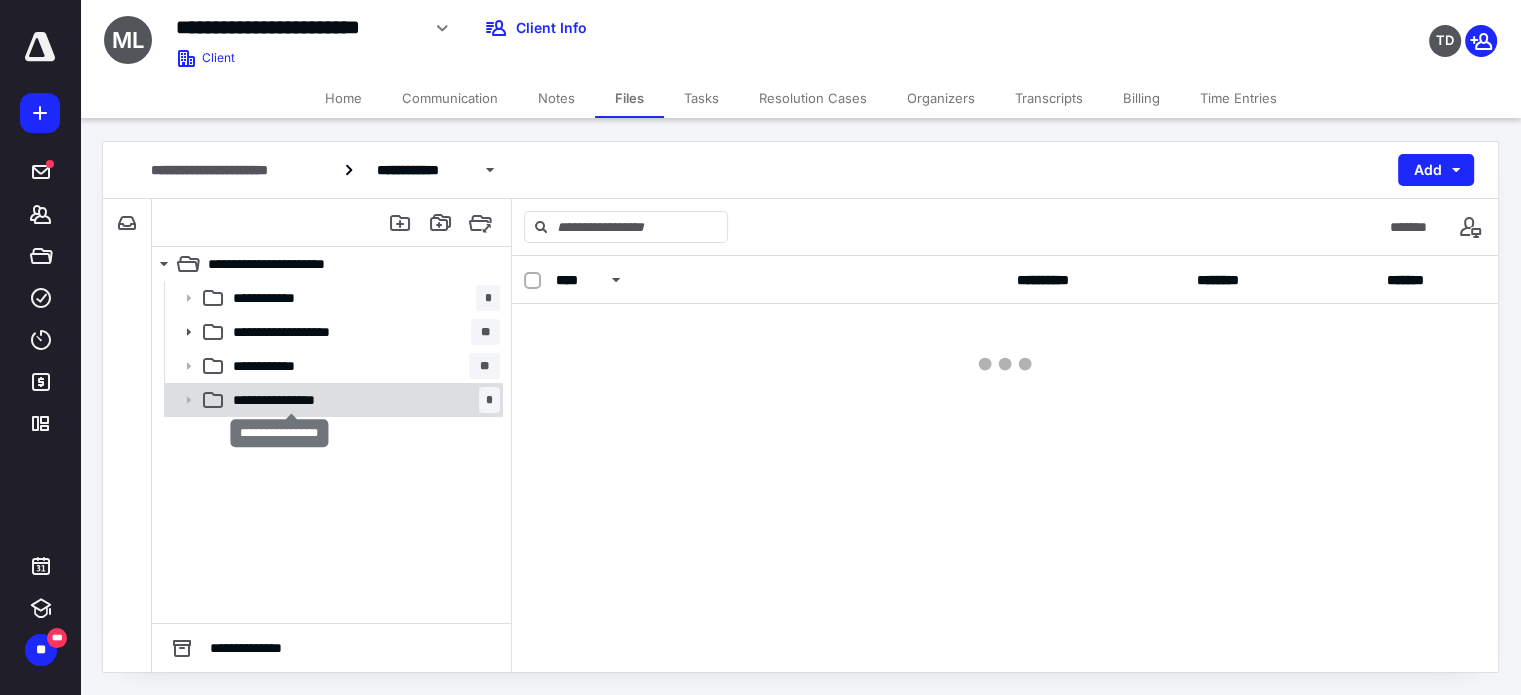 scroll, scrollTop: 0, scrollLeft: 0, axis: both 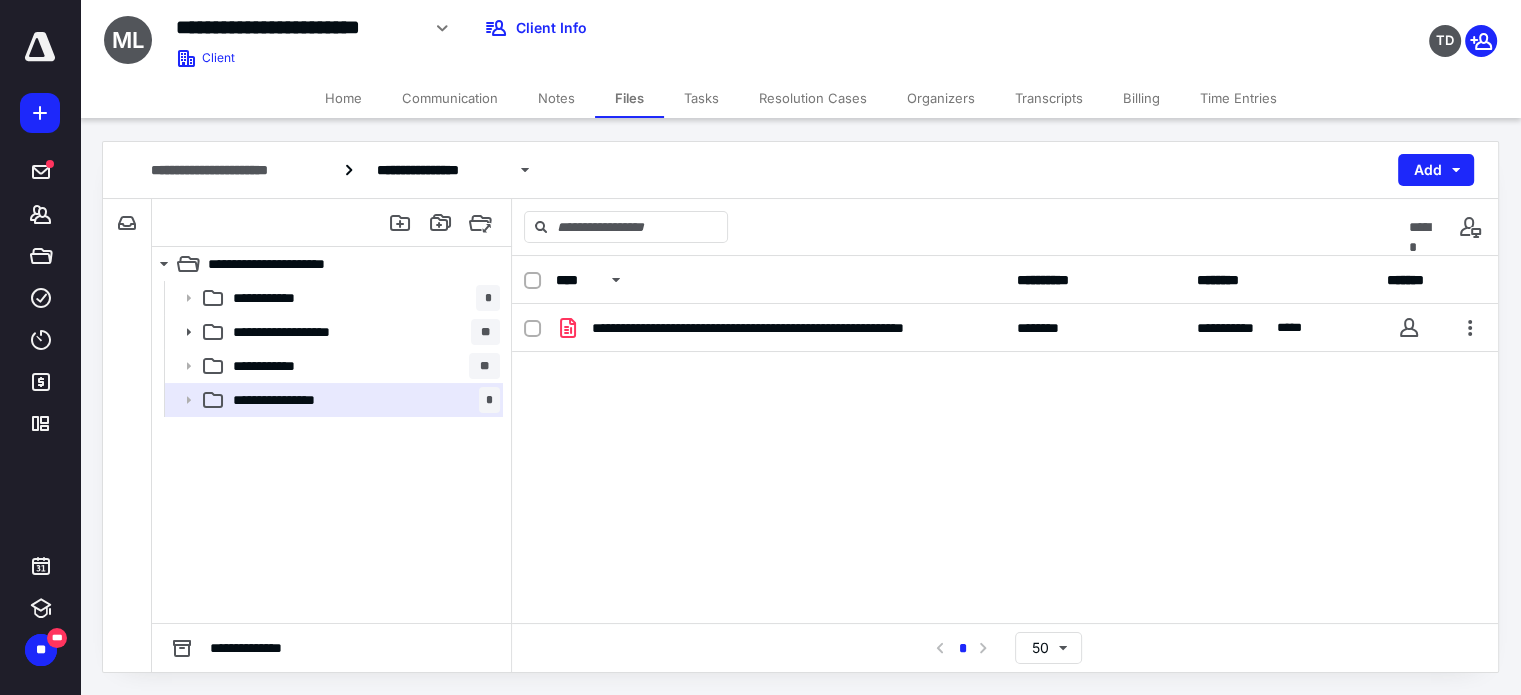 click on "Notes" at bounding box center [556, 98] 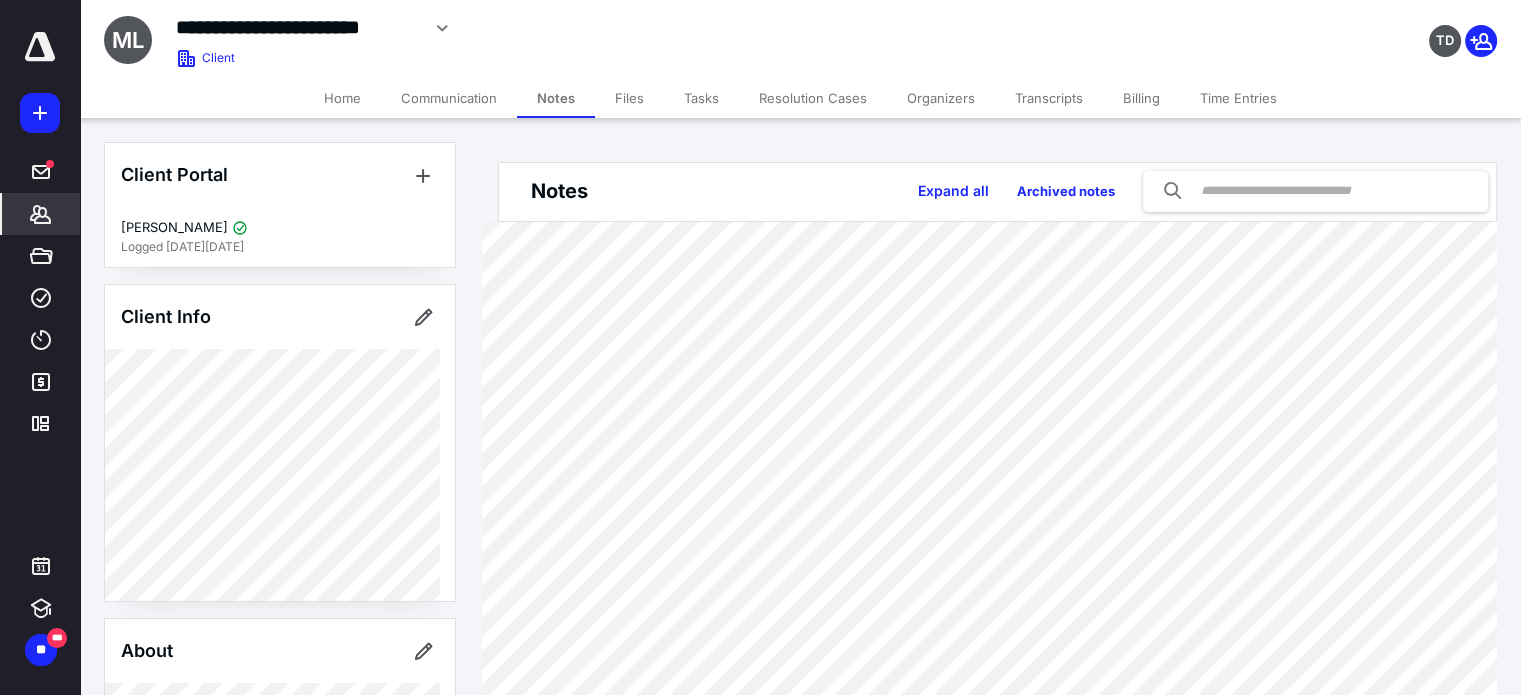 click on "Billing" at bounding box center [1141, 98] 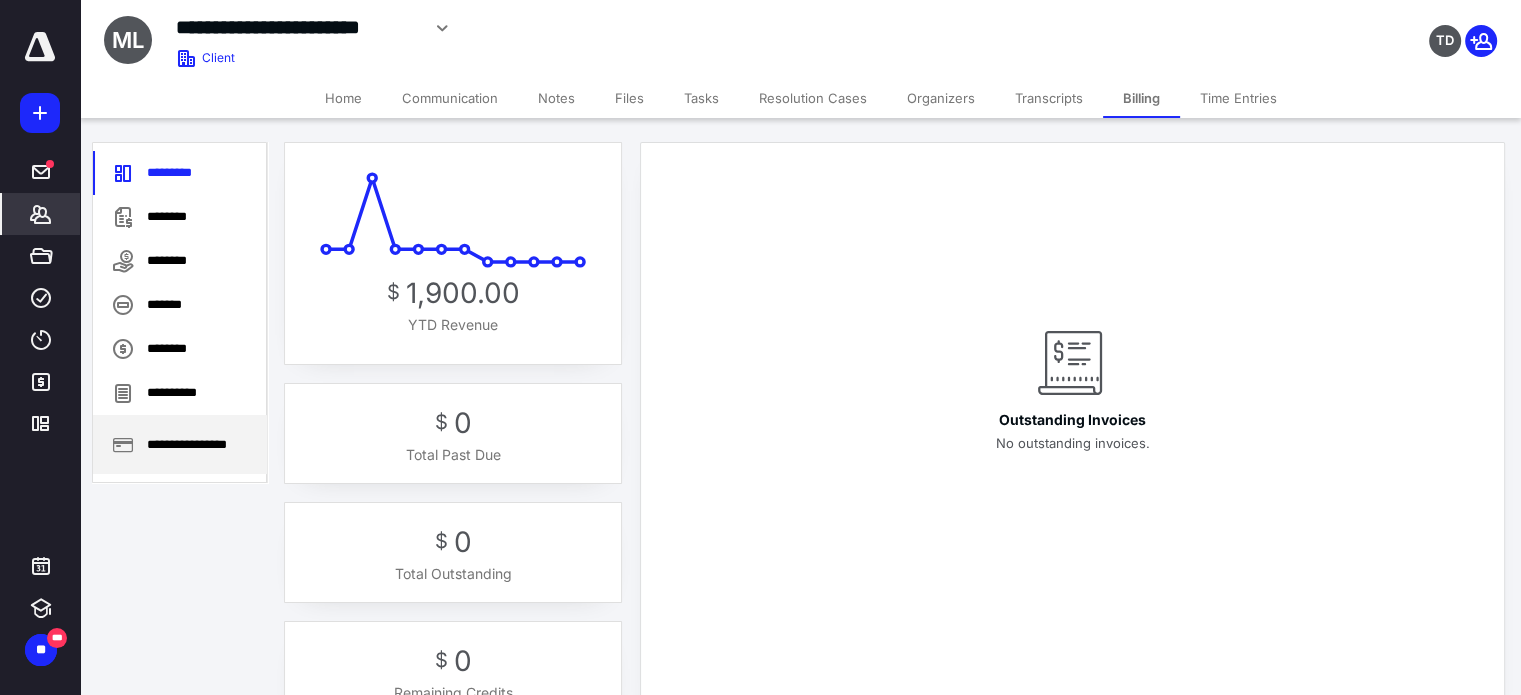 drag, startPoint x: 178, startPoint y: 439, endPoint x: 159, endPoint y: 442, distance: 19.235384 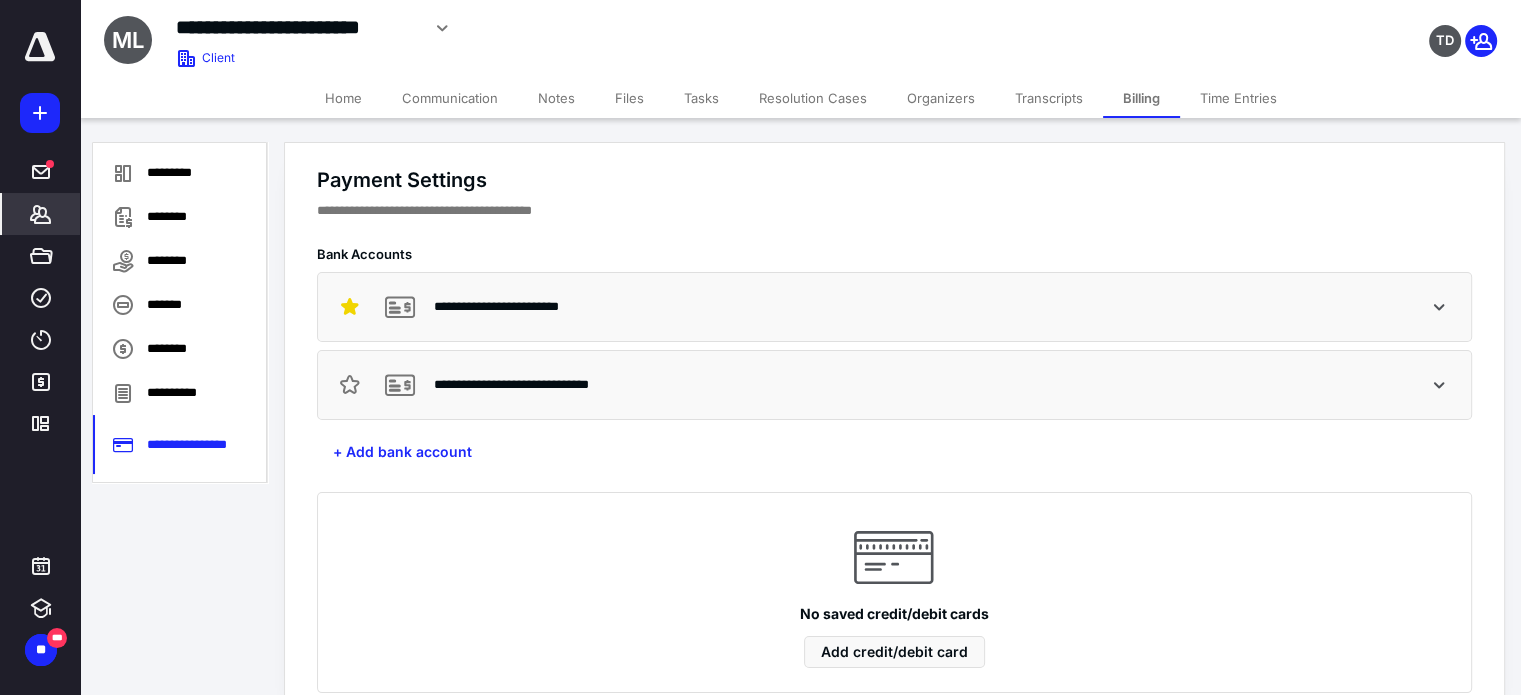 click on "**********" at bounding box center (524, 307) 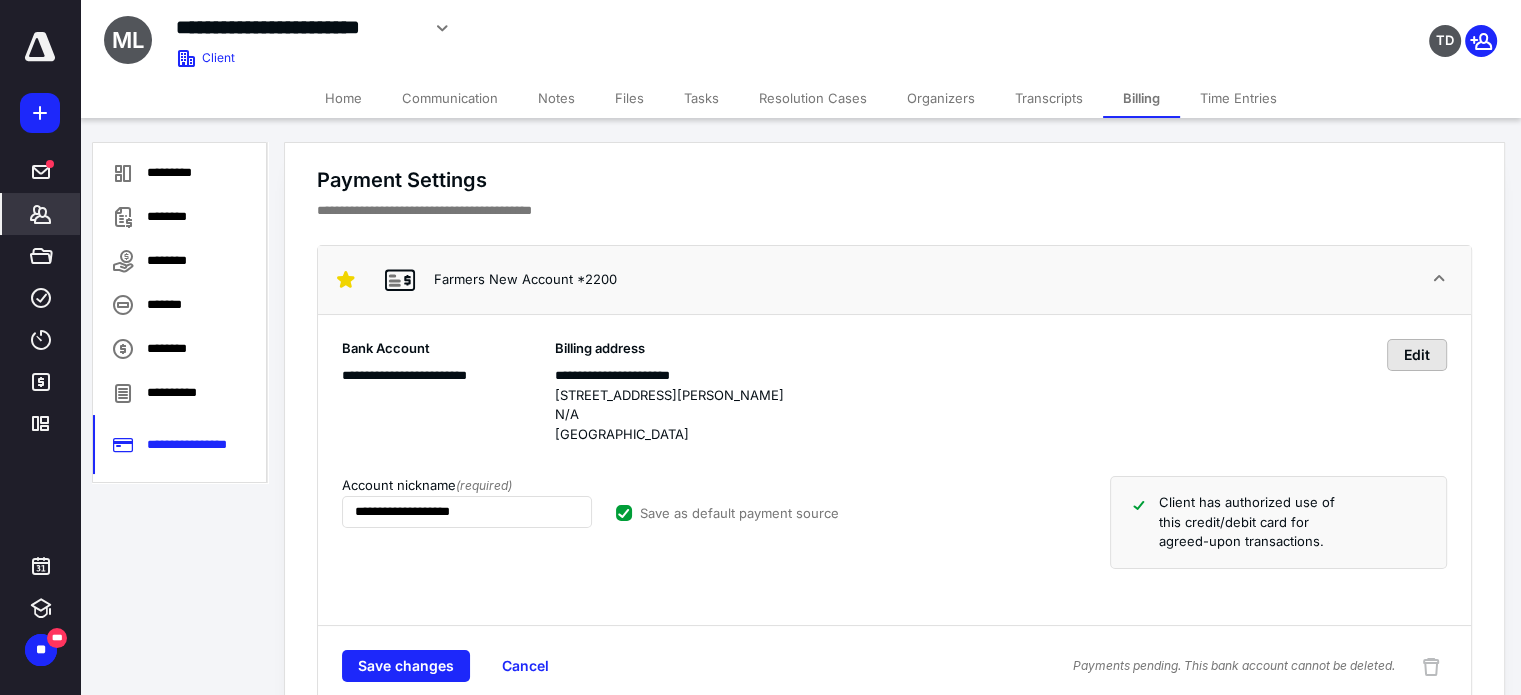 click on "Edit" at bounding box center (1417, 355) 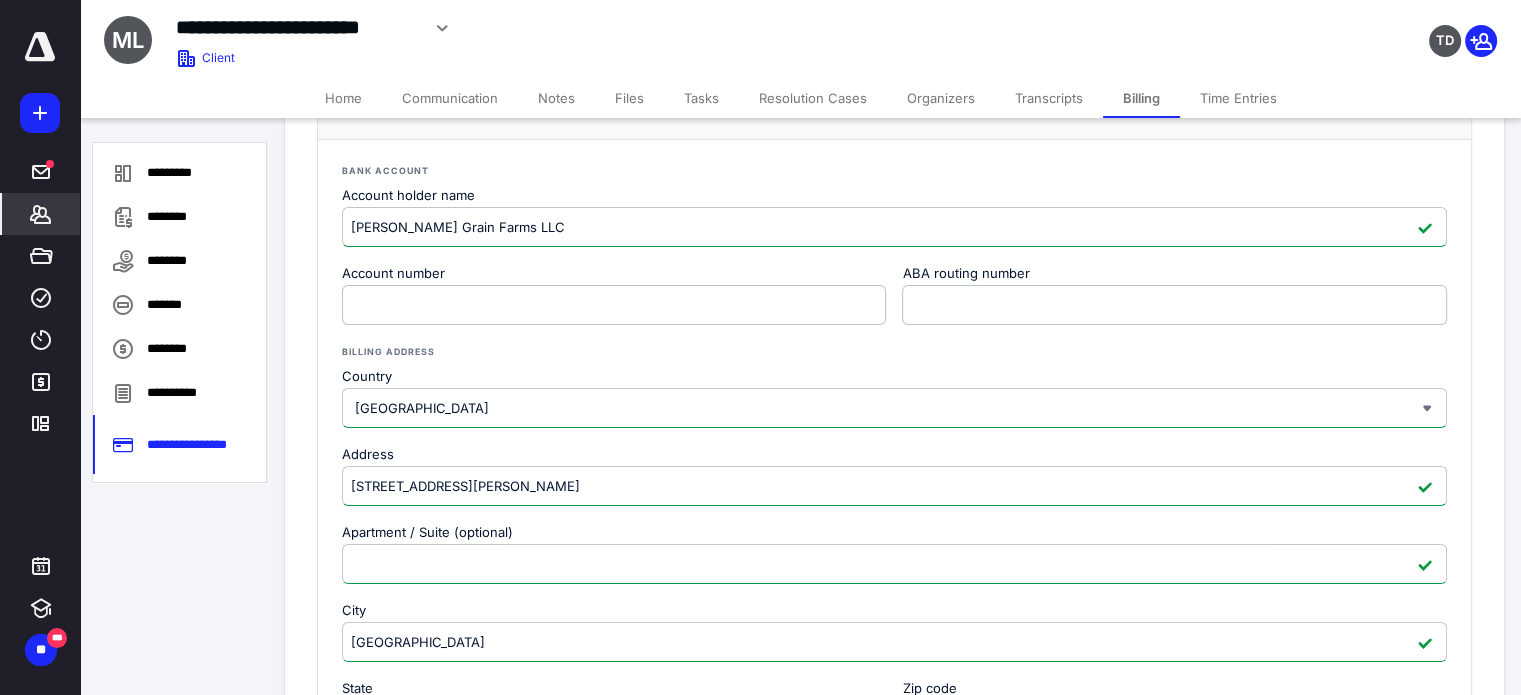 scroll, scrollTop: 329, scrollLeft: 0, axis: vertical 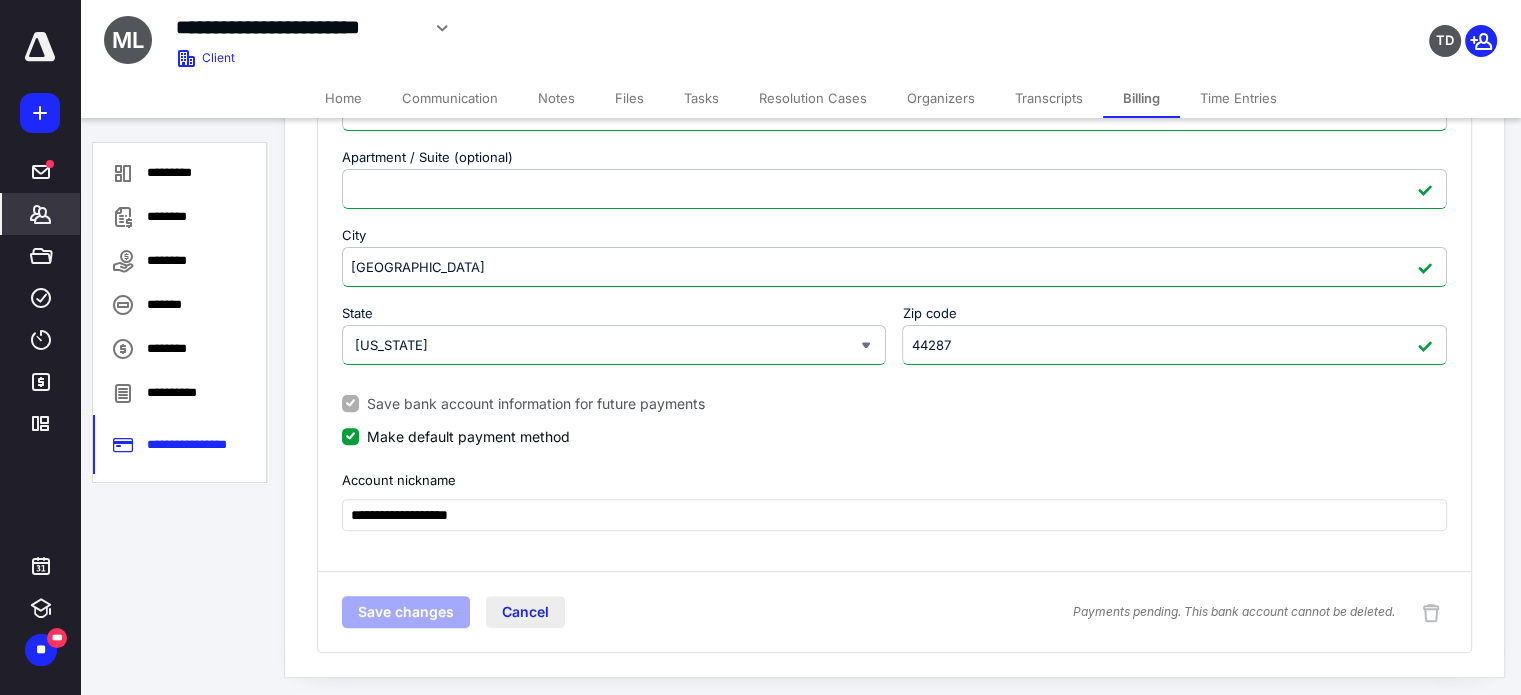 click on "Cancel" at bounding box center [525, 612] 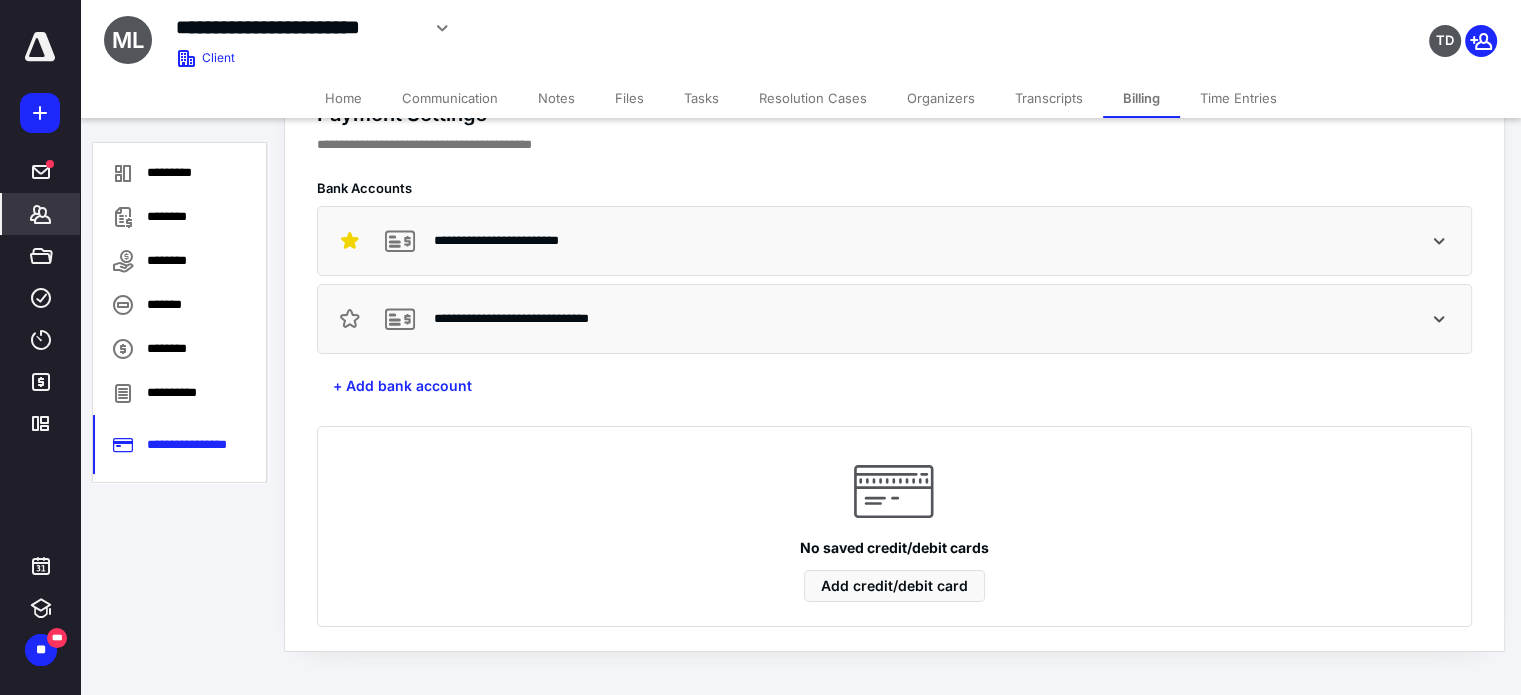 scroll, scrollTop: 64, scrollLeft: 0, axis: vertical 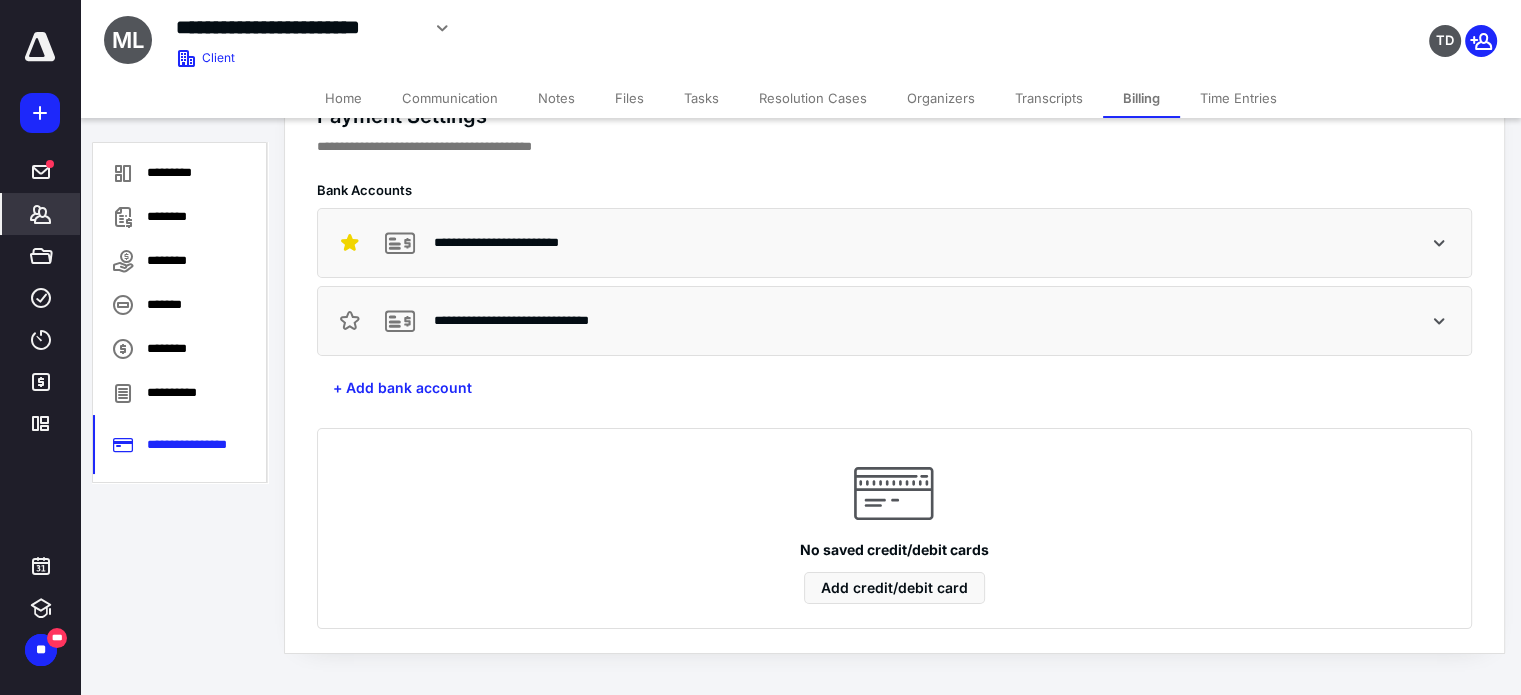 click on "Communication" at bounding box center [450, 98] 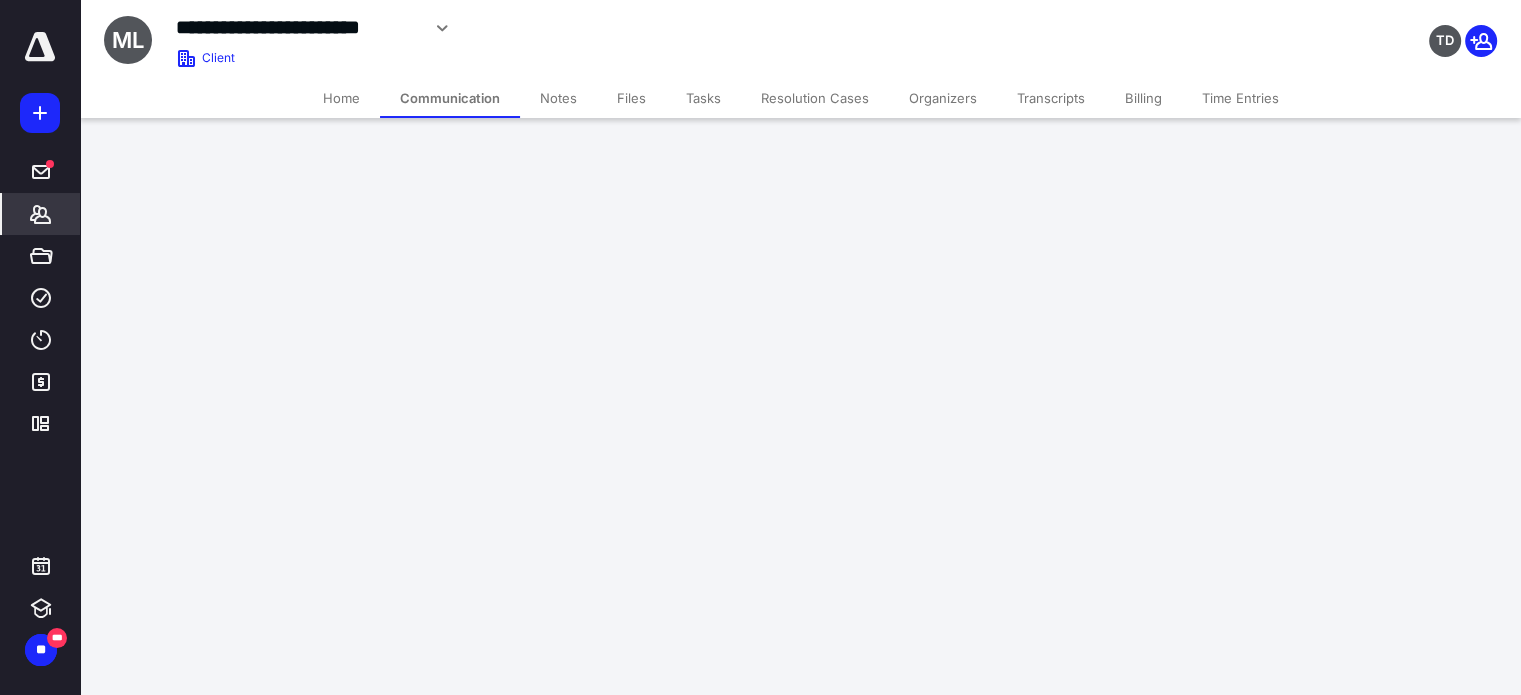 scroll, scrollTop: 0, scrollLeft: 0, axis: both 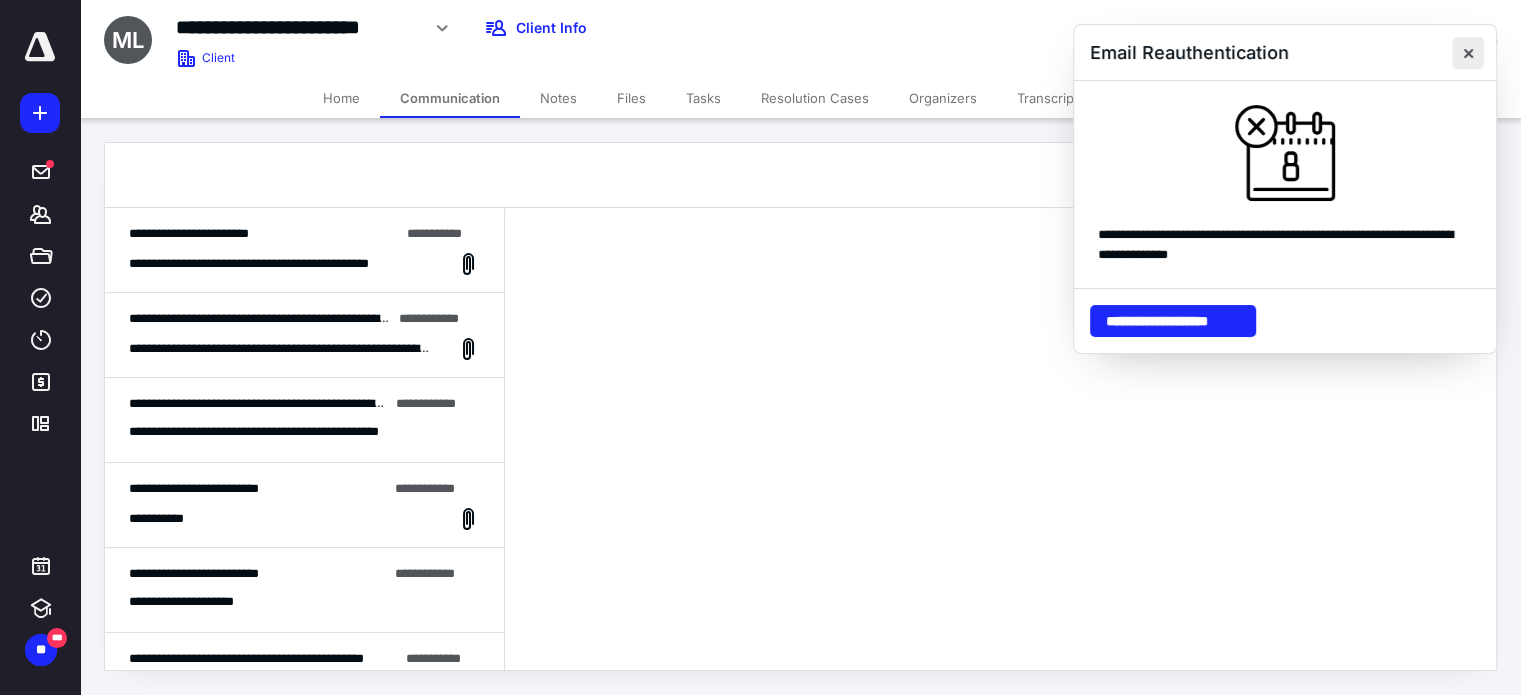 click at bounding box center [1468, 53] 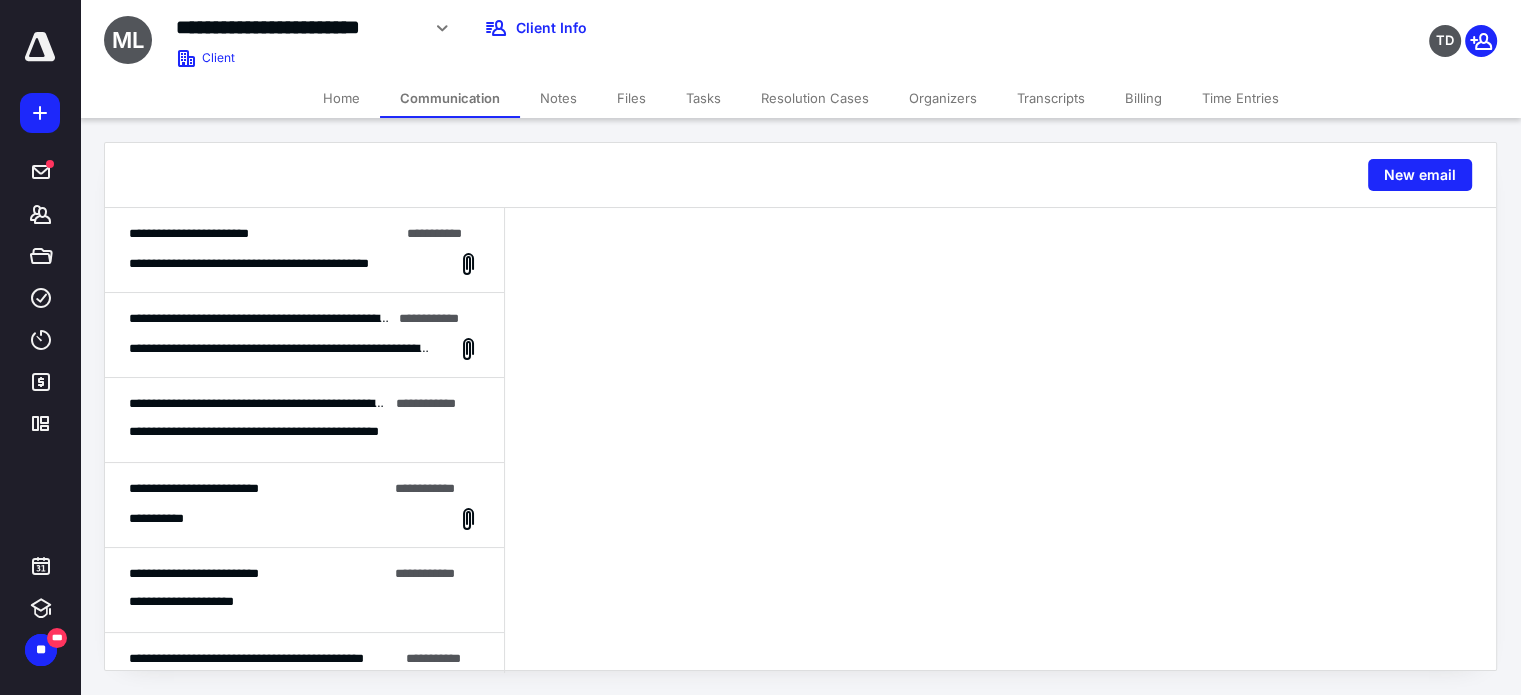 click on "Notes" at bounding box center [558, 98] 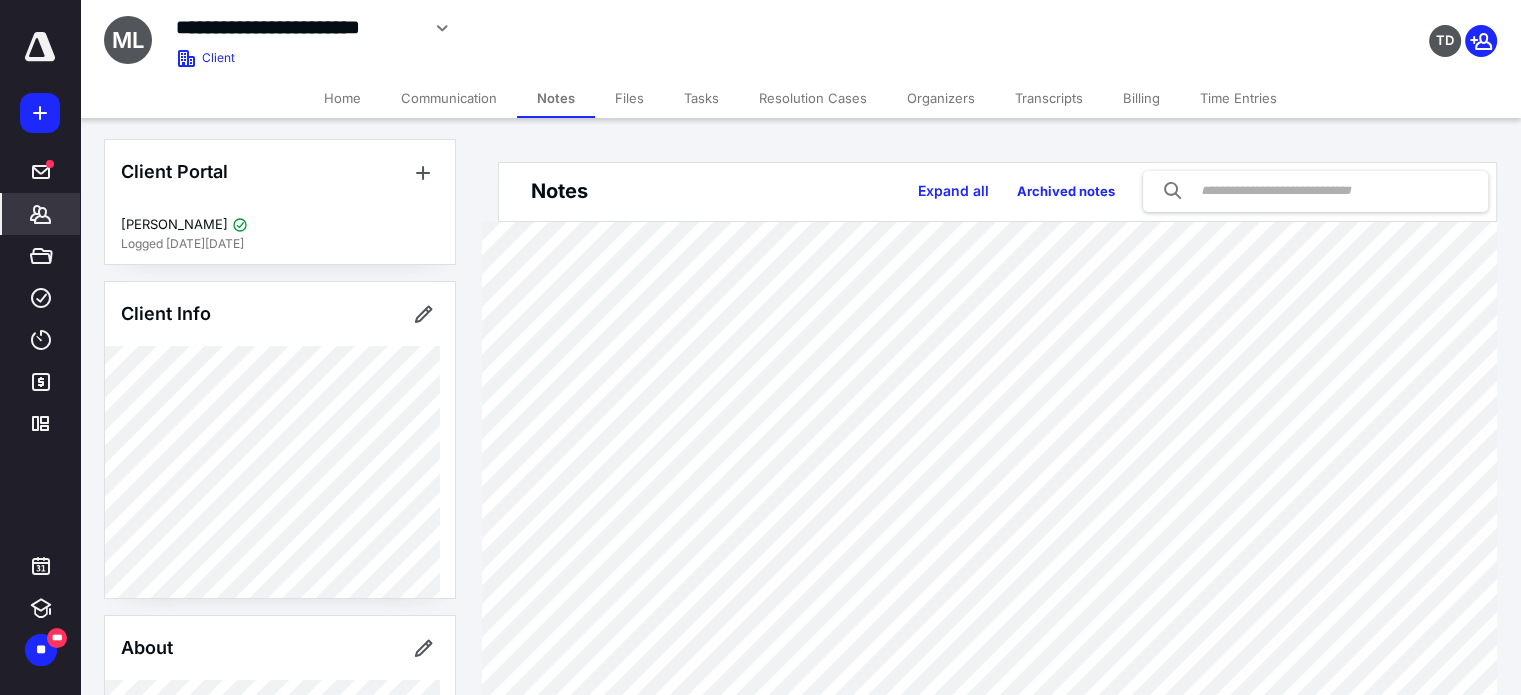 scroll, scrollTop: 0, scrollLeft: 0, axis: both 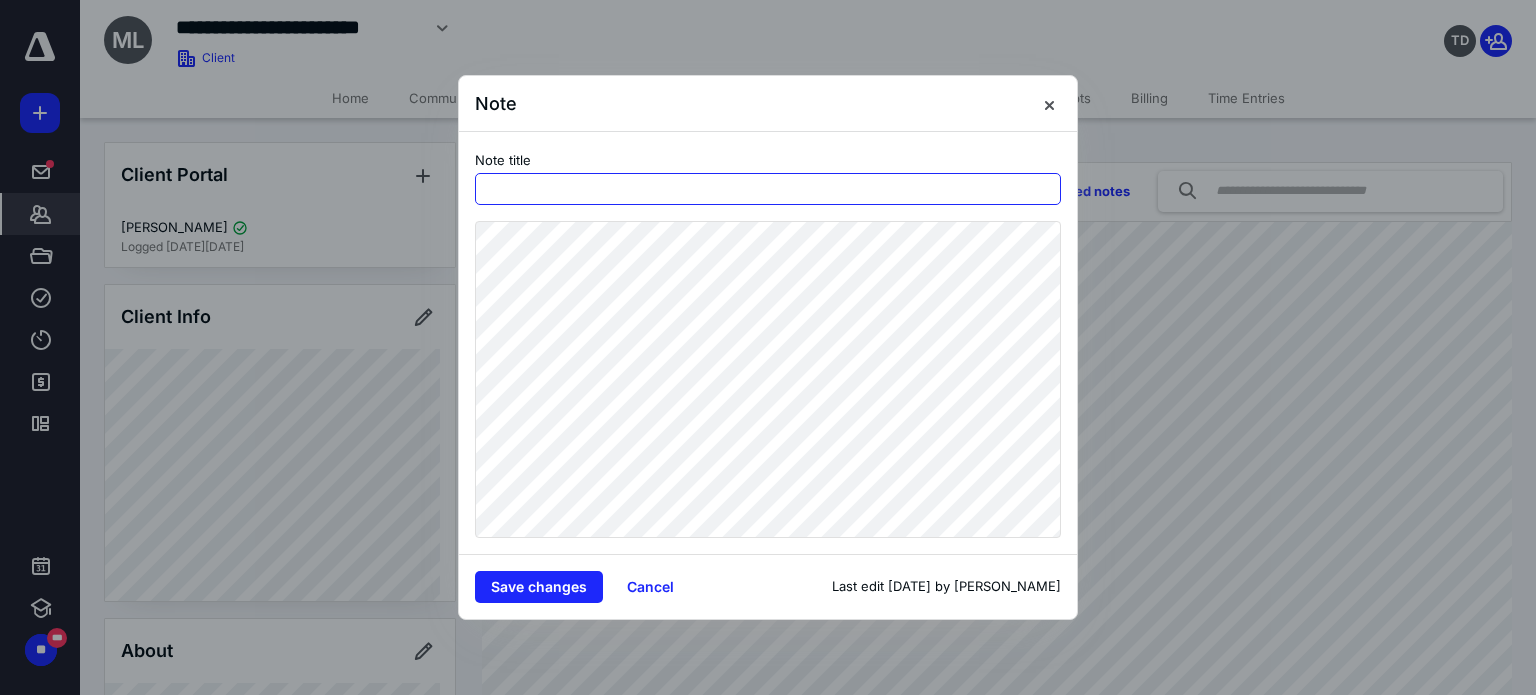 click at bounding box center (768, 189) 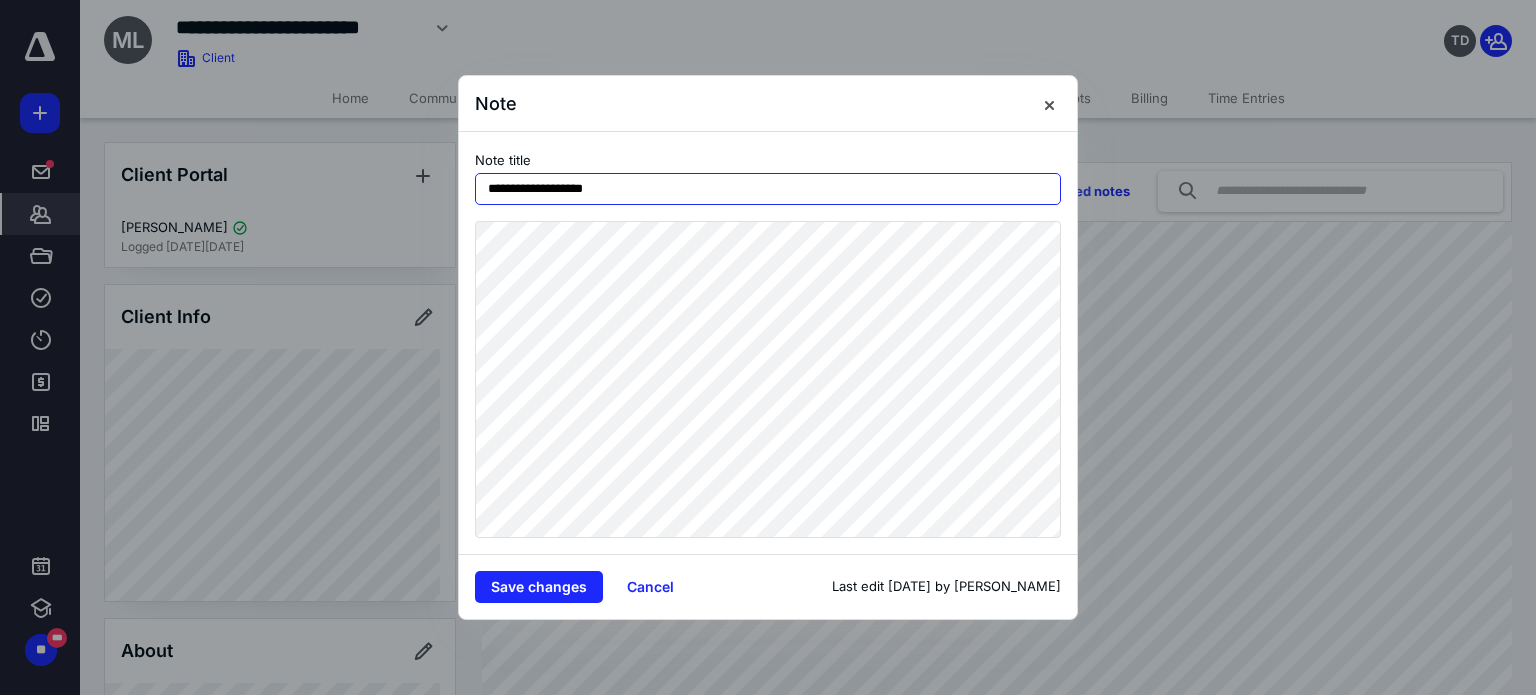 type on "**********" 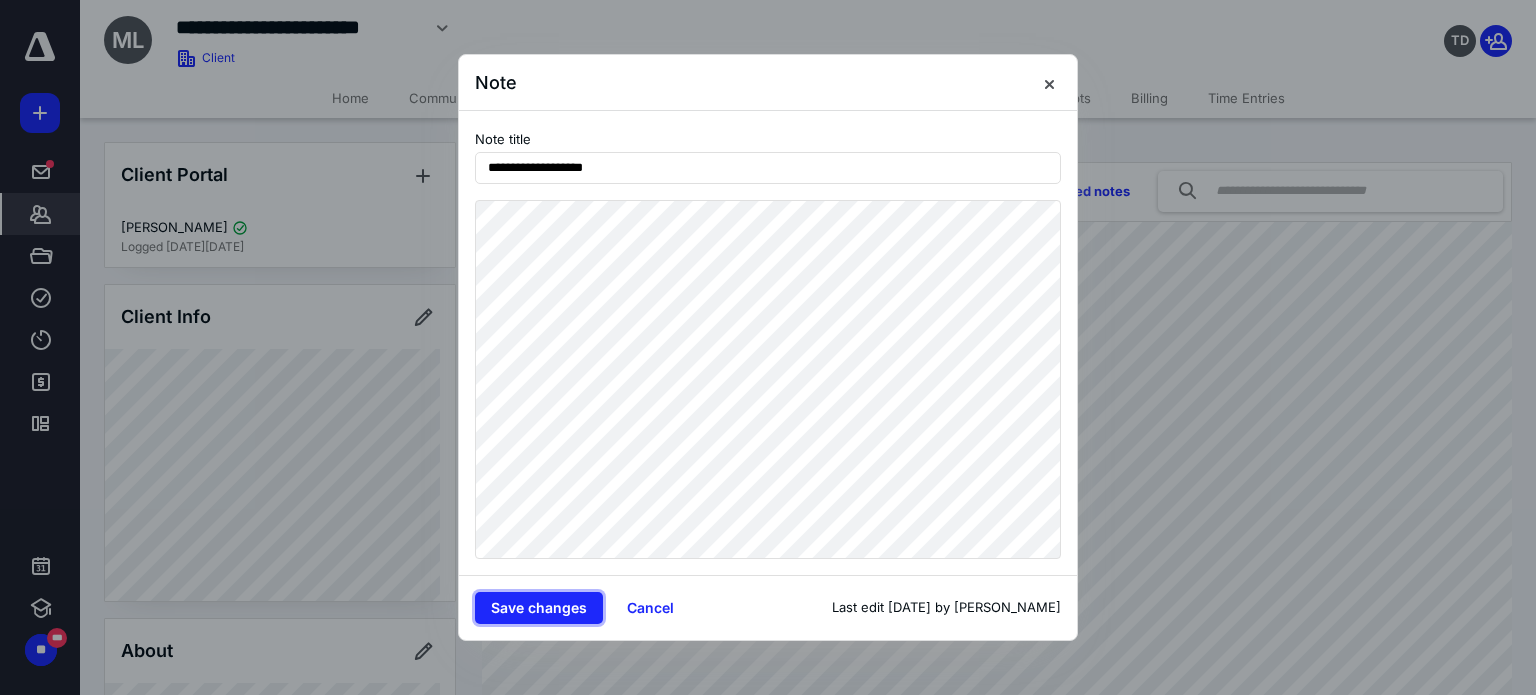 type 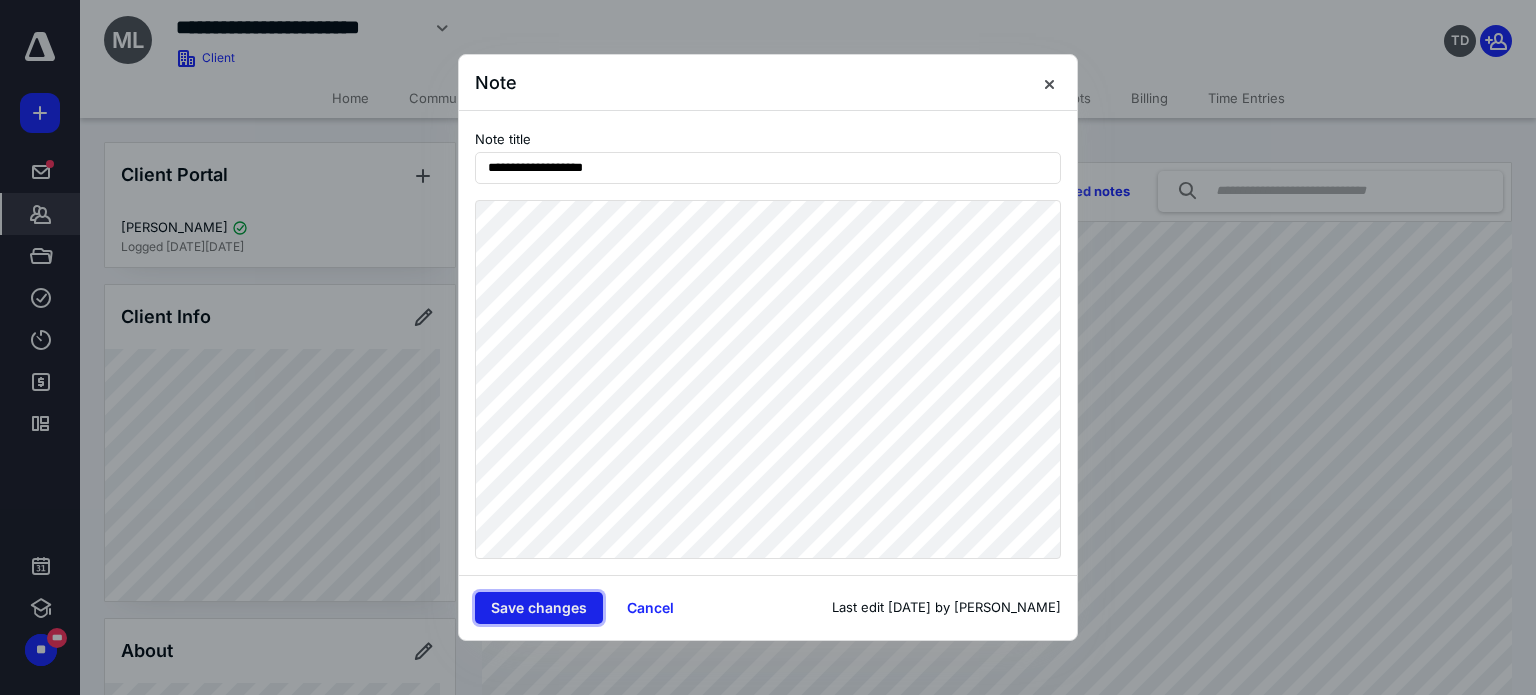 click on "Save changes" at bounding box center [539, 608] 